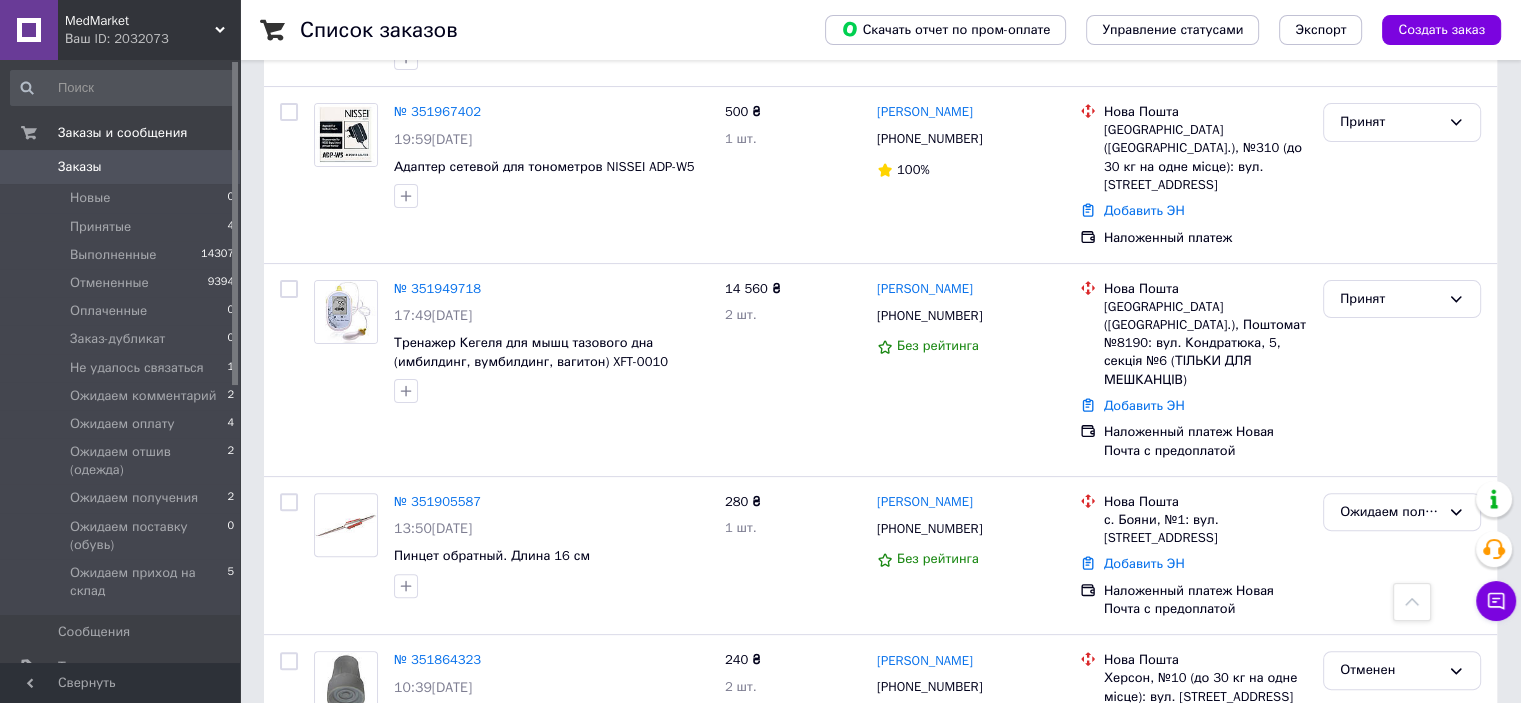 scroll, scrollTop: 300, scrollLeft: 0, axis: vertical 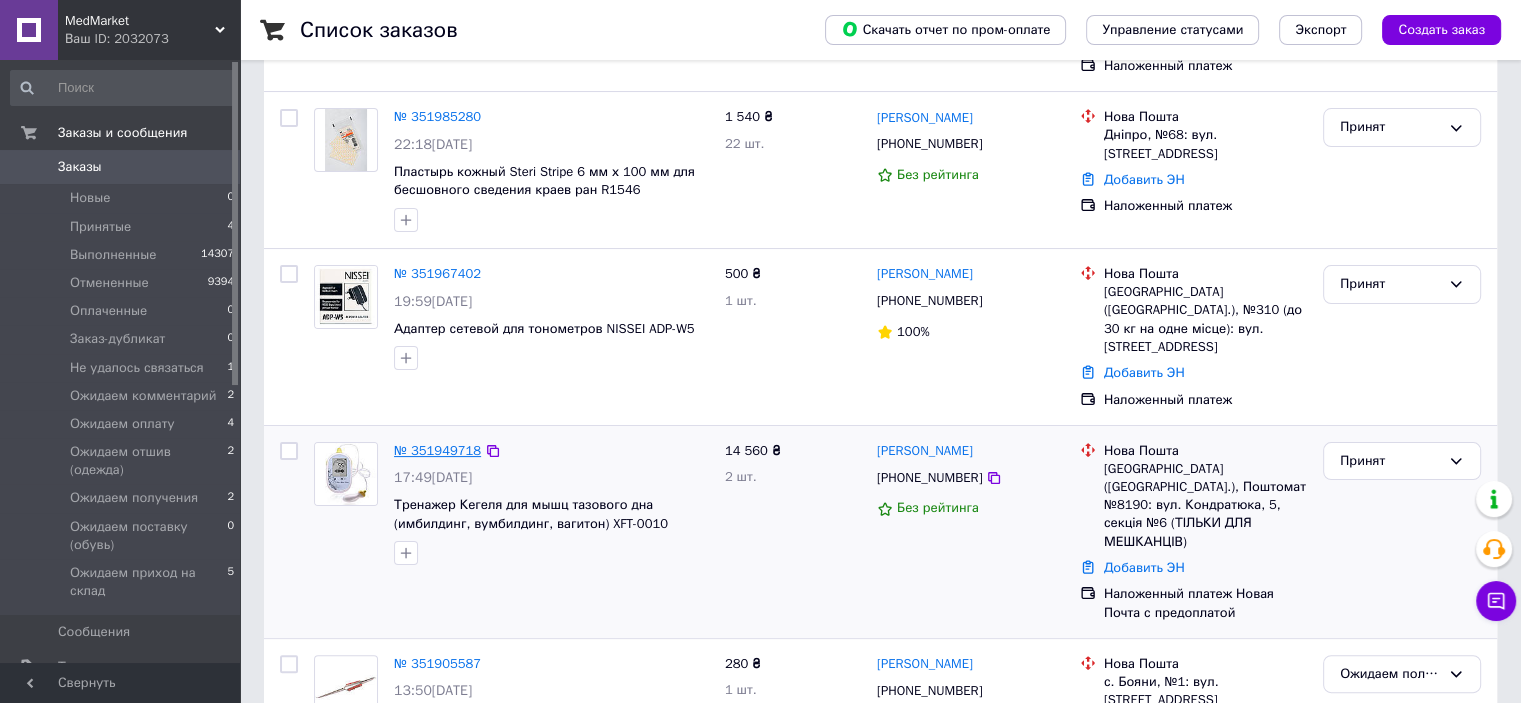 click on "№ 351949718" at bounding box center (437, 450) 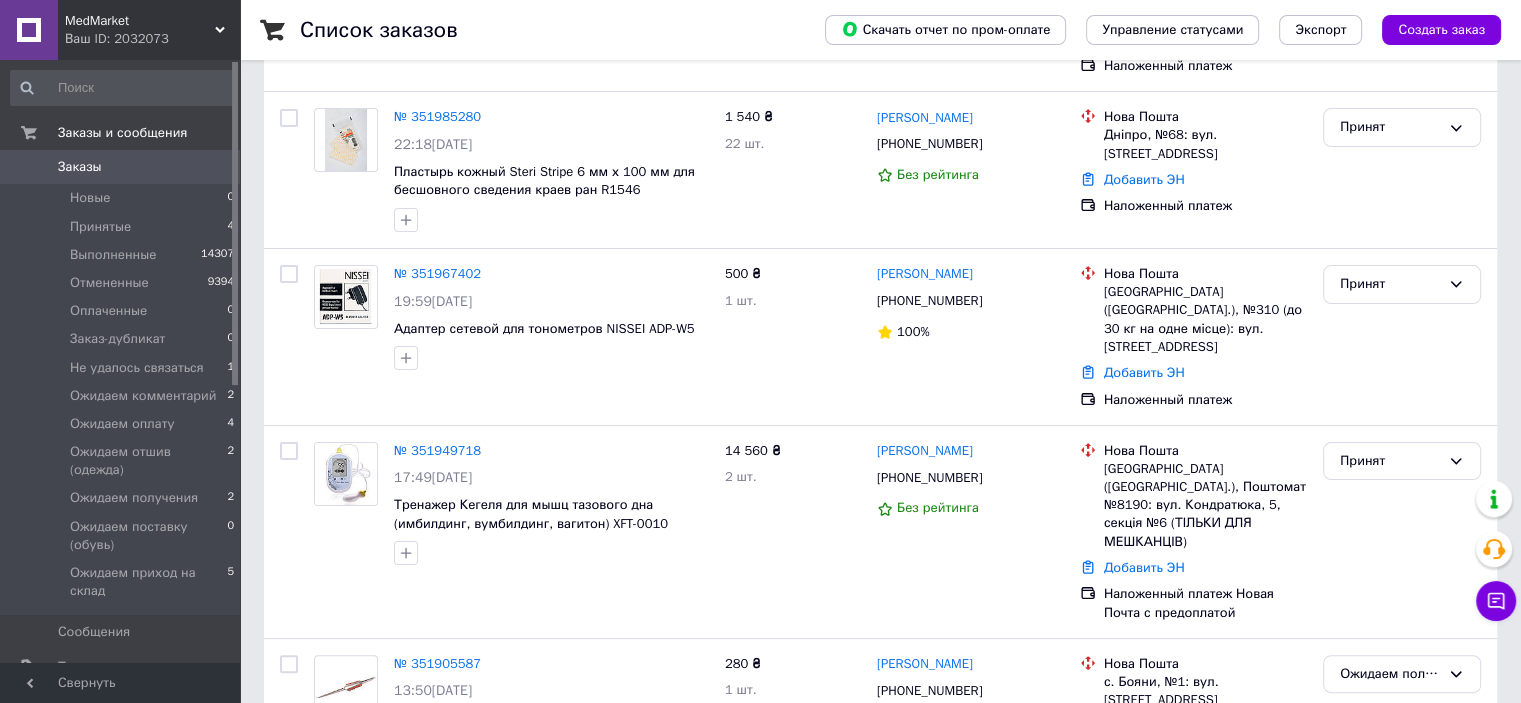 scroll, scrollTop: 0, scrollLeft: 0, axis: both 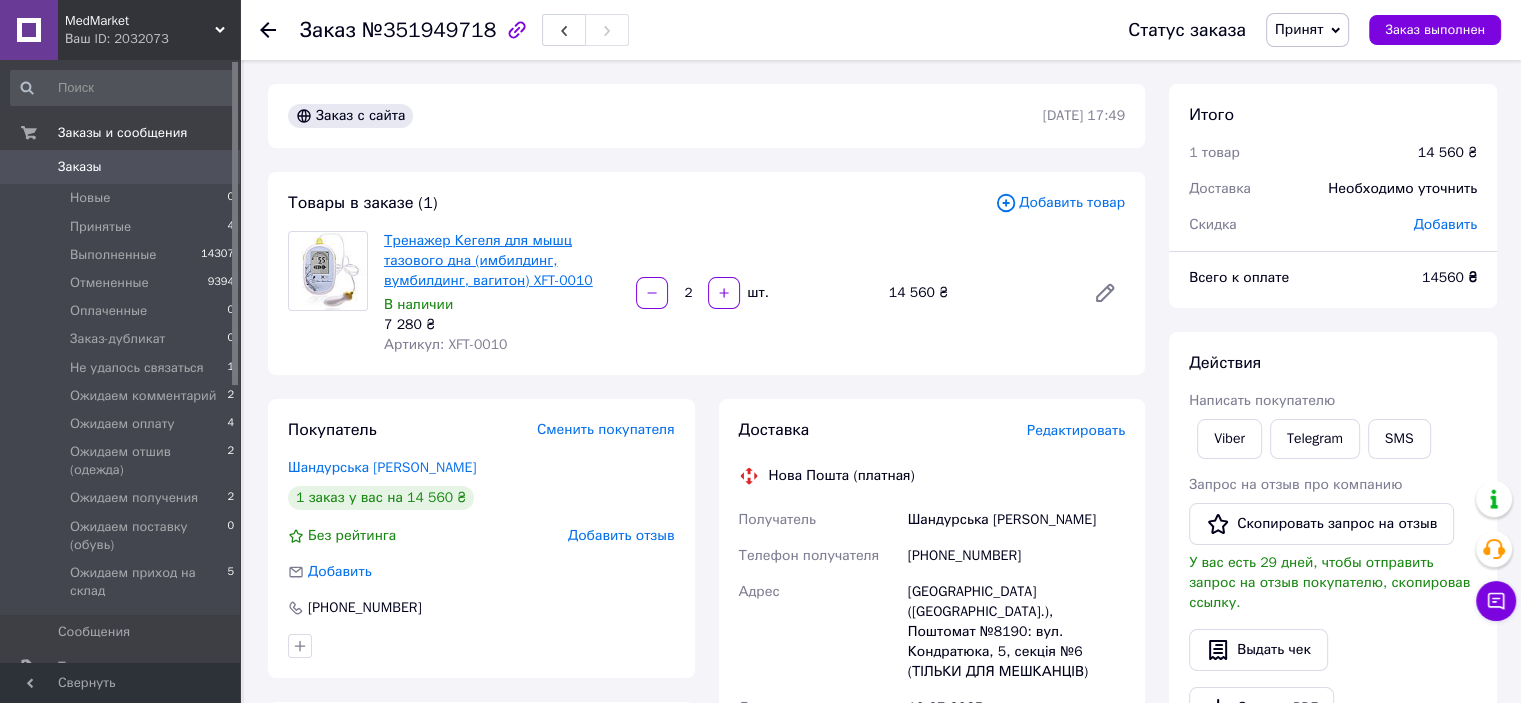 click on "Тренажер Кегеля для мышц тазового дна (имбилдинг, вумбилдинг, вагитон) XFT-0010" at bounding box center [488, 260] 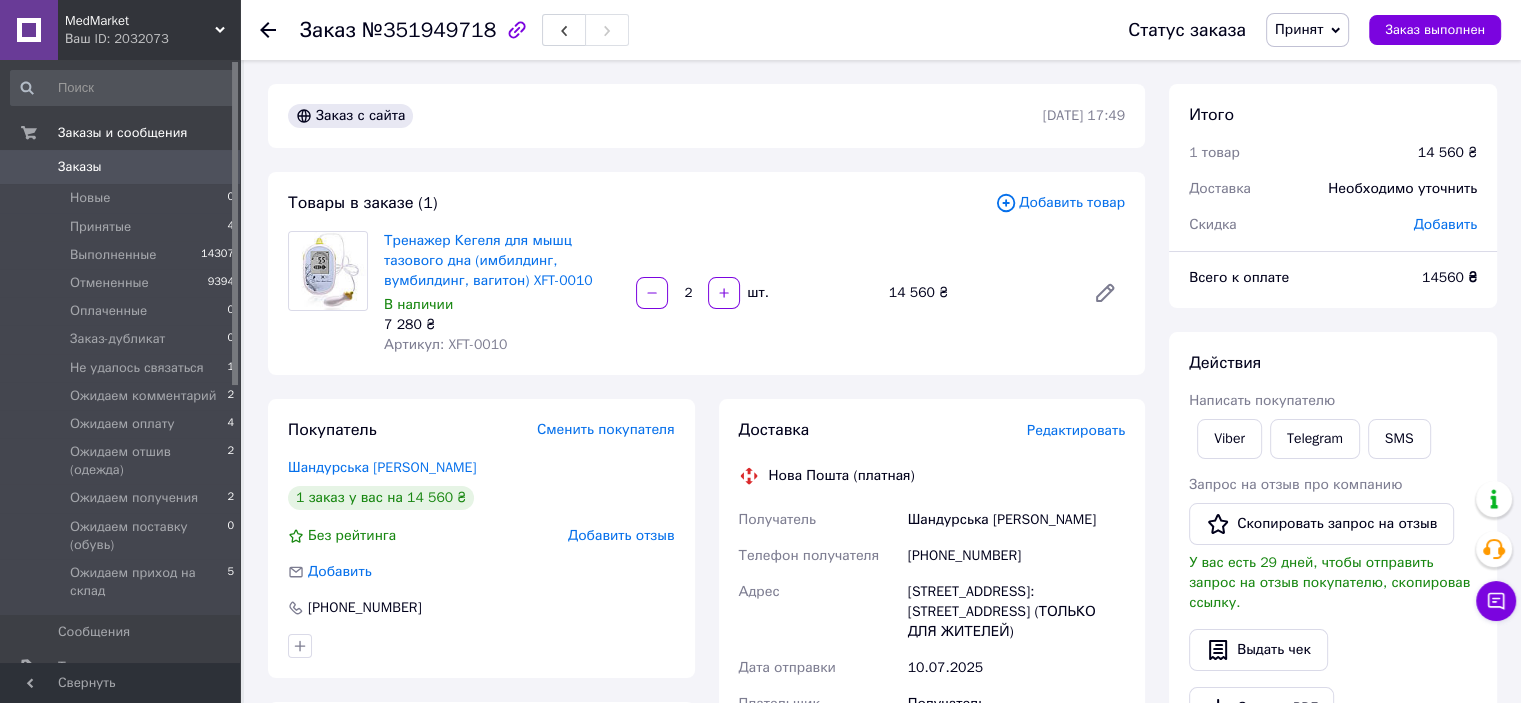 click 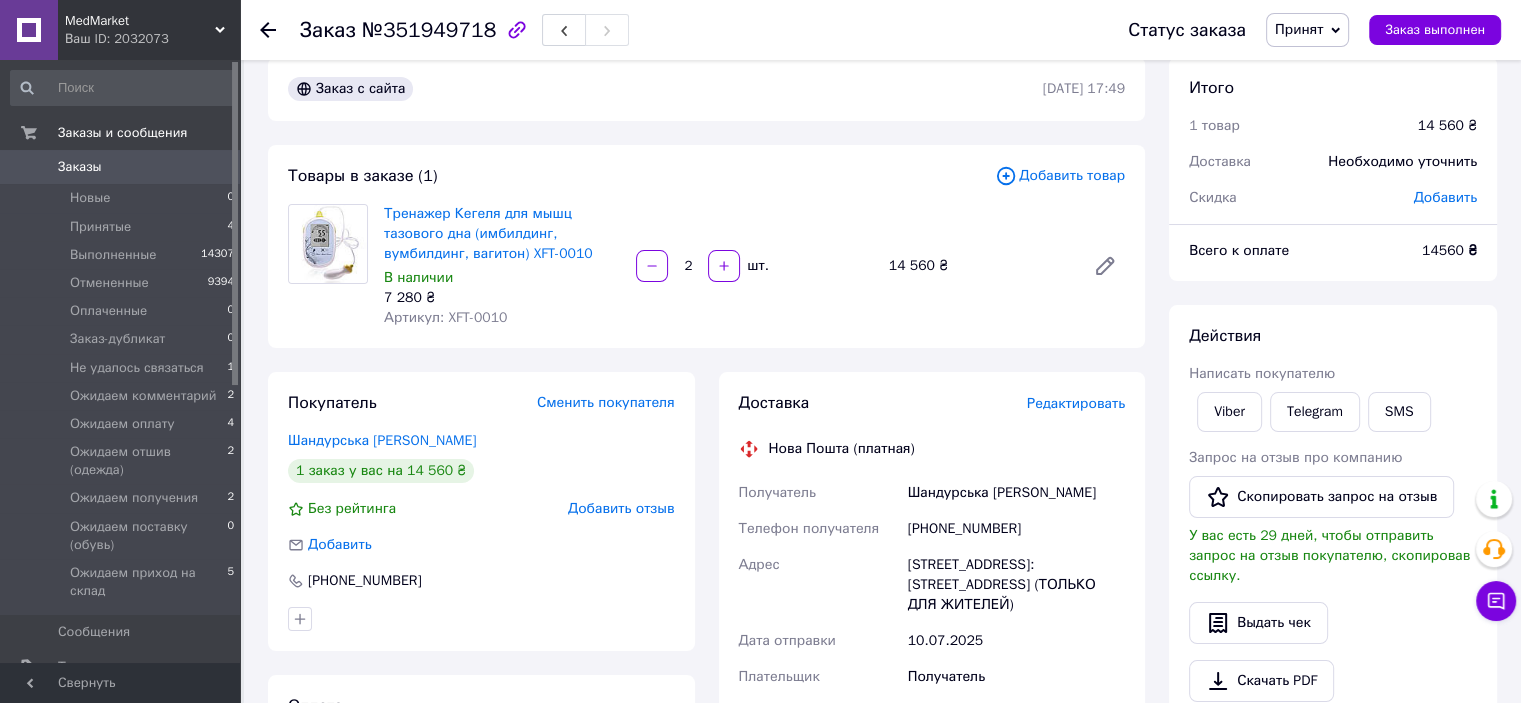 scroll, scrollTop: 100, scrollLeft: 0, axis: vertical 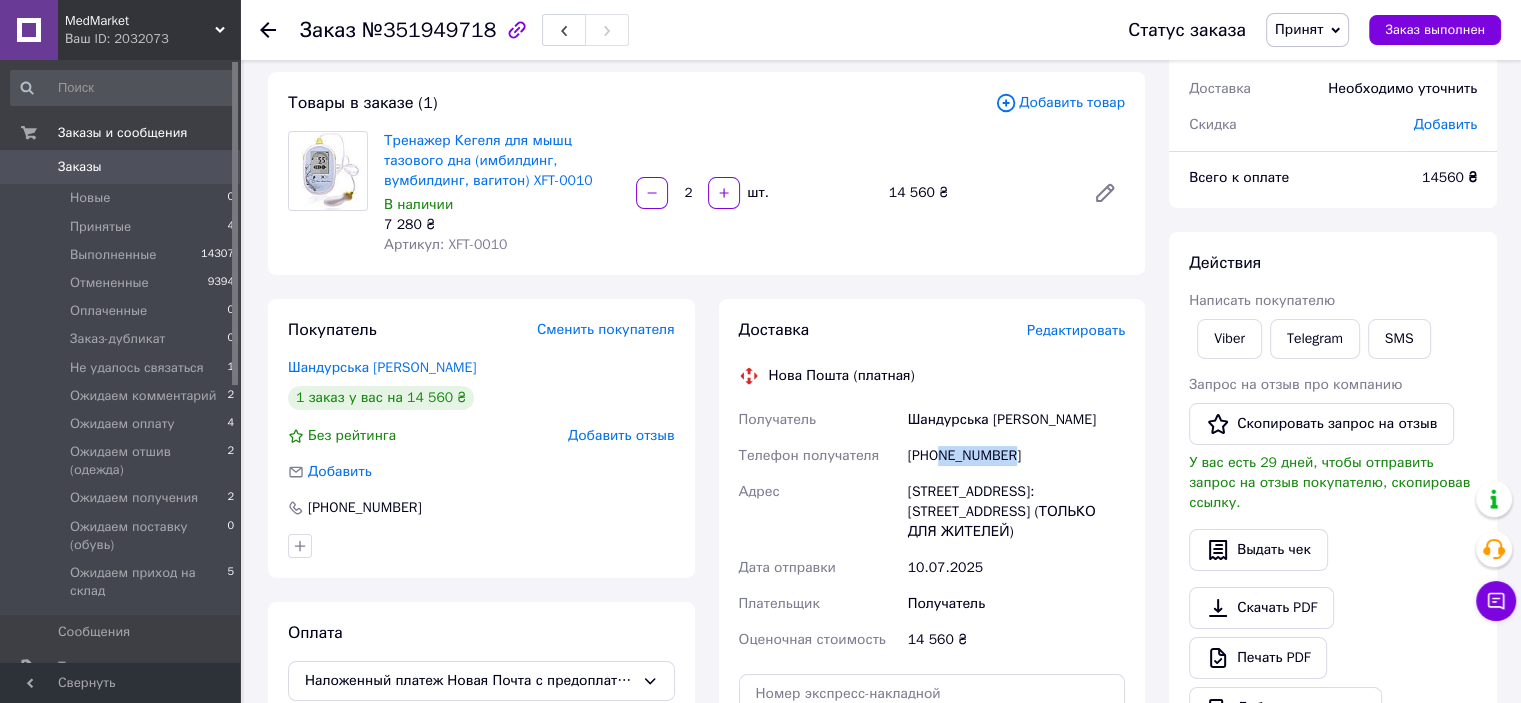 drag, startPoint x: 936, startPoint y: 457, endPoint x: 1016, endPoint y: 461, distance: 80.09994 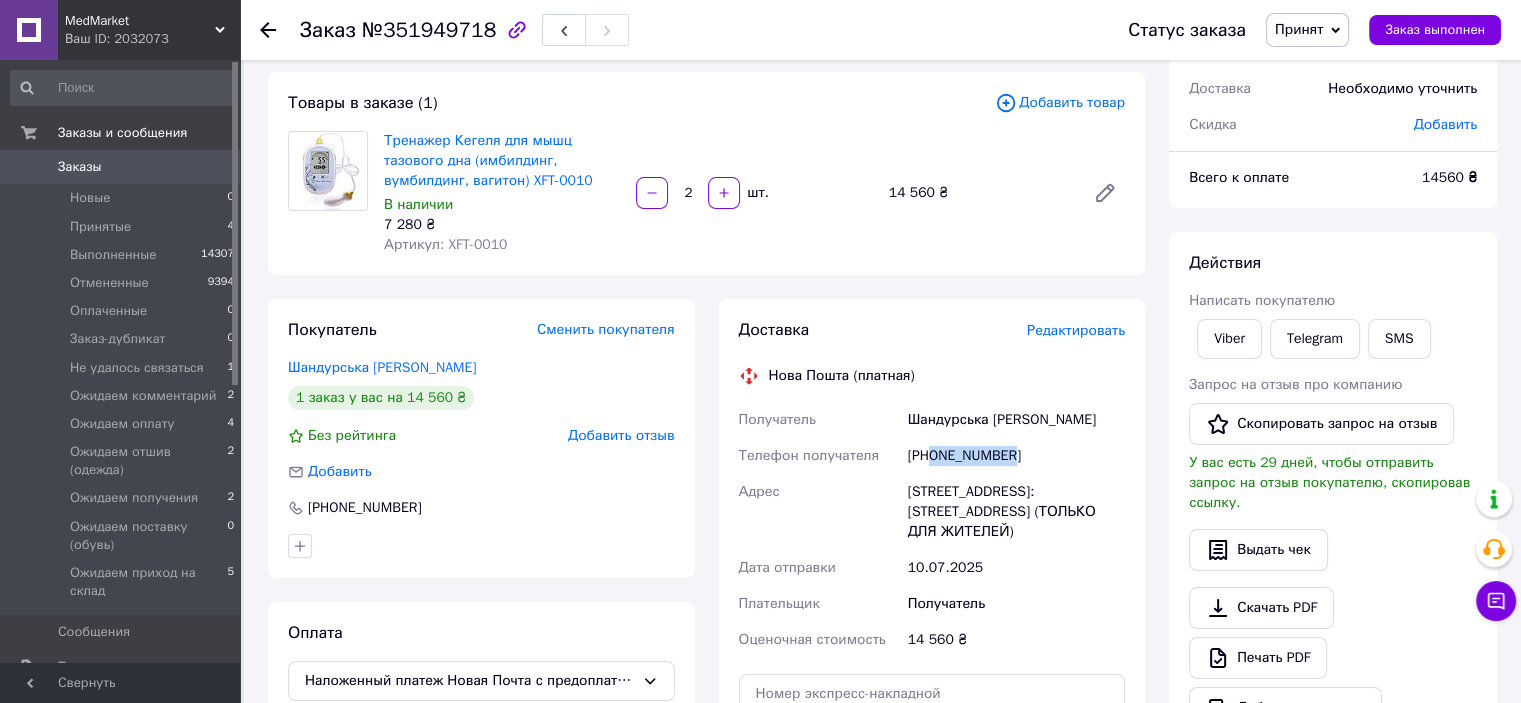 drag, startPoint x: 932, startPoint y: 458, endPoint x: 1012, endPoint y: 461, distance: 80.05623 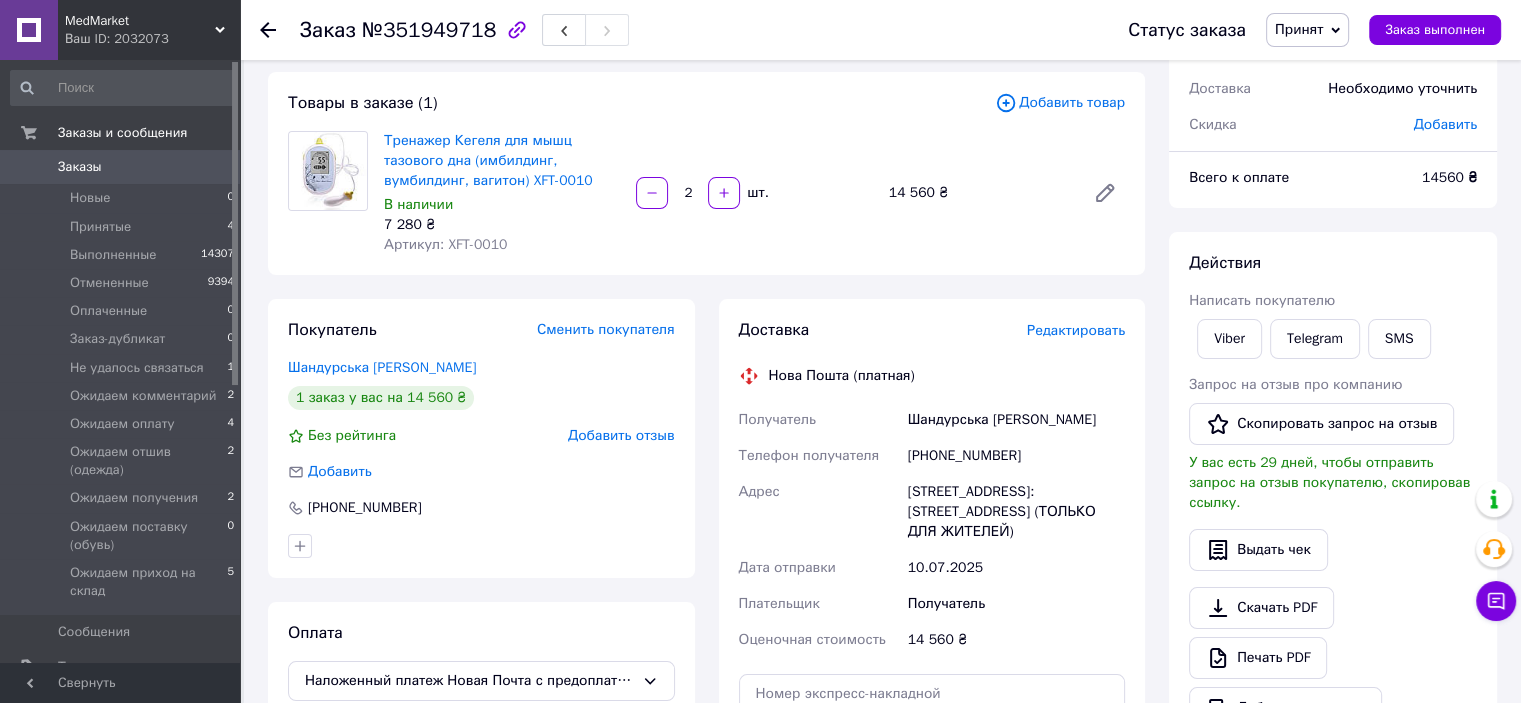click 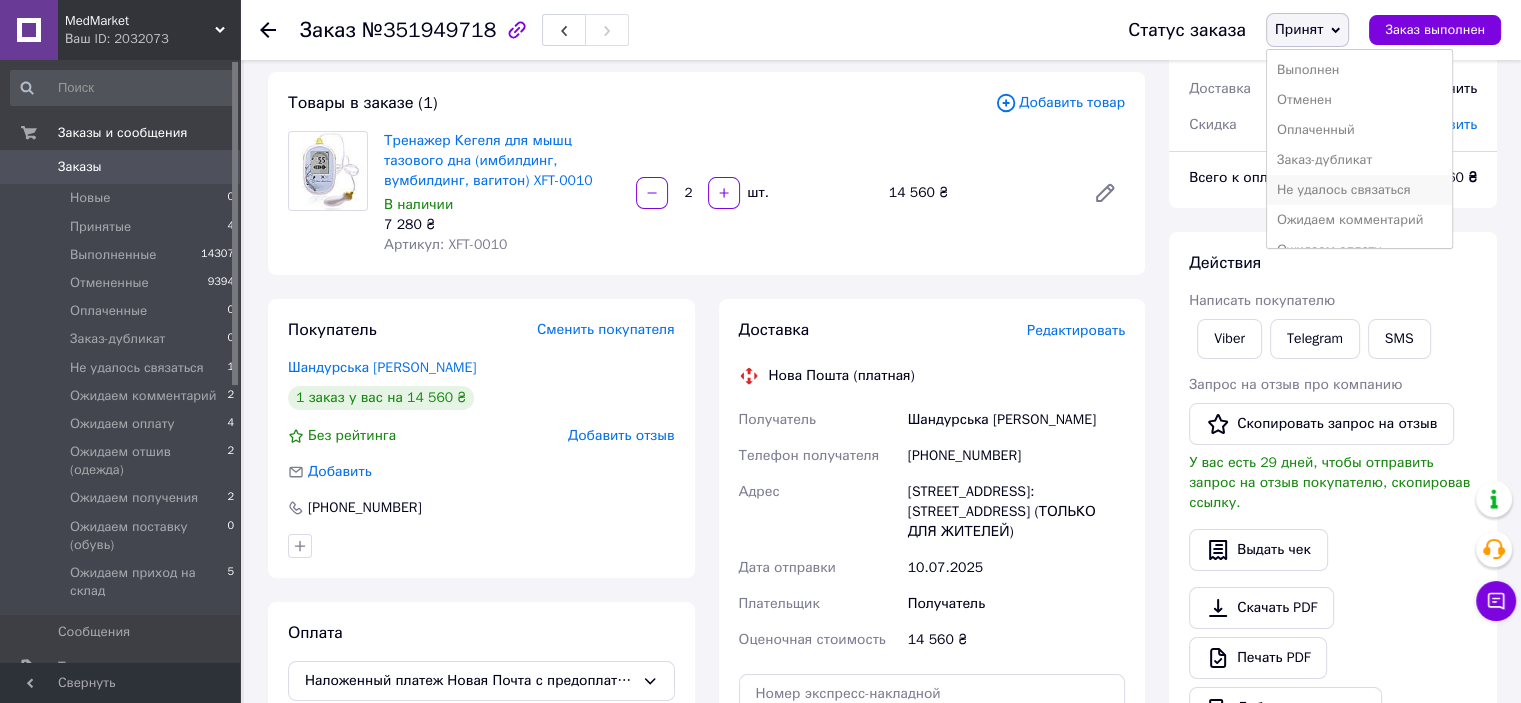 click on "Не удалось связаться" at bounding box center (1360, 190) 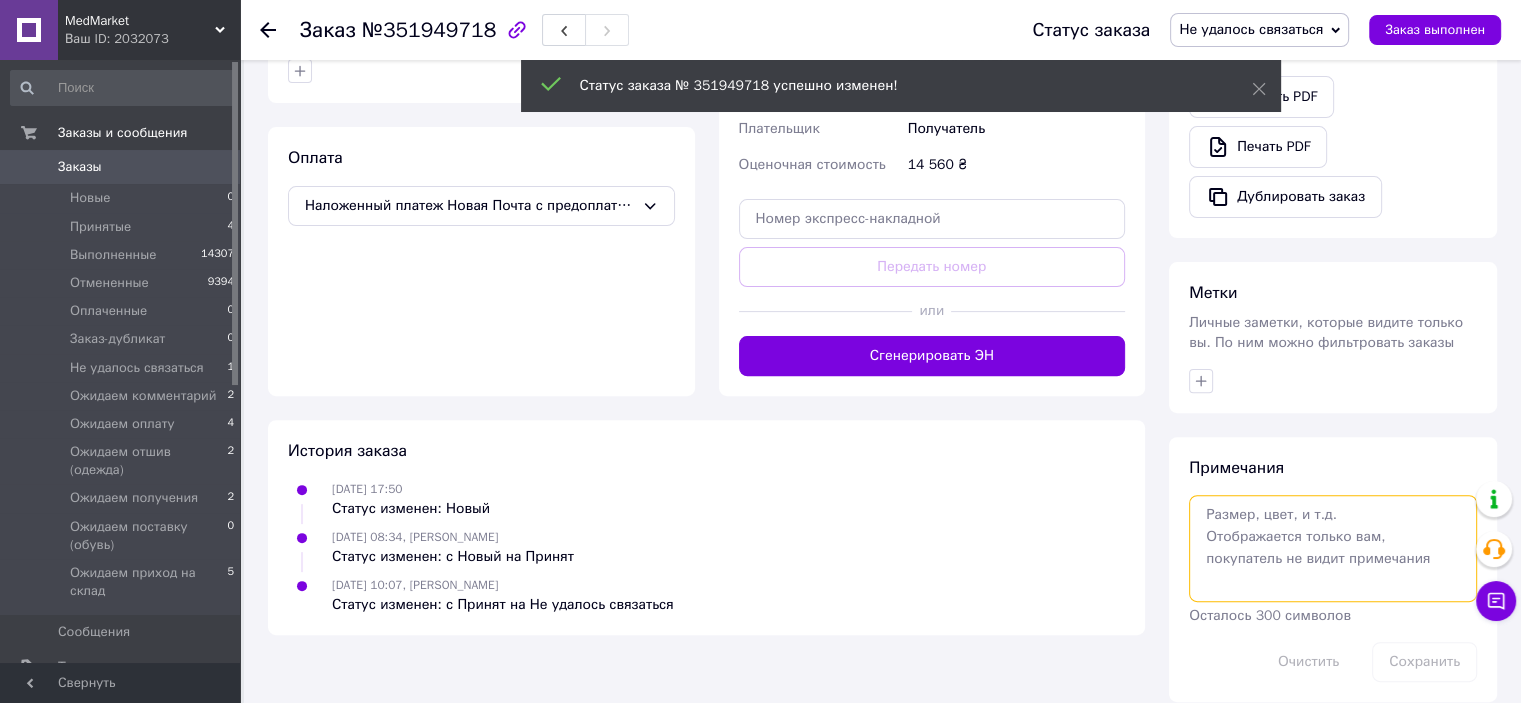 scroll, scrollTop: 599, scrollLeft: 0, axis: vertical 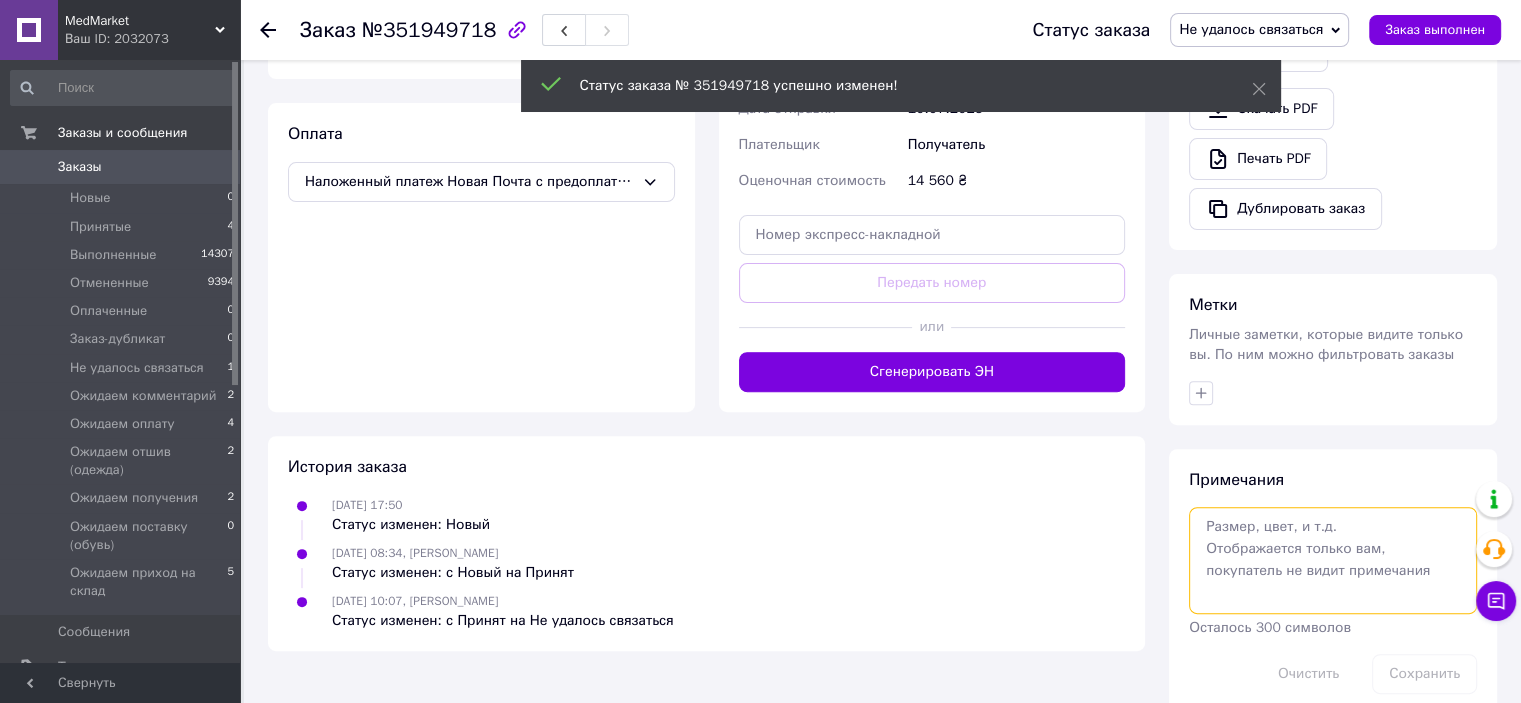 click at bounding box center (1333, 560) 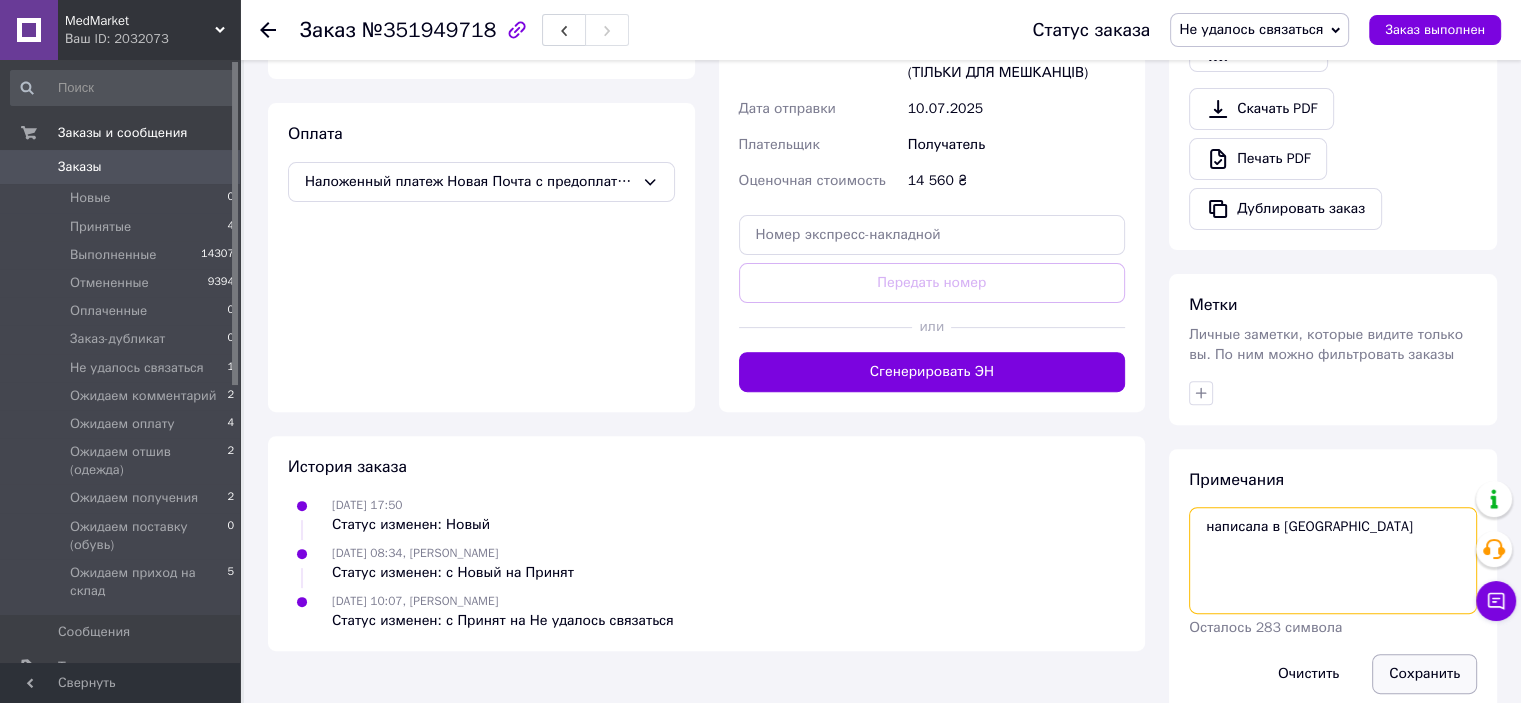 type on "написала в [GEOGRAPHIC_DATA]" 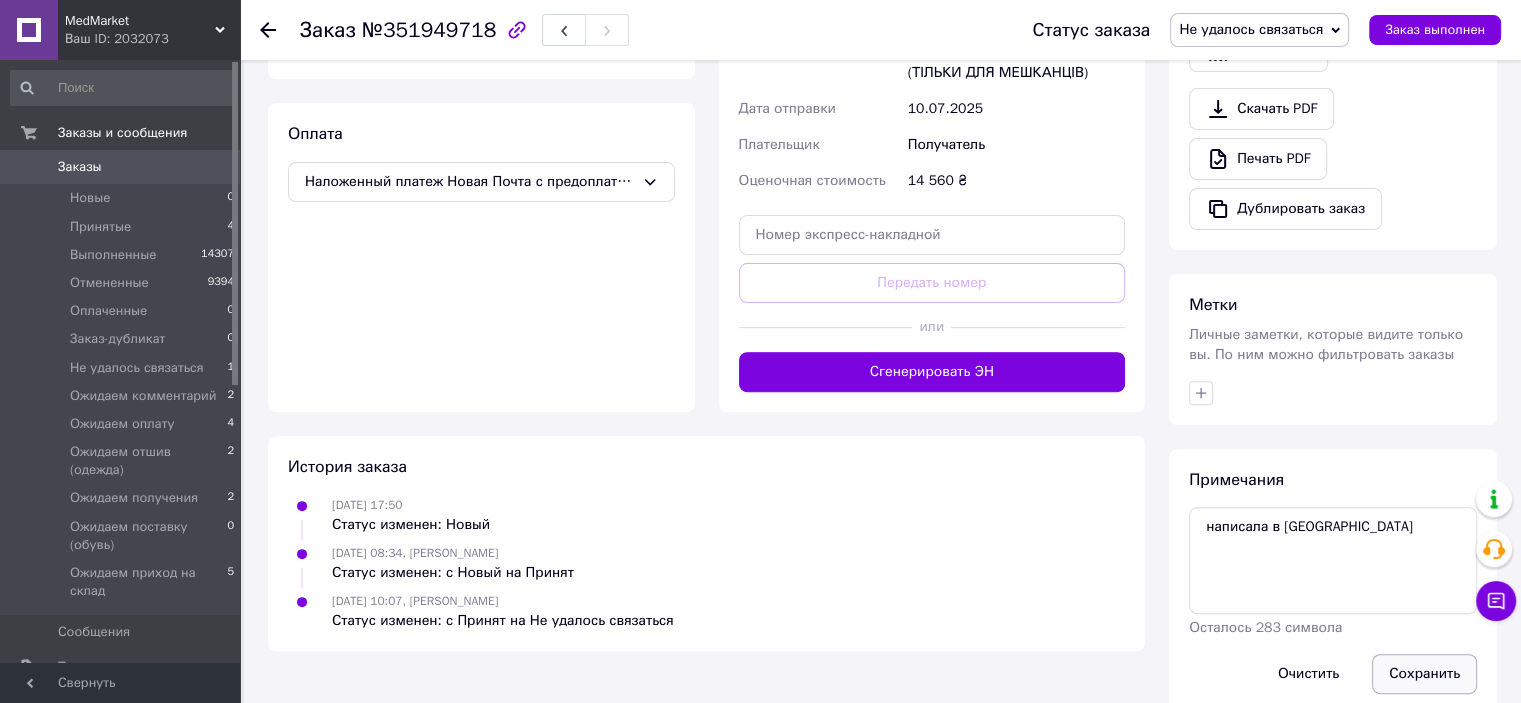 click on "Сохранить" at bounding box center (1424, 674) 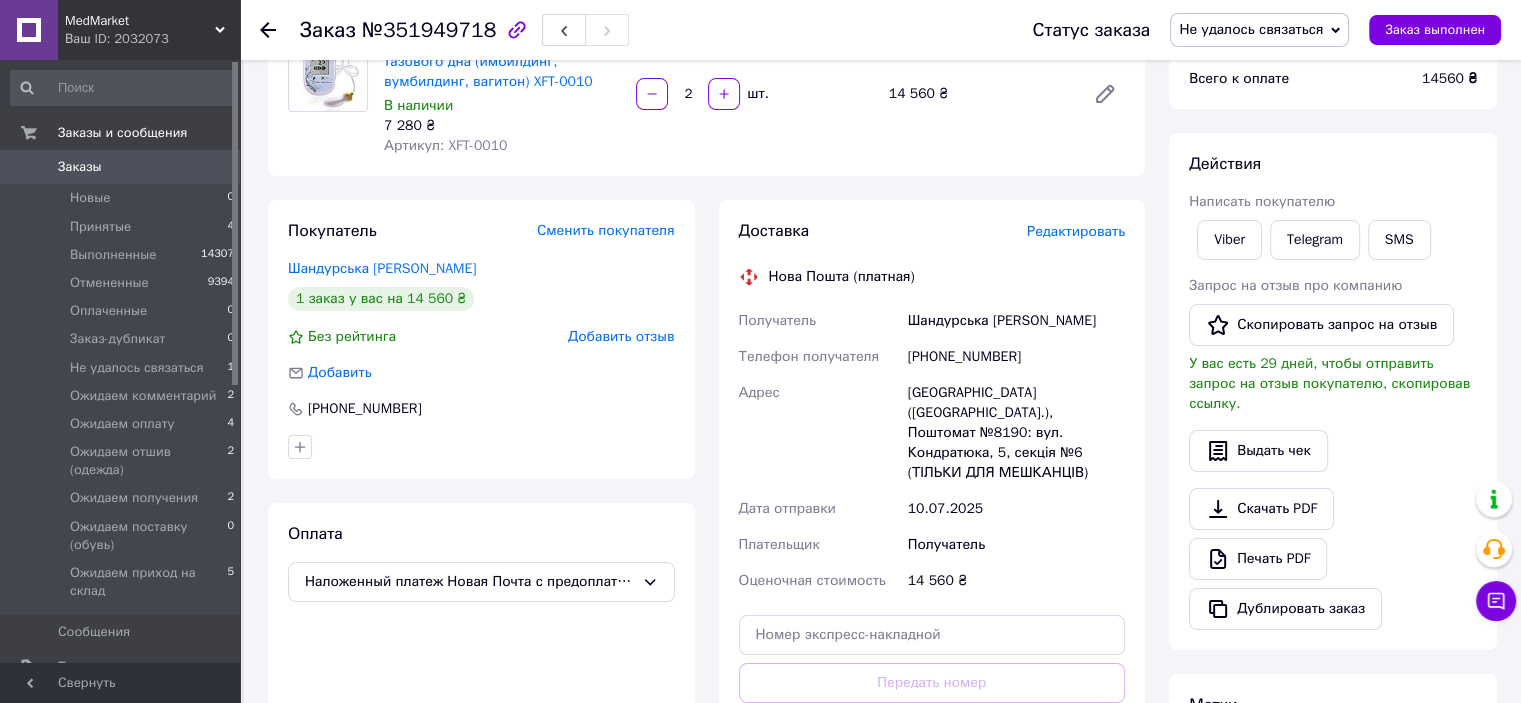 scroll, scrollTop: 0, scrollLeft: 0, axis: both 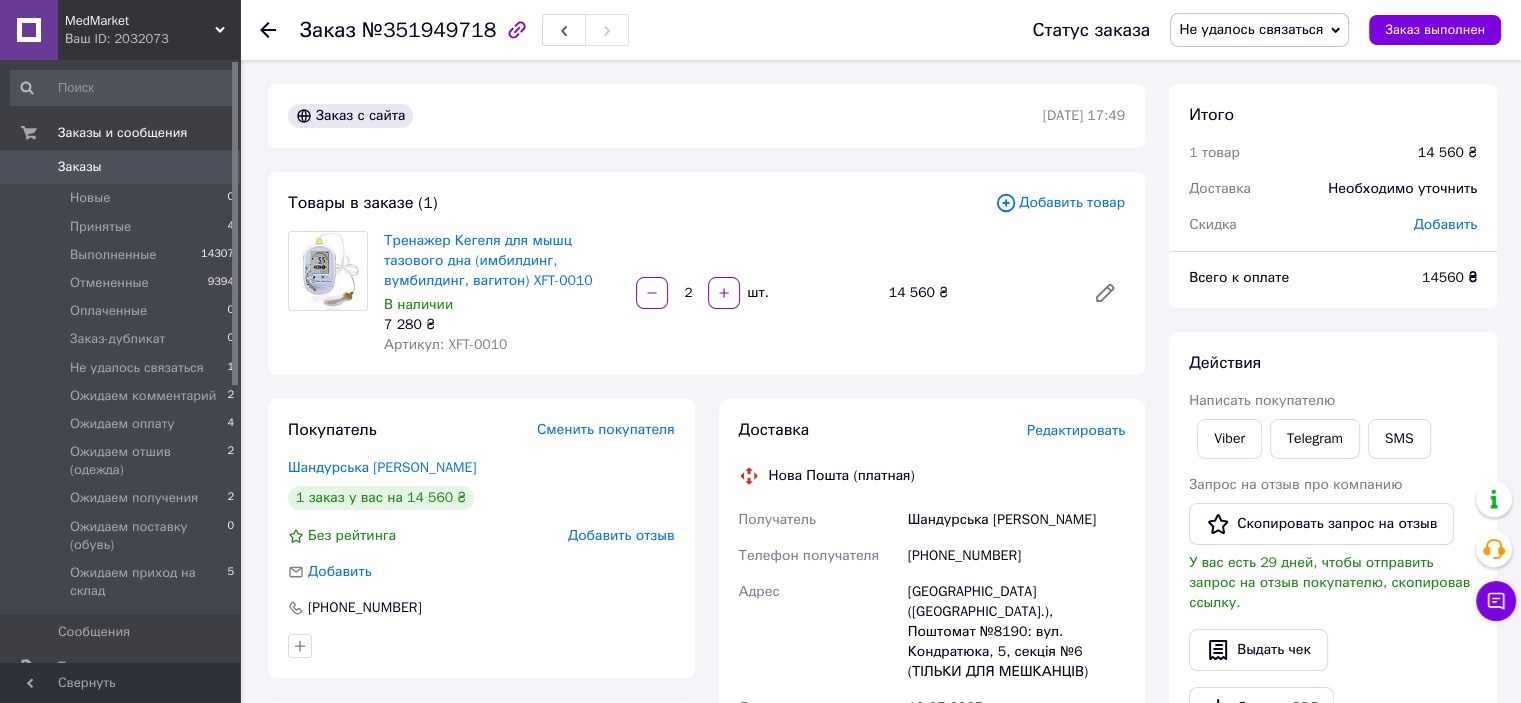 click 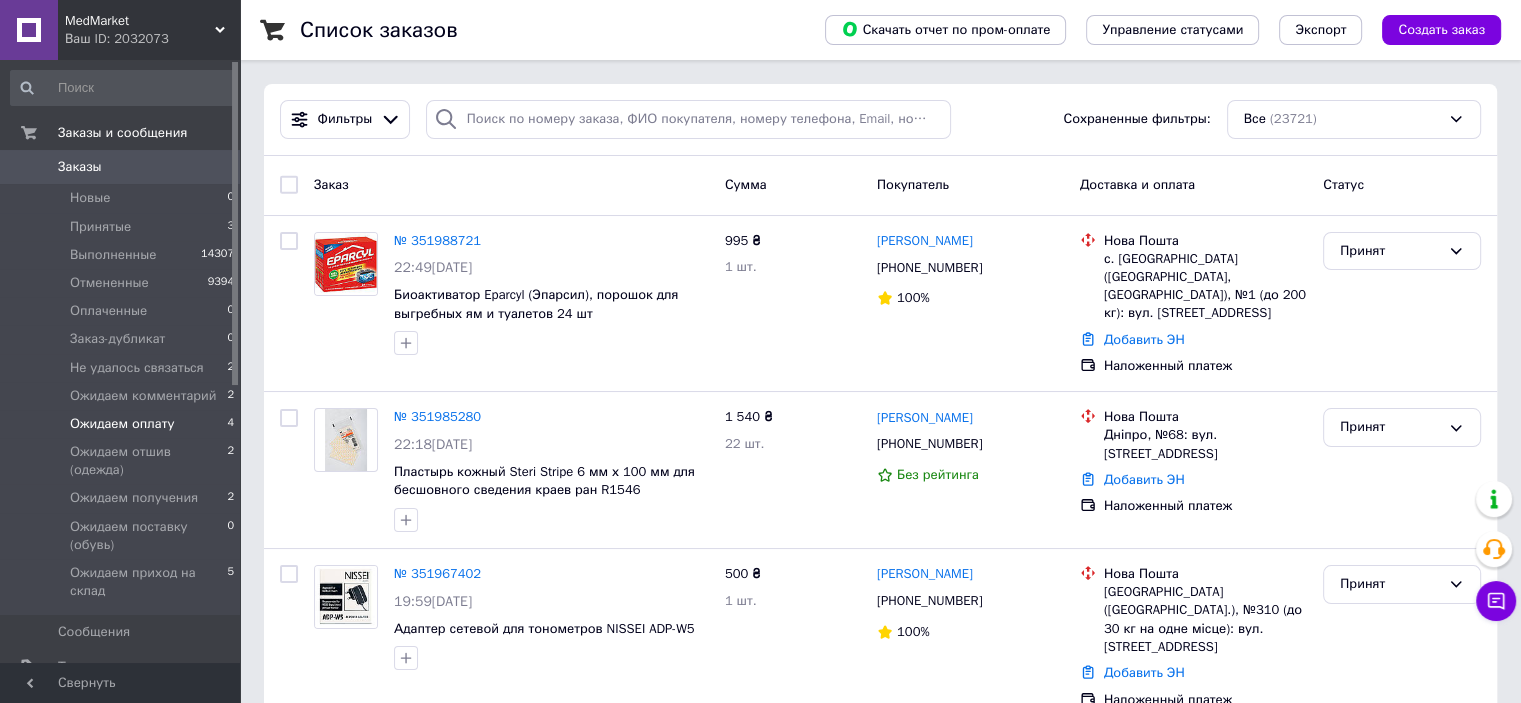 click on "Ожидаем оплату" at bounding box center [122, 424] 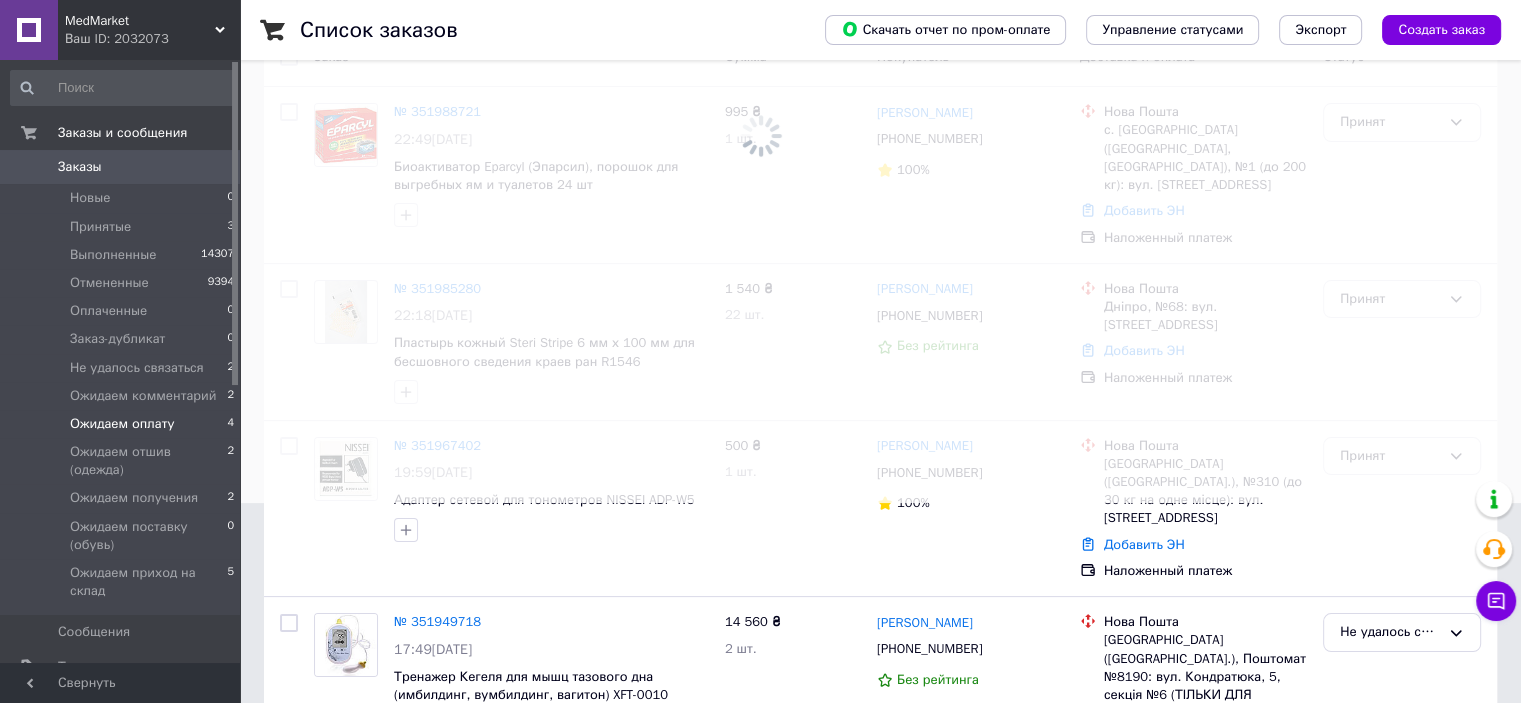 scroll, scrollTop: 0, scrollLeft: 0, axis: both 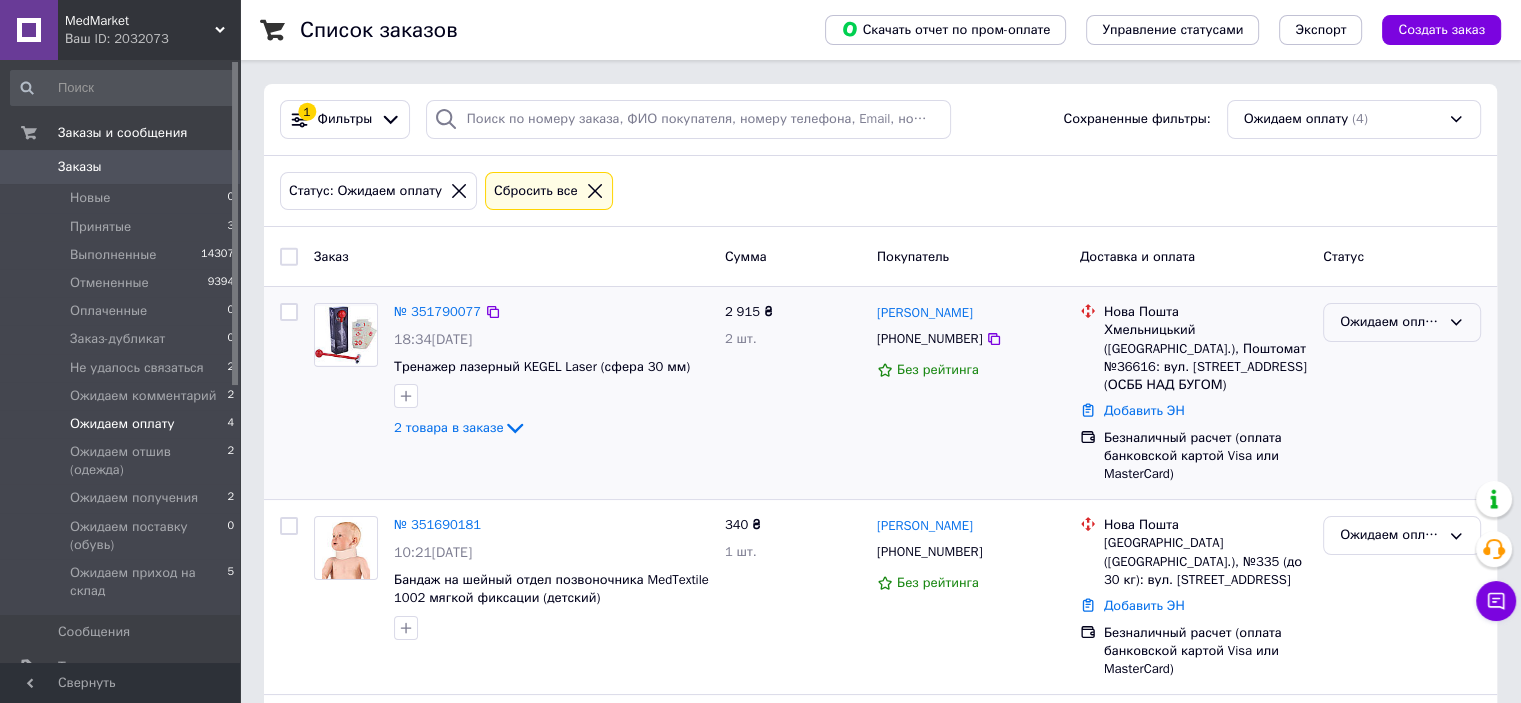 click 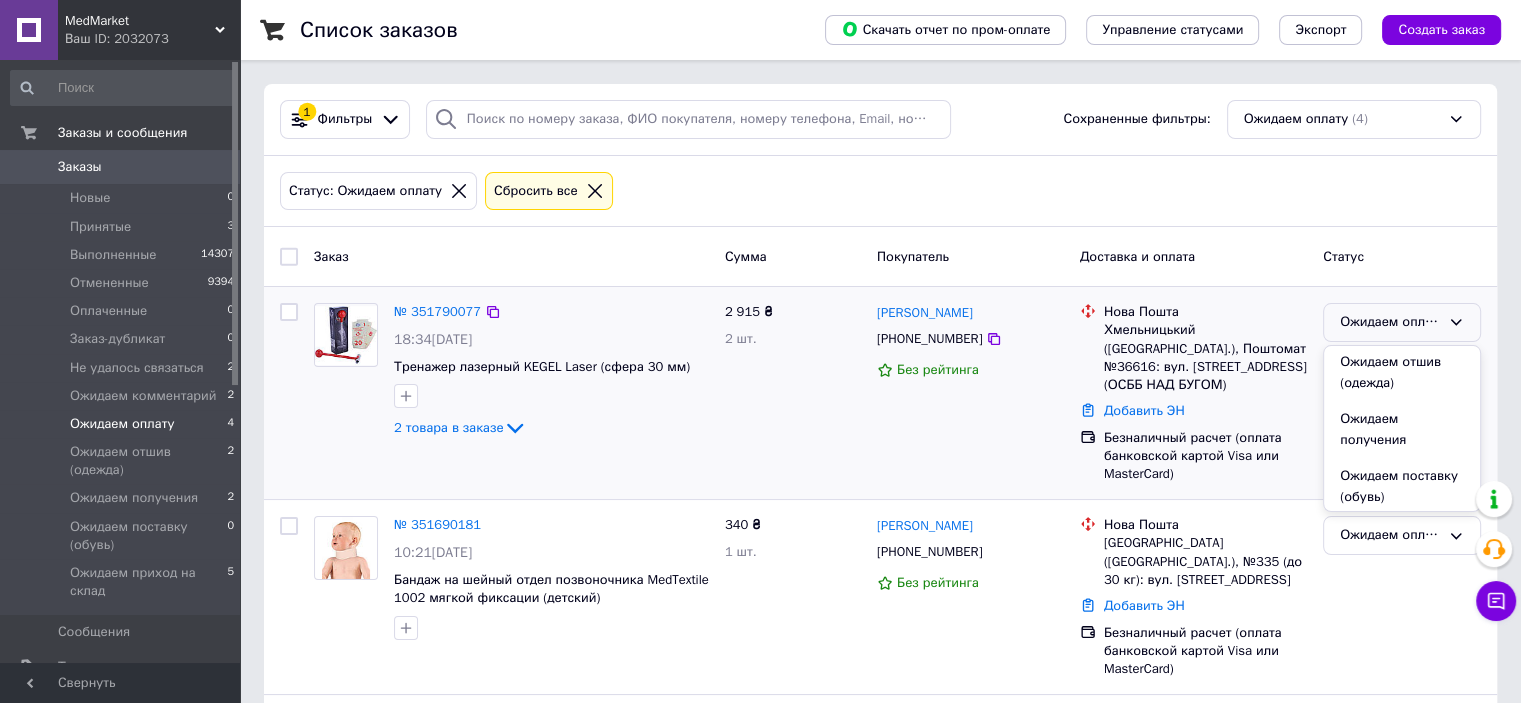 scroll, scrollTop: 300, scrollLeft: 0, axis: vertical 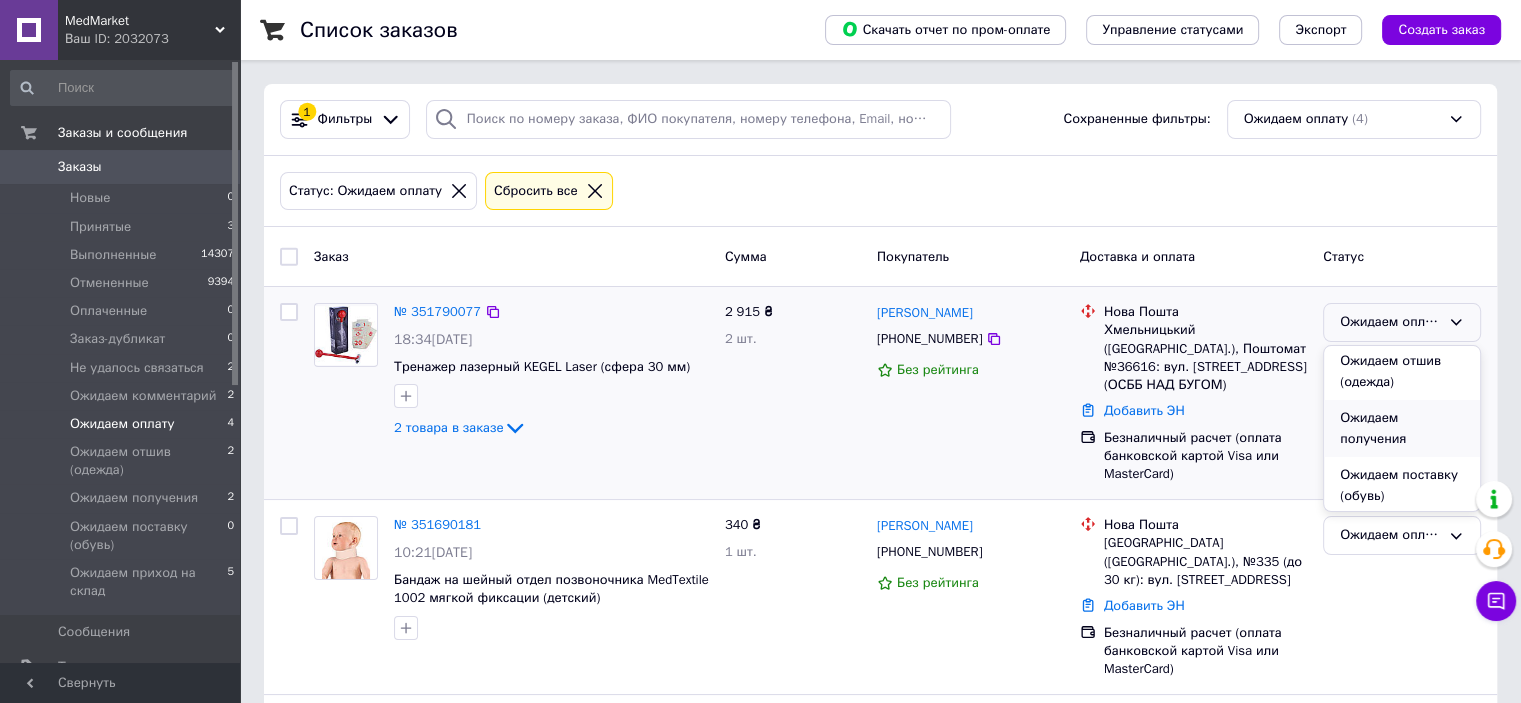 click on "Ожидаем получения" at bounding box center [1402, 428] 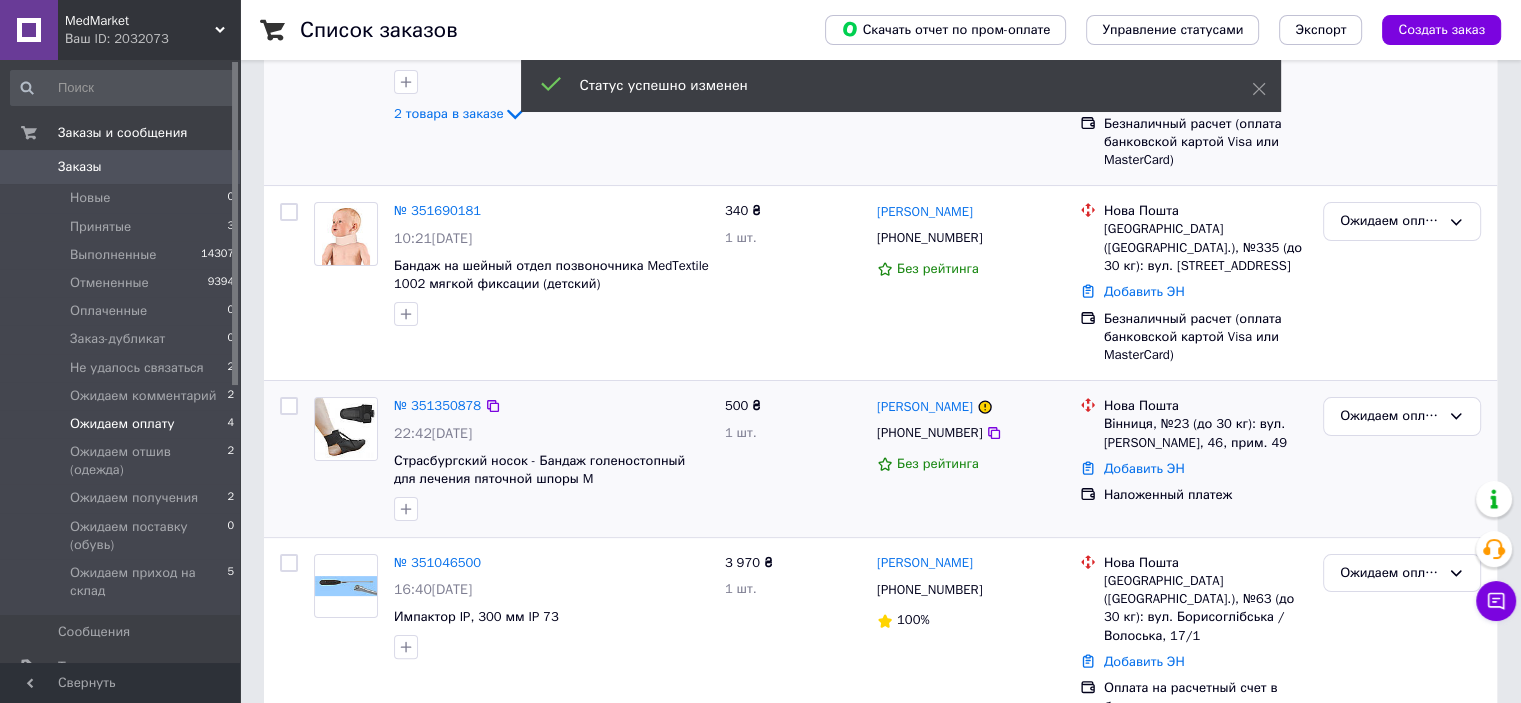 scroll, scrollTop: 328, scrollLeft: 0, axis: vertical 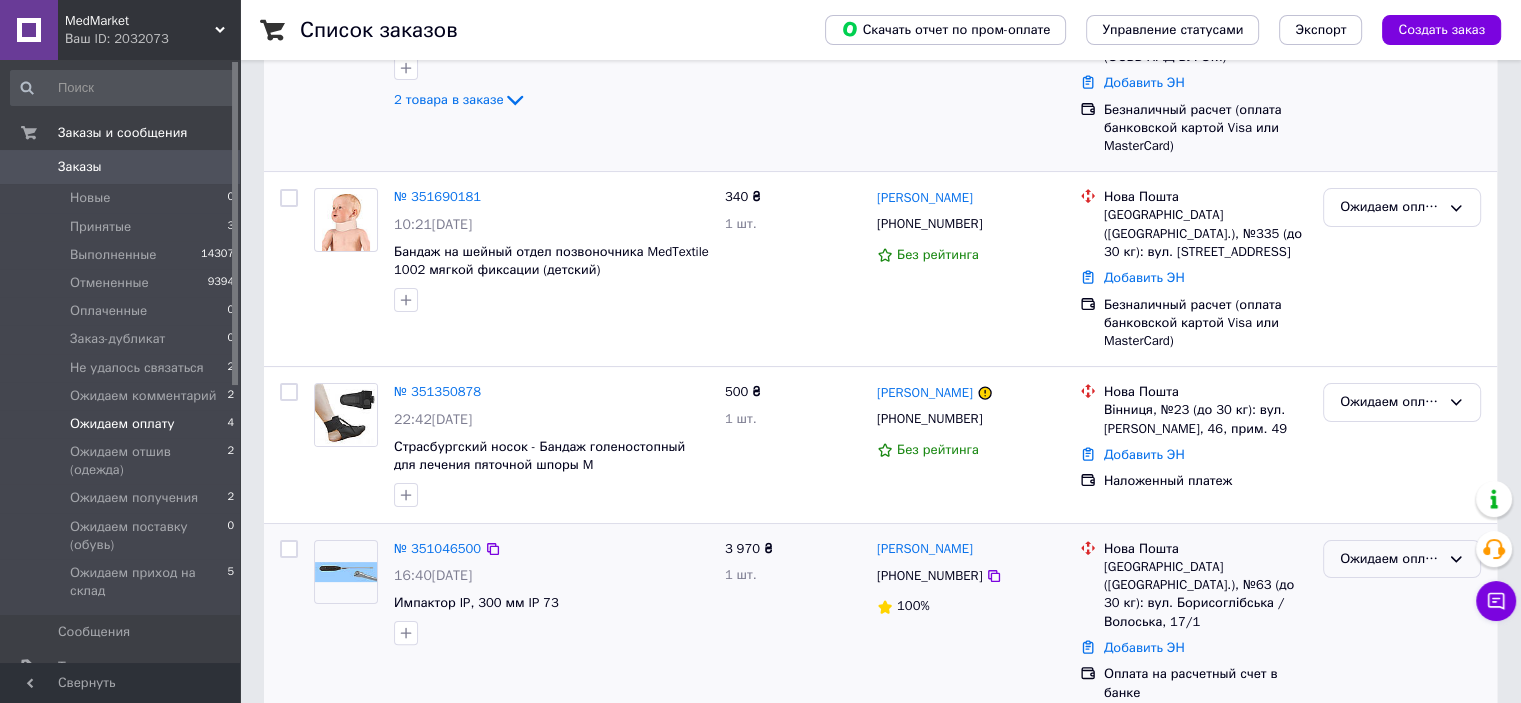 click 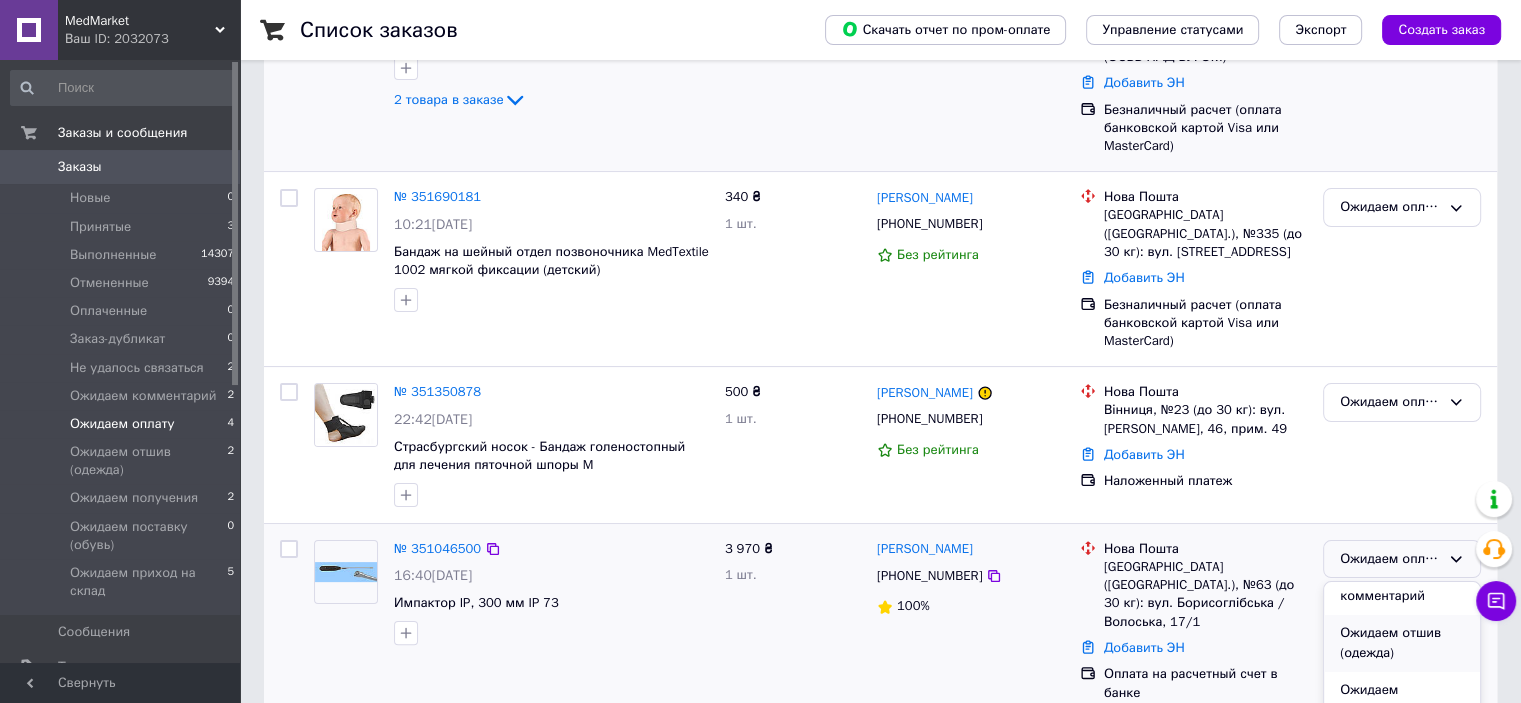 scroll, scrollTop: 300, scrollLeft: 0, axis: vertical 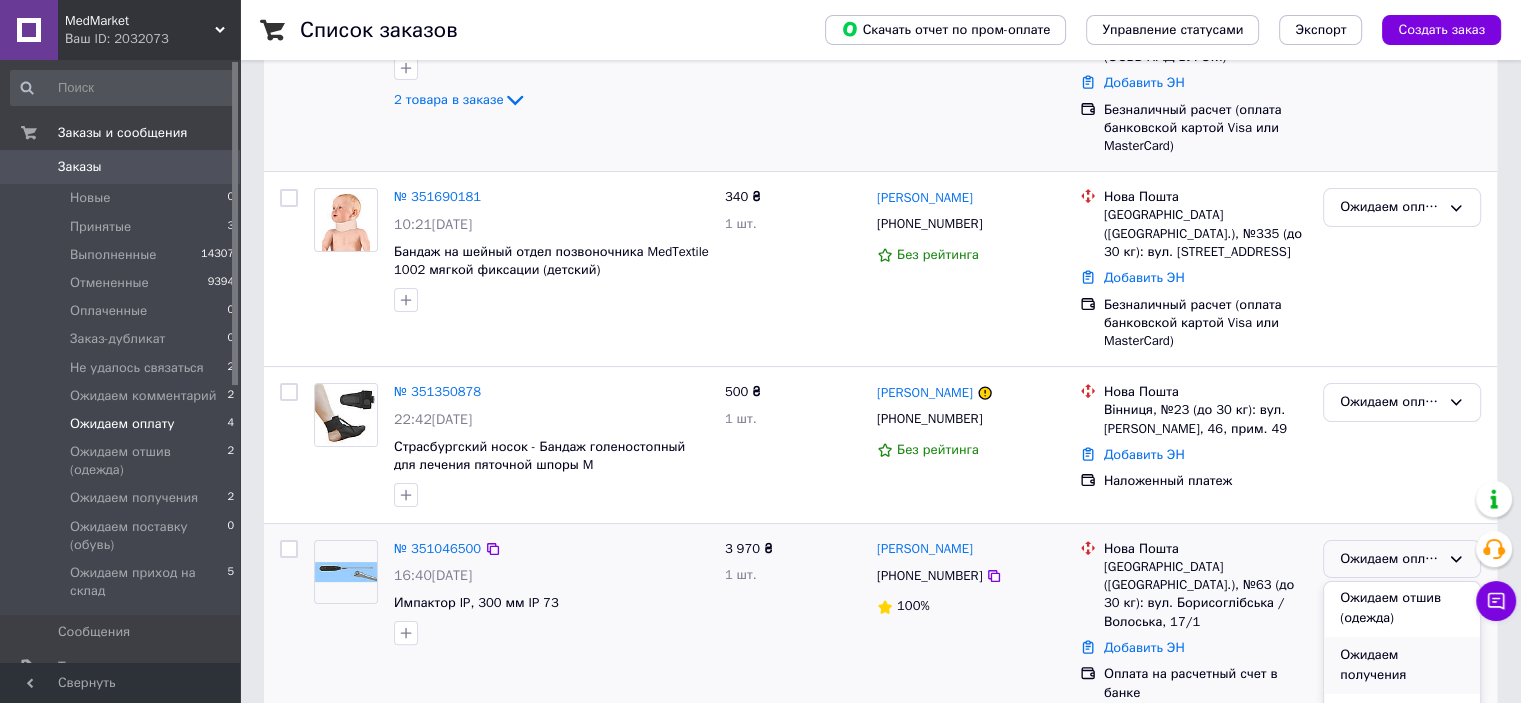 click on "Ожидаем получения" at bounding box center (1402, 665) 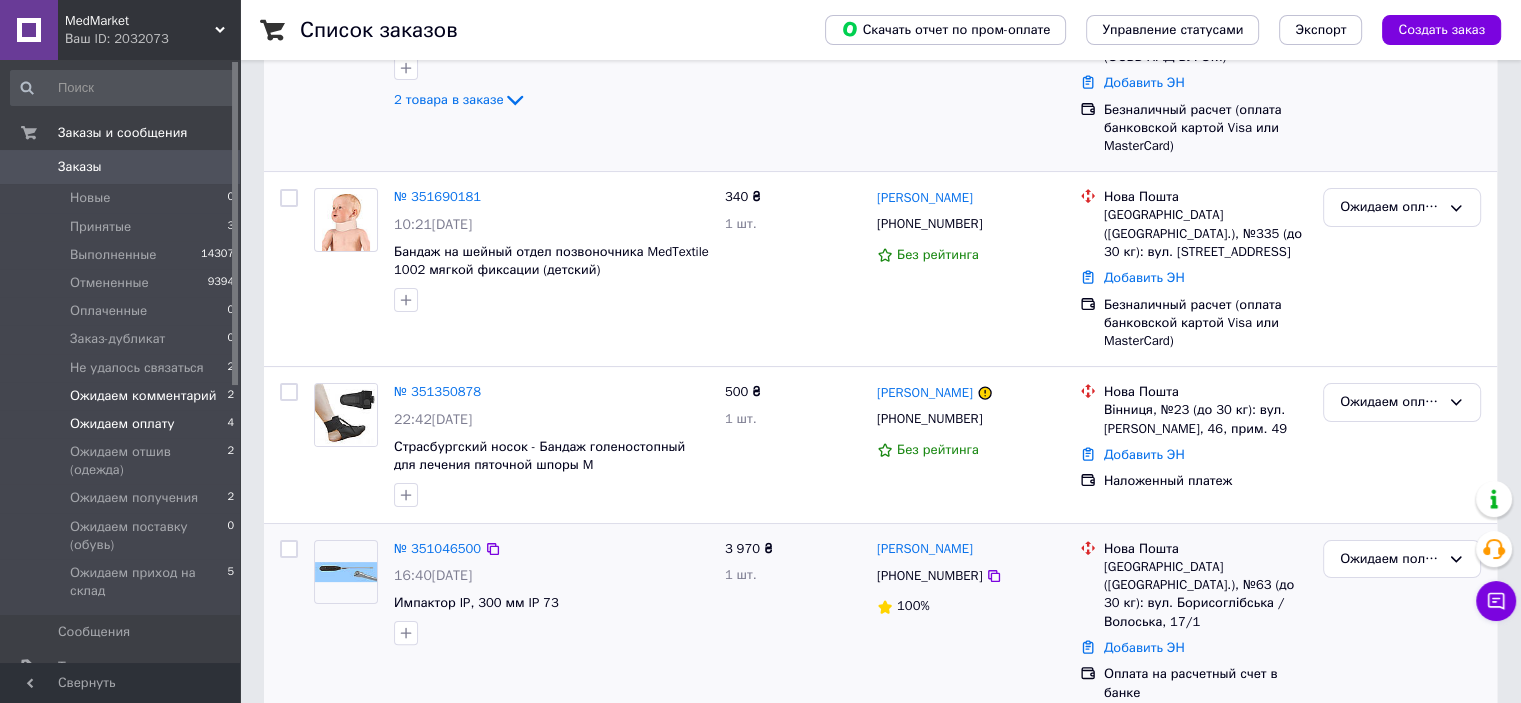 click on "Ожидаем комментарий" at bounding box center [143, 396] 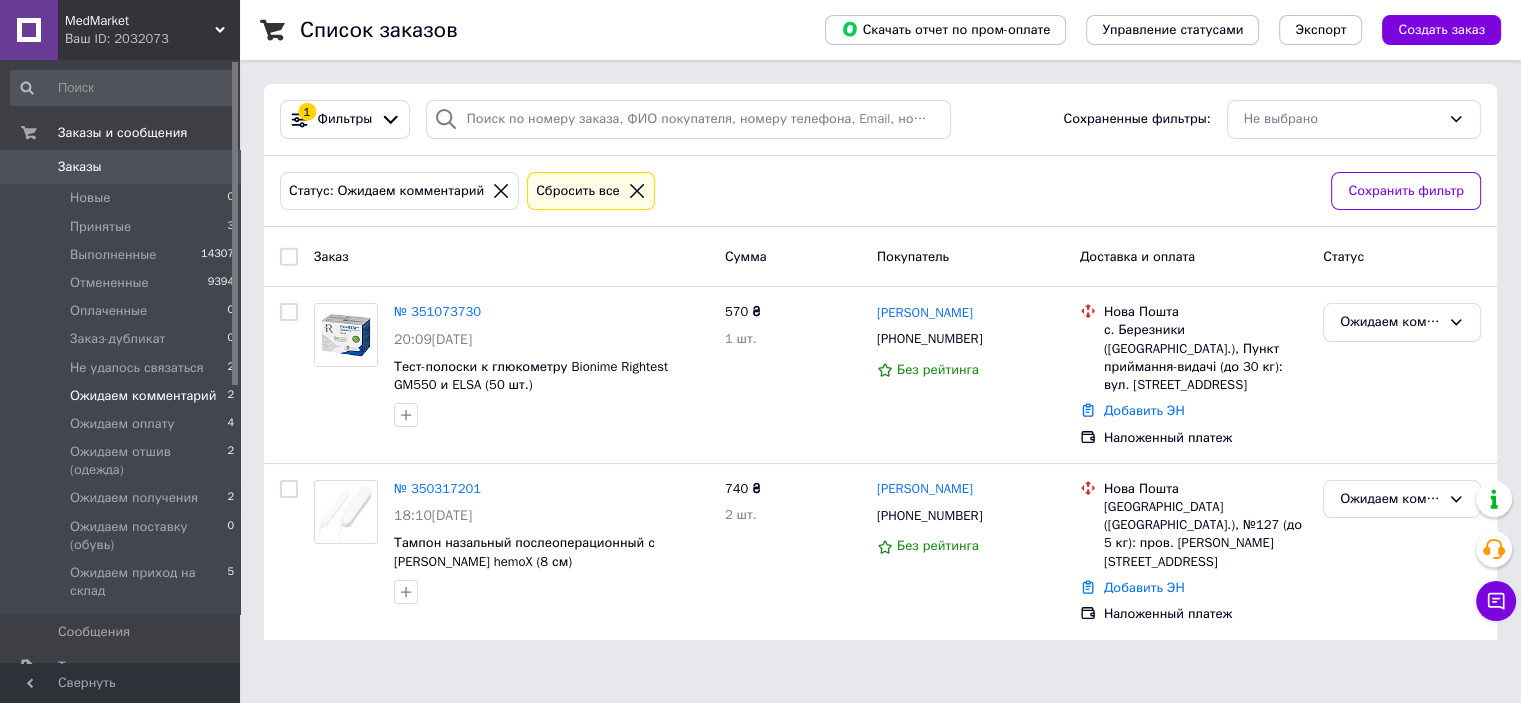 scroll, scrollTop: 0, scrollLeft: 0, axis: both 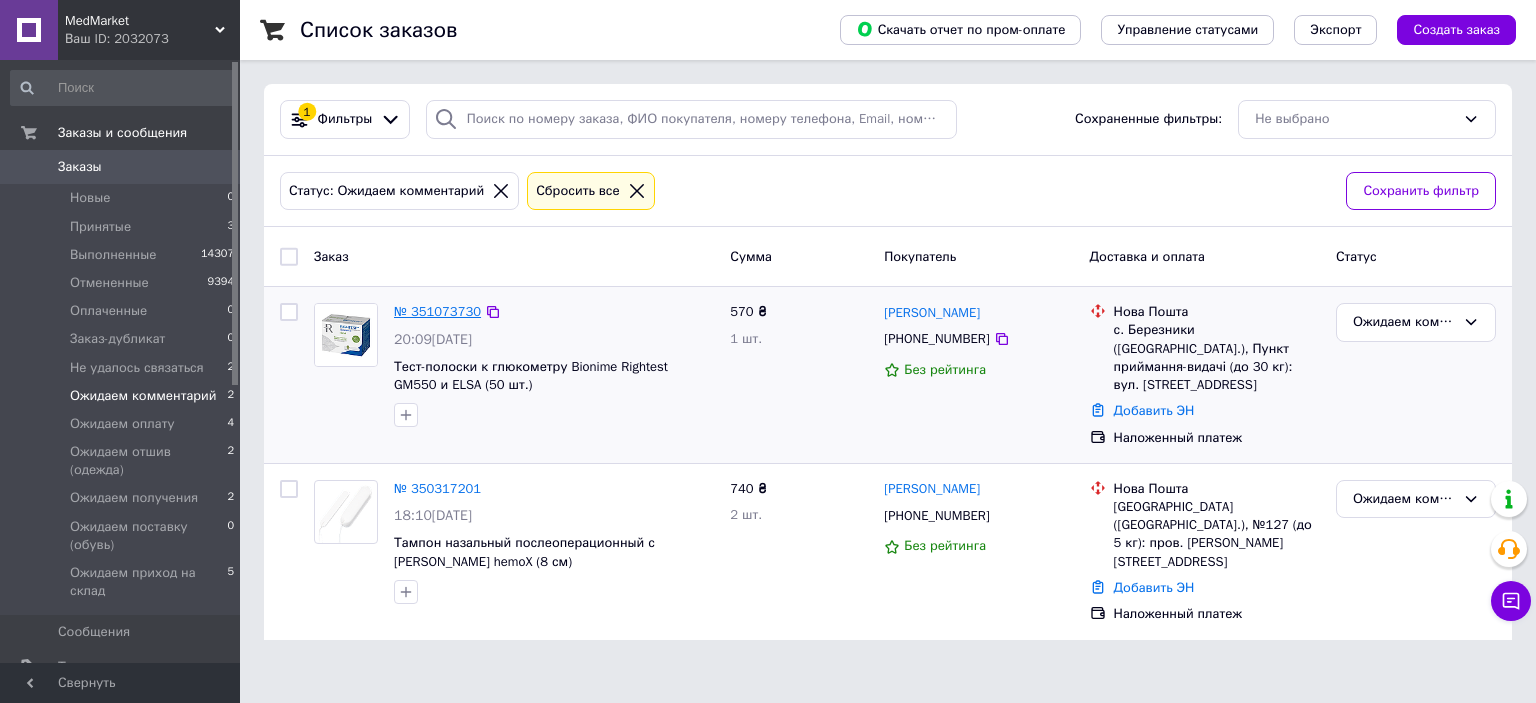 click on "№ 351073730" at bounding box center [437, 311] 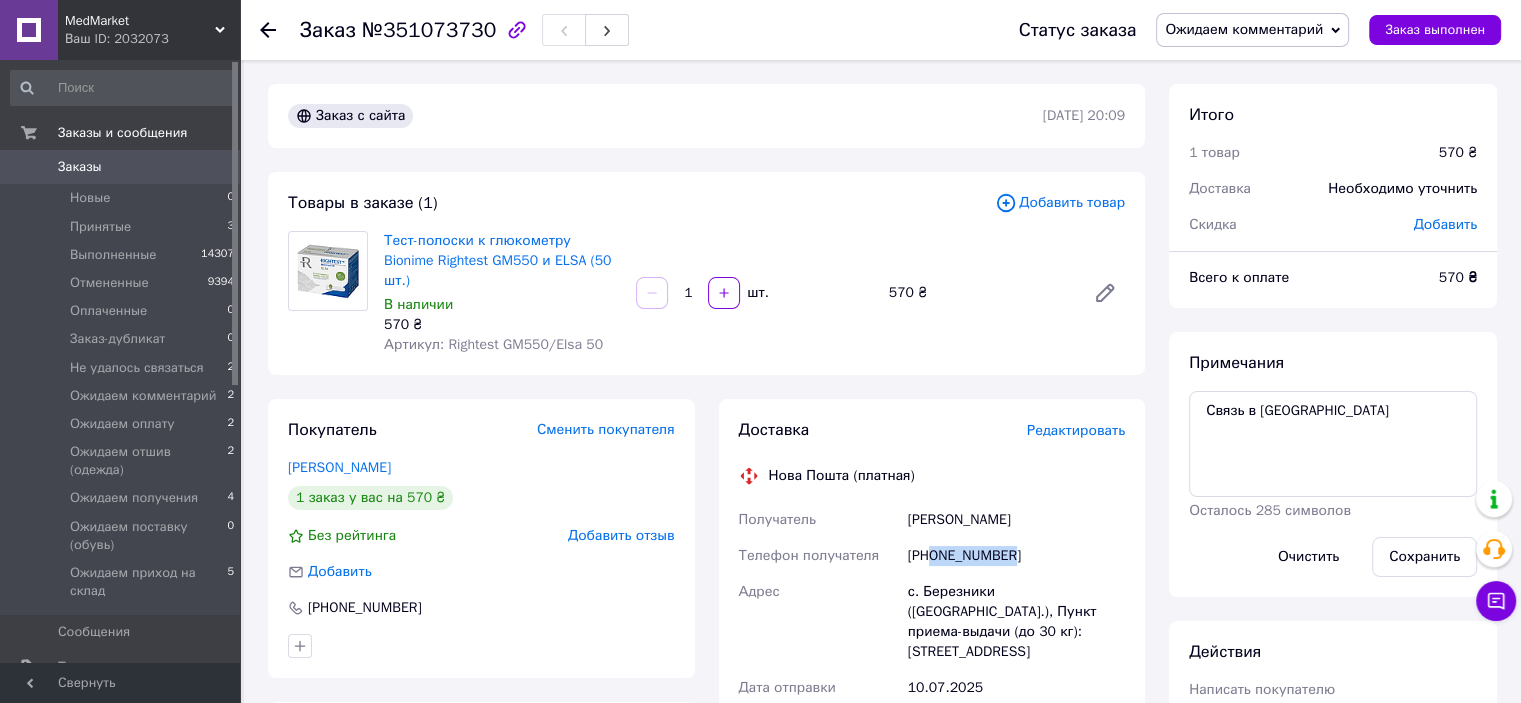 drag, startPoint x: 935, startPoint y: 542, endPoint x: 1012, endPoint y: 540, distance: 77.02597 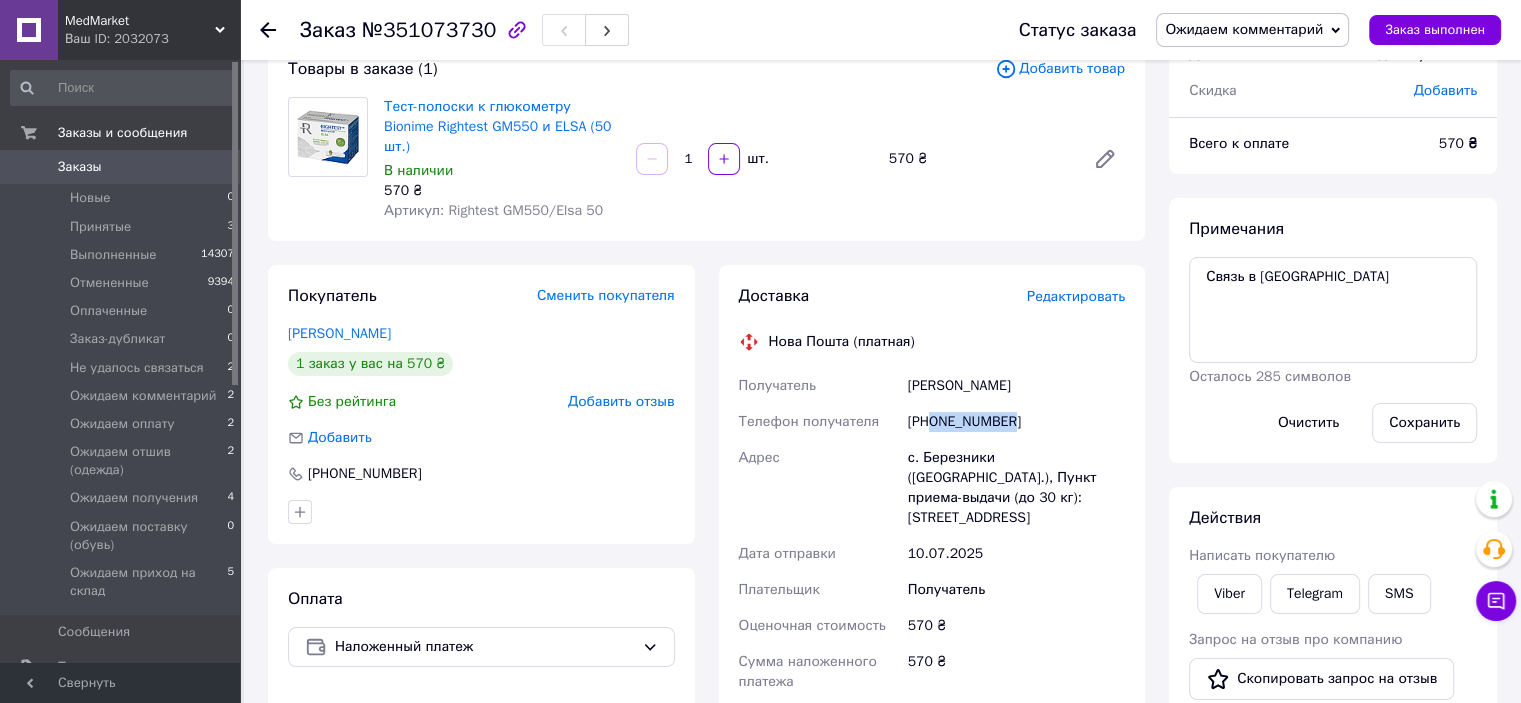 scroll, scrollTop: 200, scrollLeft: 0, axis: vertical 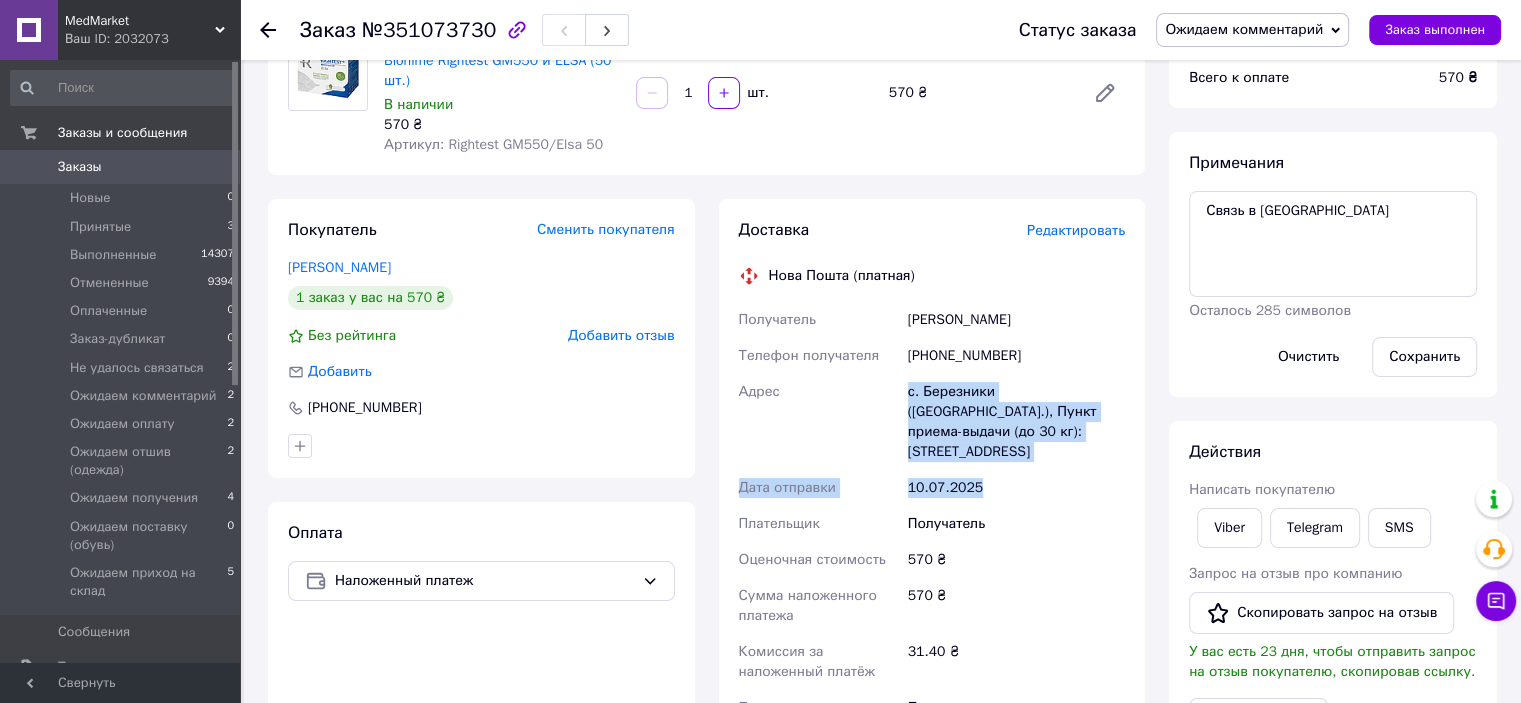 drag, startPoint x: 903, startPoint y: 374, endPoint x: 1058, endPoint y: 430, distance: 164.80595 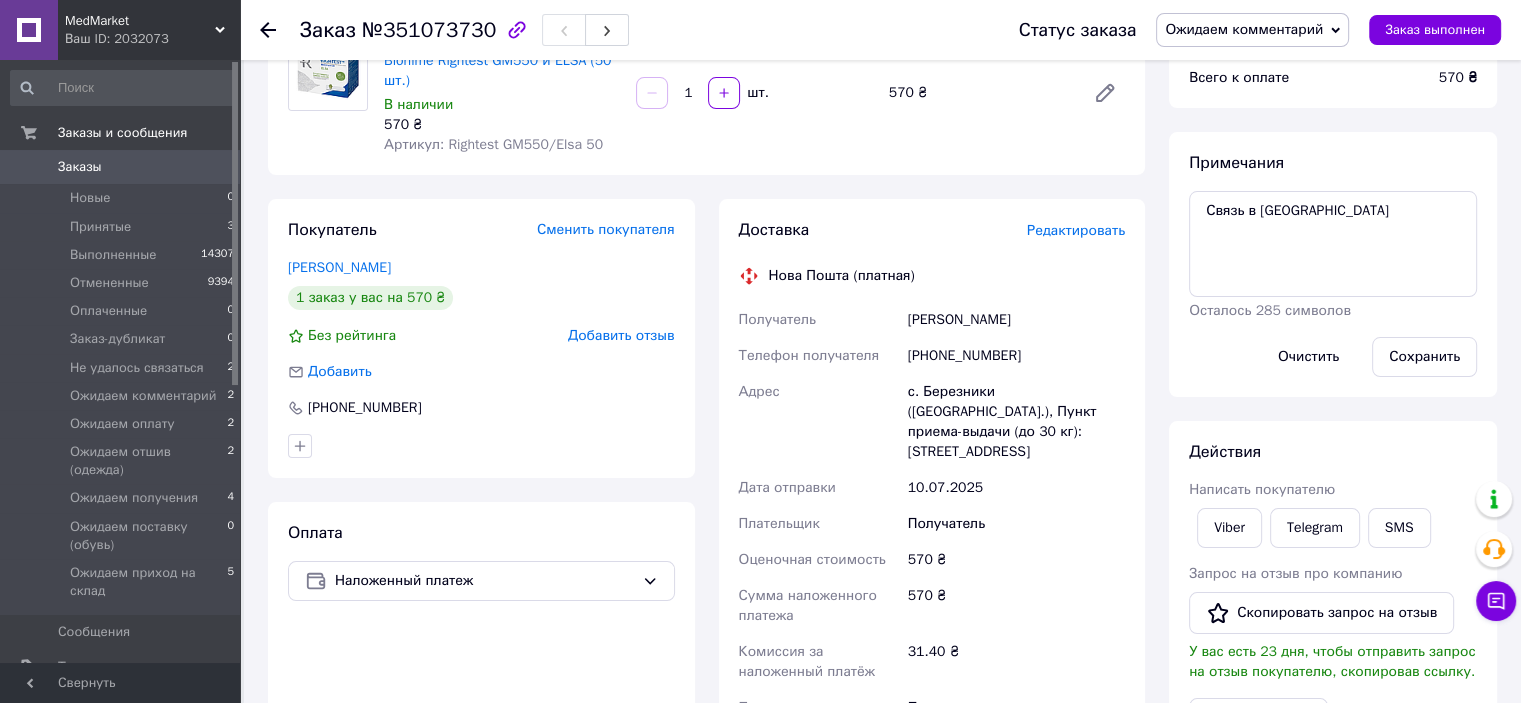 click on "Адрес" at bounding box center (819, 422) 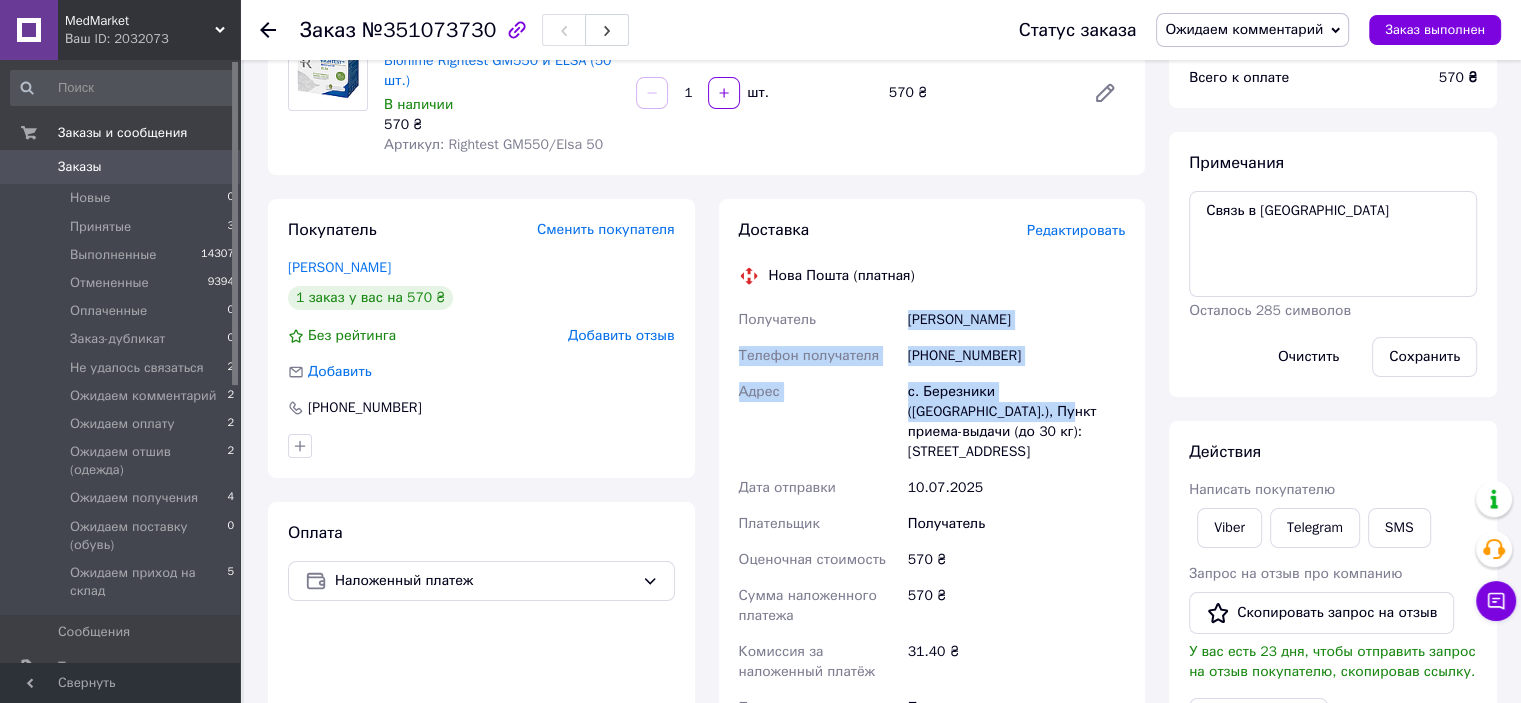 drag, startPoint x: 910, startPoint y: 291, endPoint x: 932, endPoint y: 390, distance: 101.414986 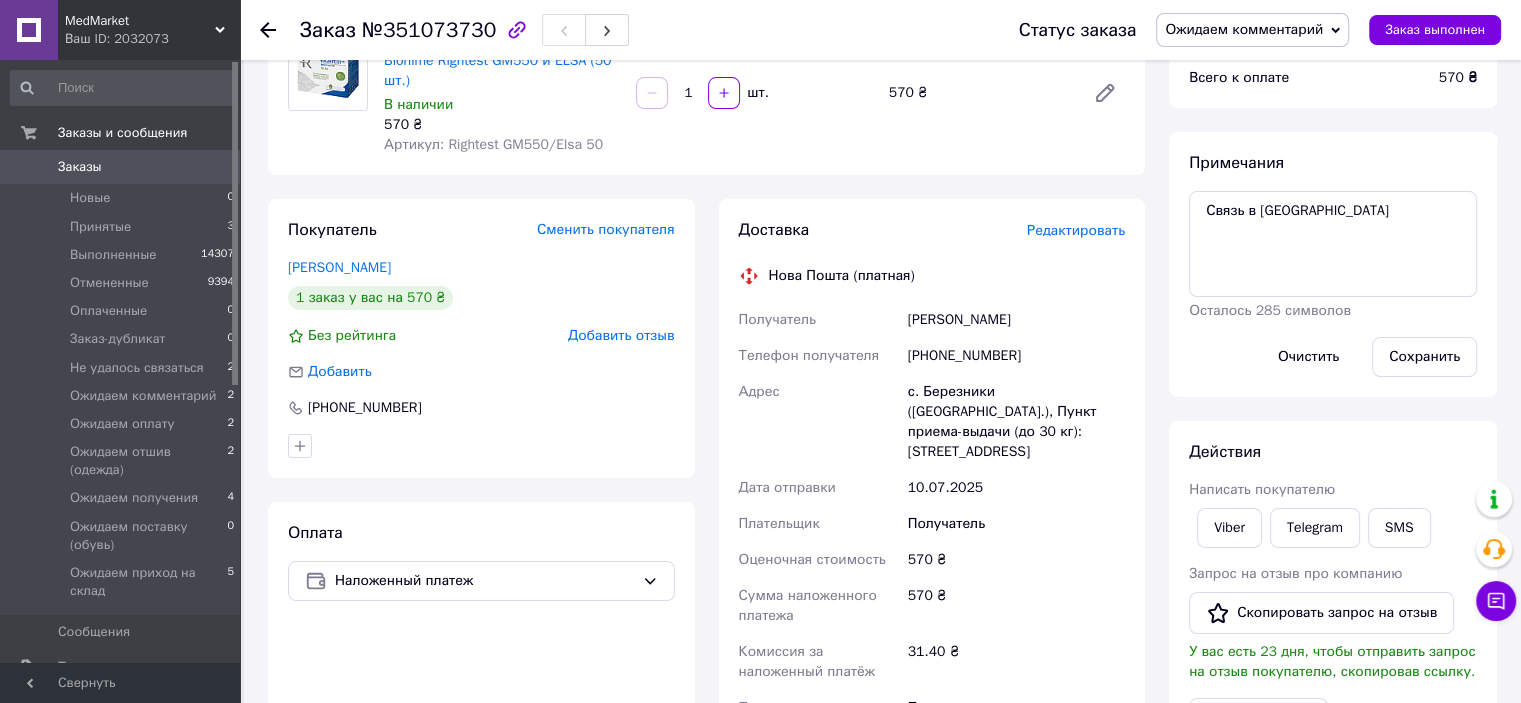 drag, startPoint x: 908, startPoint y: 372, endPoint x: 1045, endPoint y: 419, distance: 144.83784 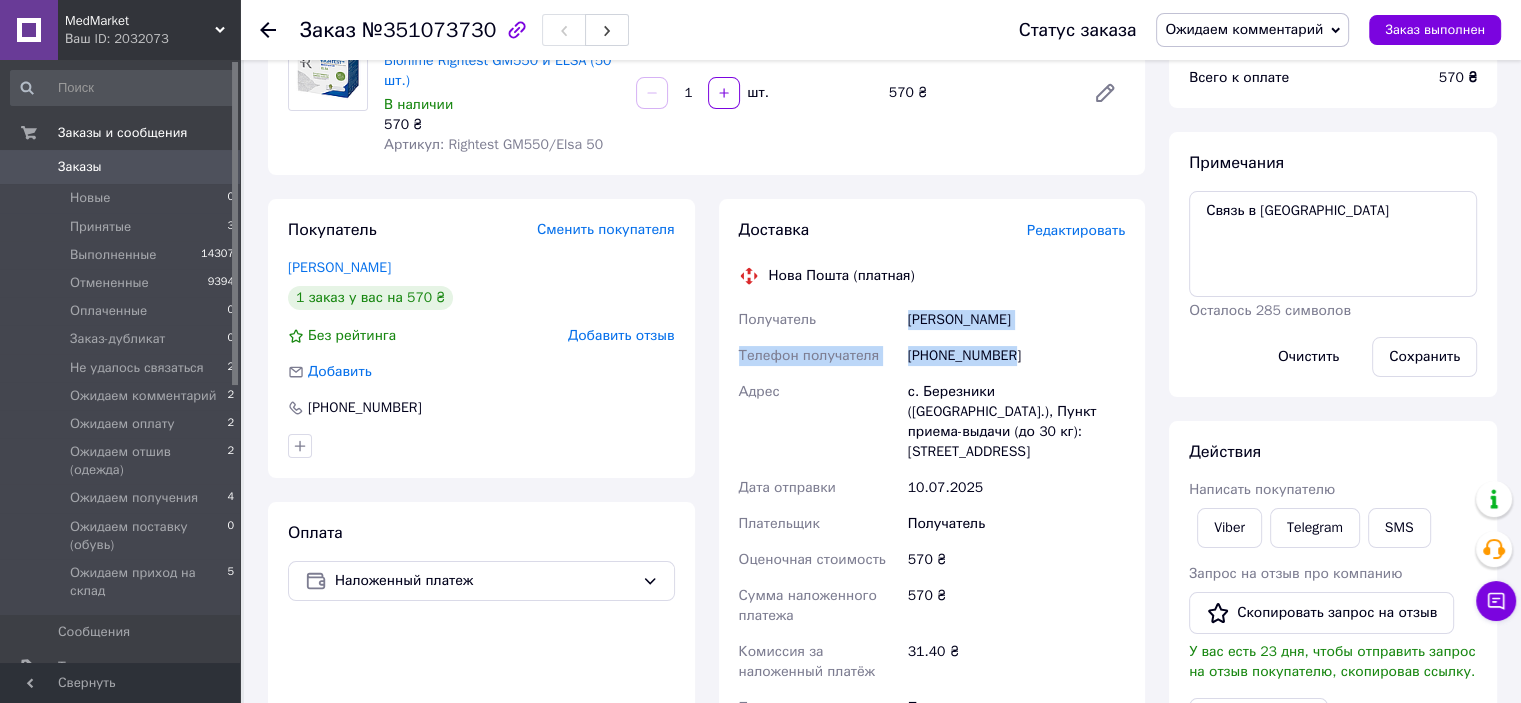 drag, startPoint x: 909, startPoint y: 290, endPoint x: 1028, endPoint y: 339, distance: 128.69344 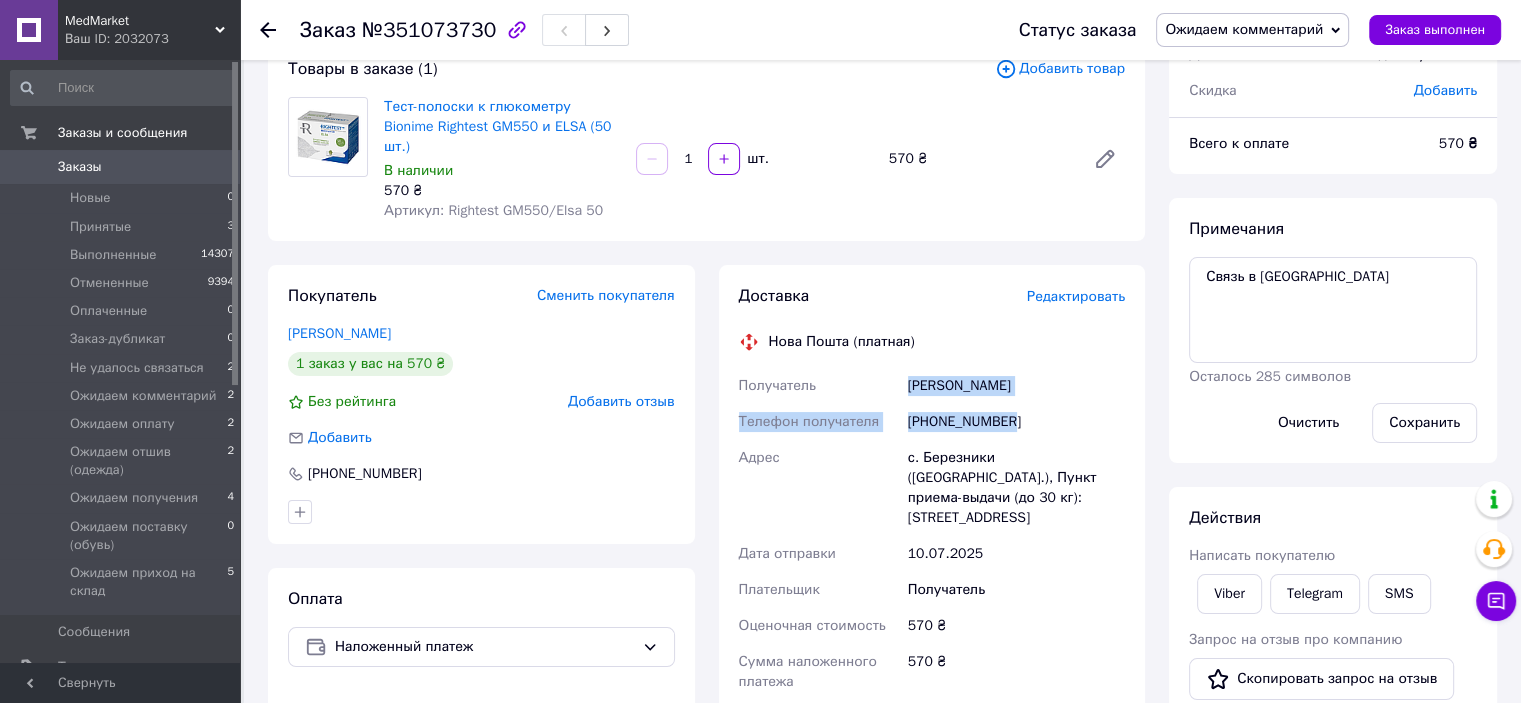 scroll, scrollTop: 0, scrollLeft: 0, axis: both 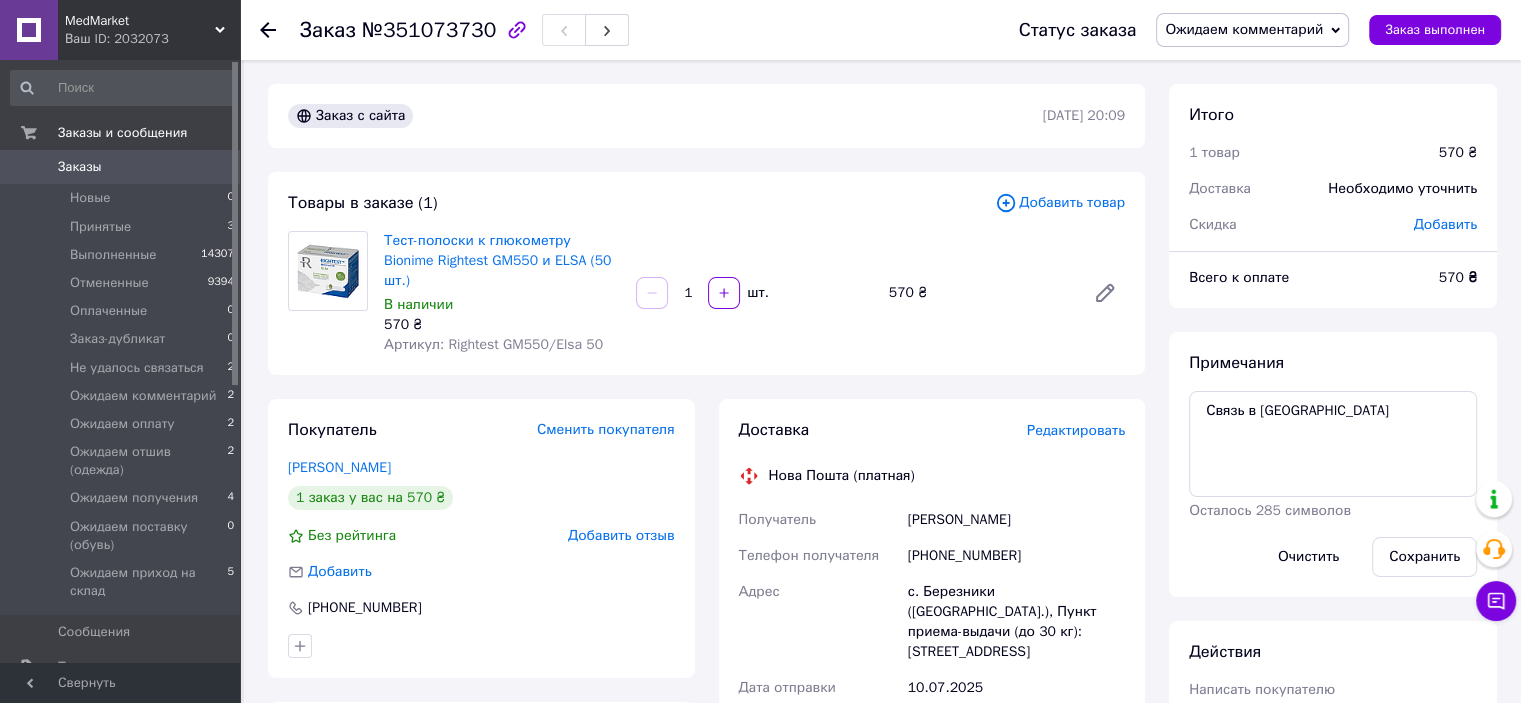click 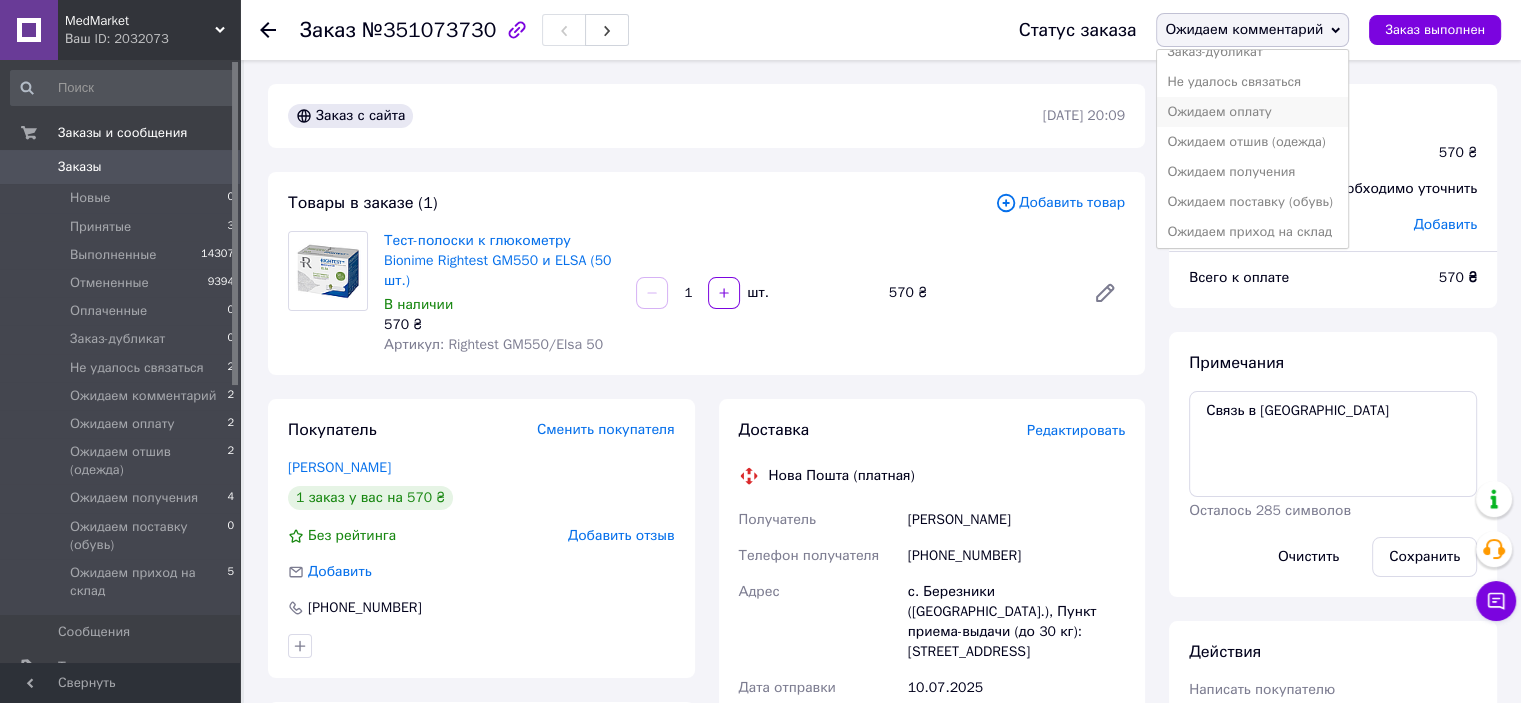 scroll, scrollTop: 141, scrollLeft: 0, axis: vertical 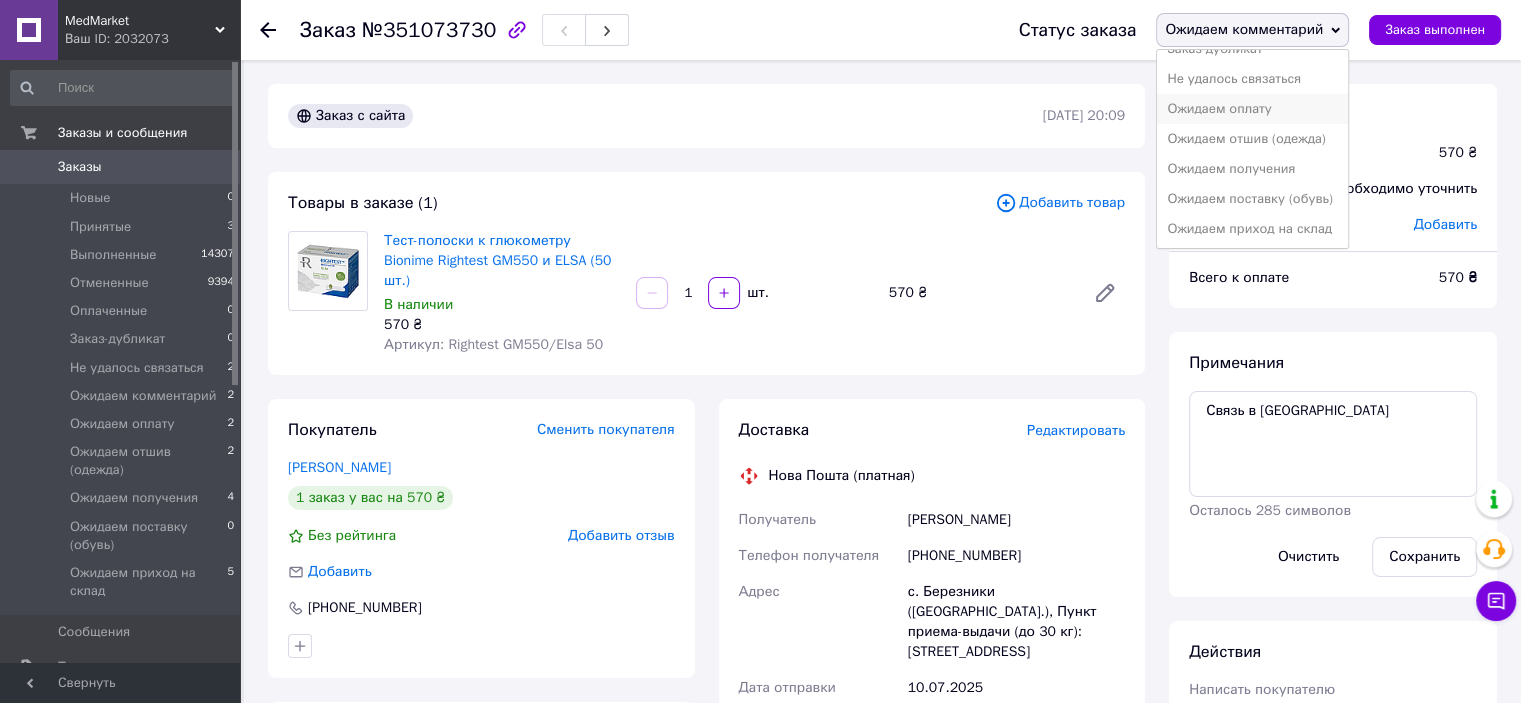 click on "Ожидаем оплату" at bounding box center (1252, 109) 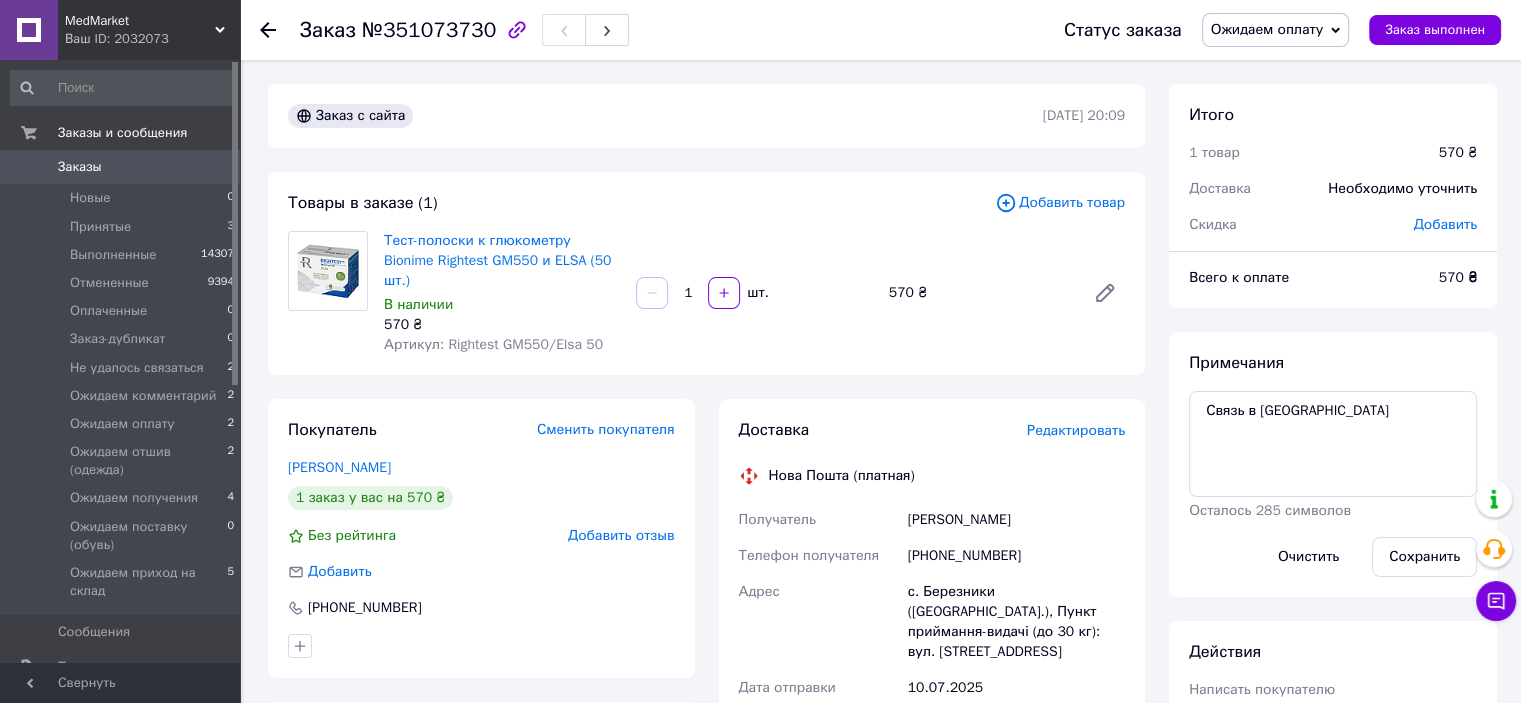click 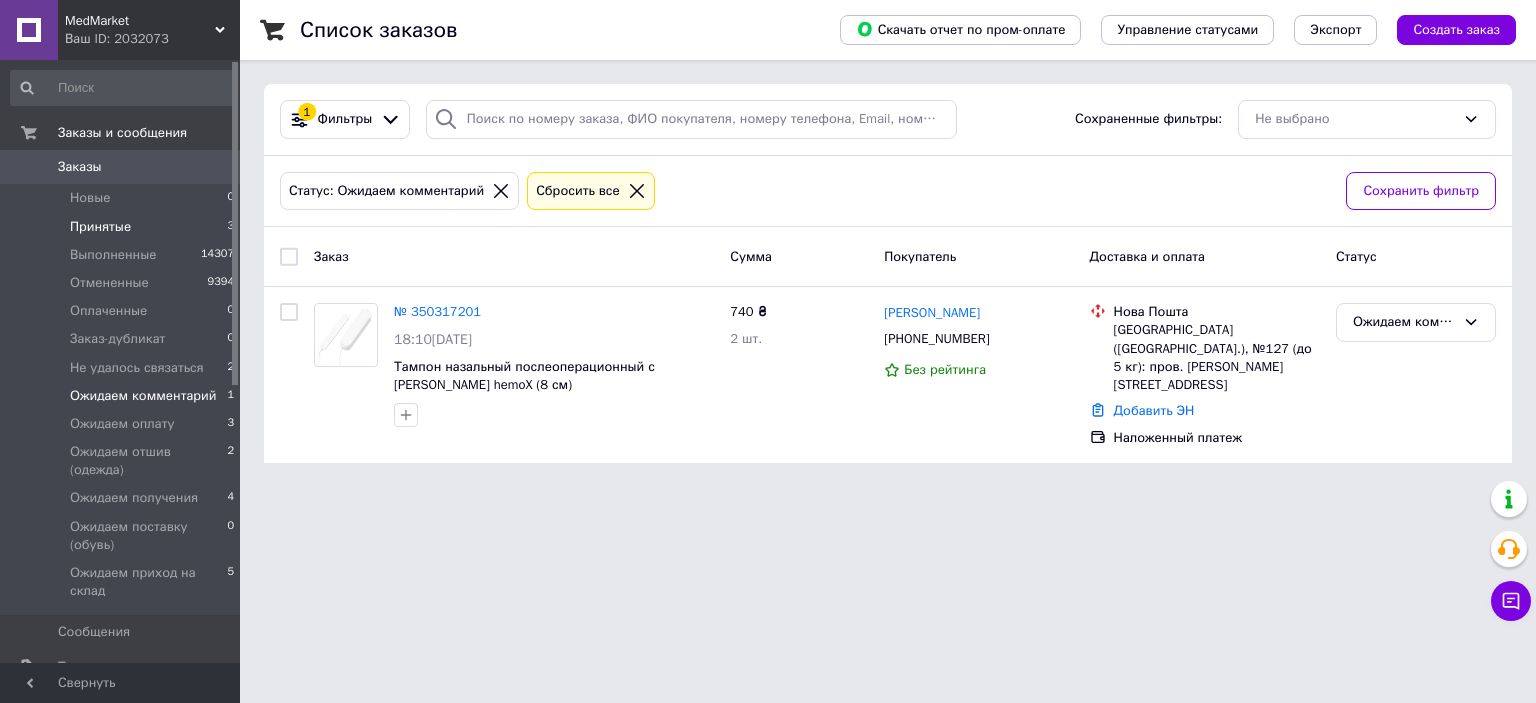 click on "Принятые" at bounding box center (100, 227) 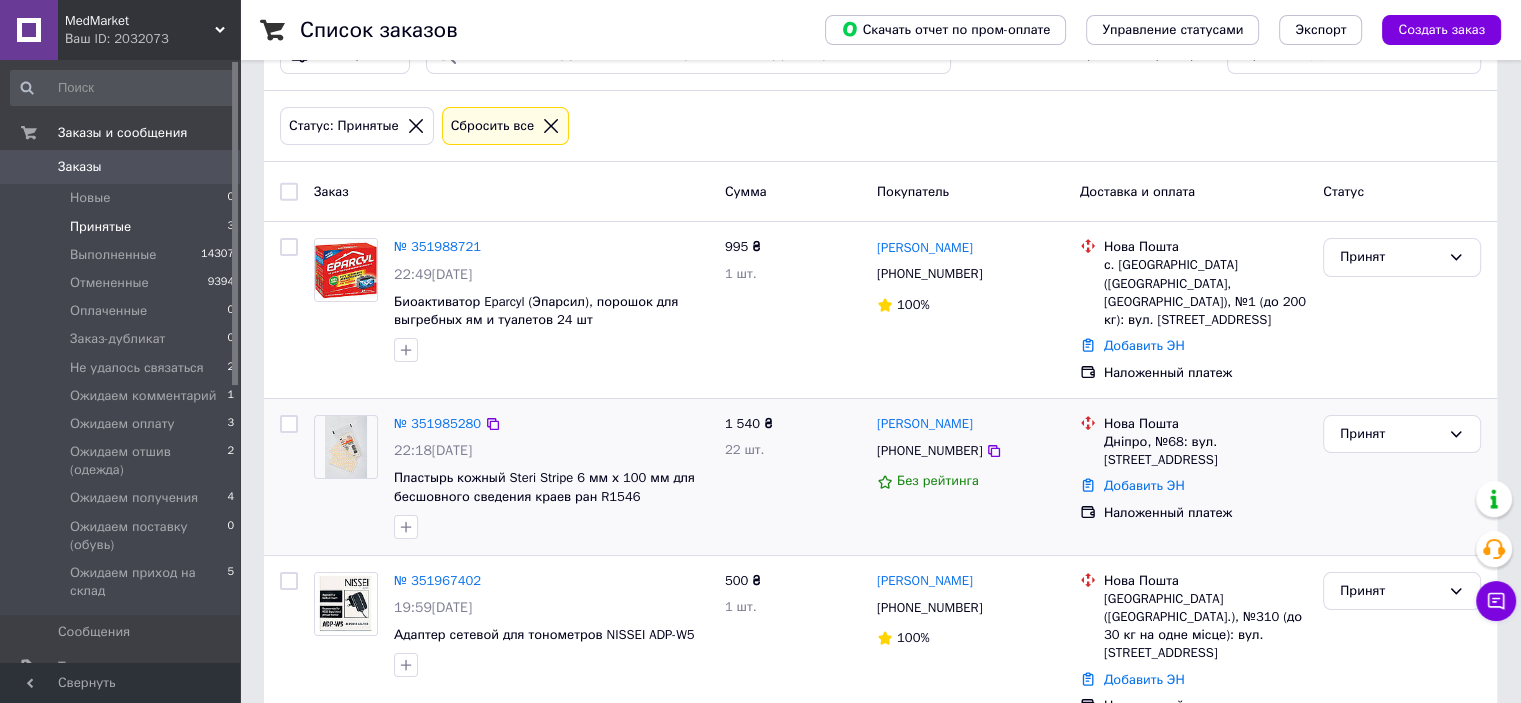 scroll, scrollTop: 97, scrollLeft: 0, axis: vertical 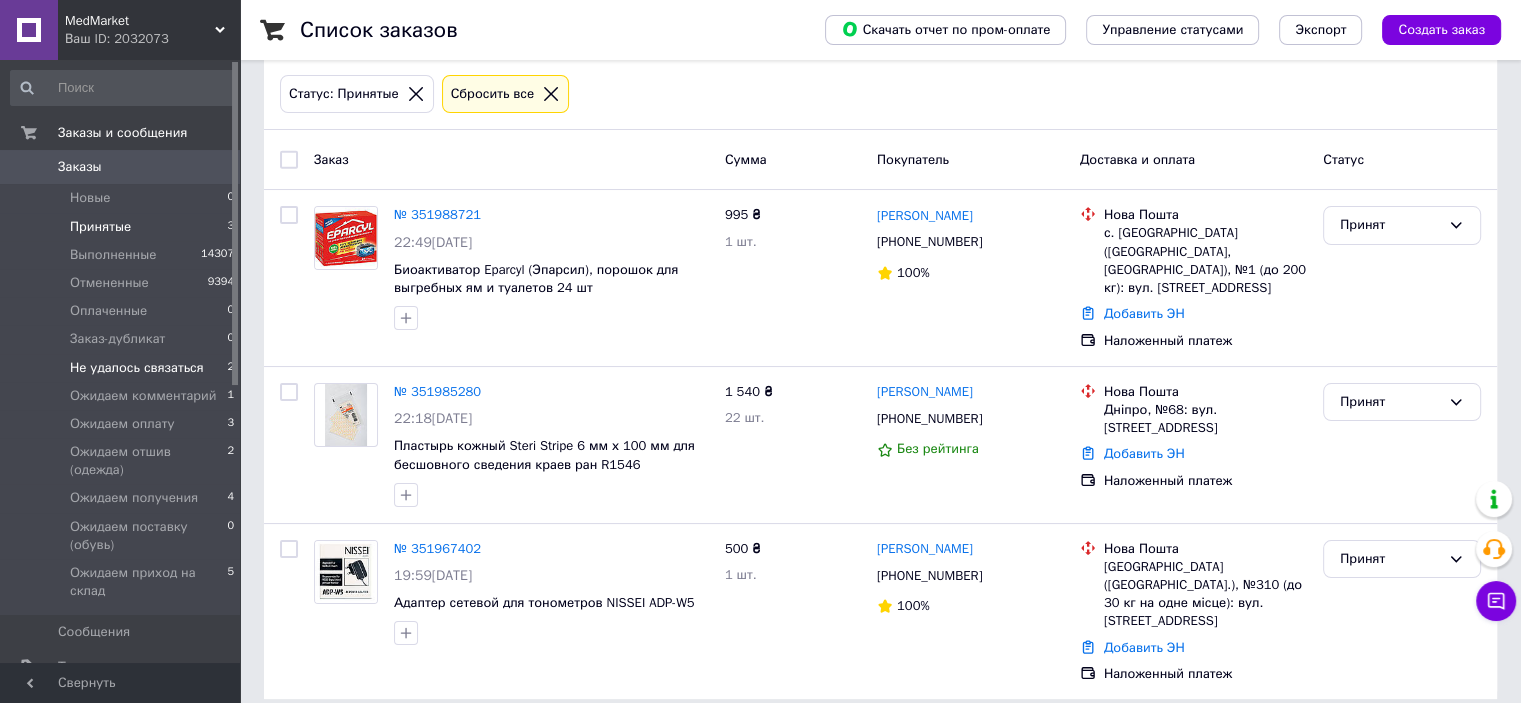 click on "Не удалось связаться" at bounding box center (137, 368) 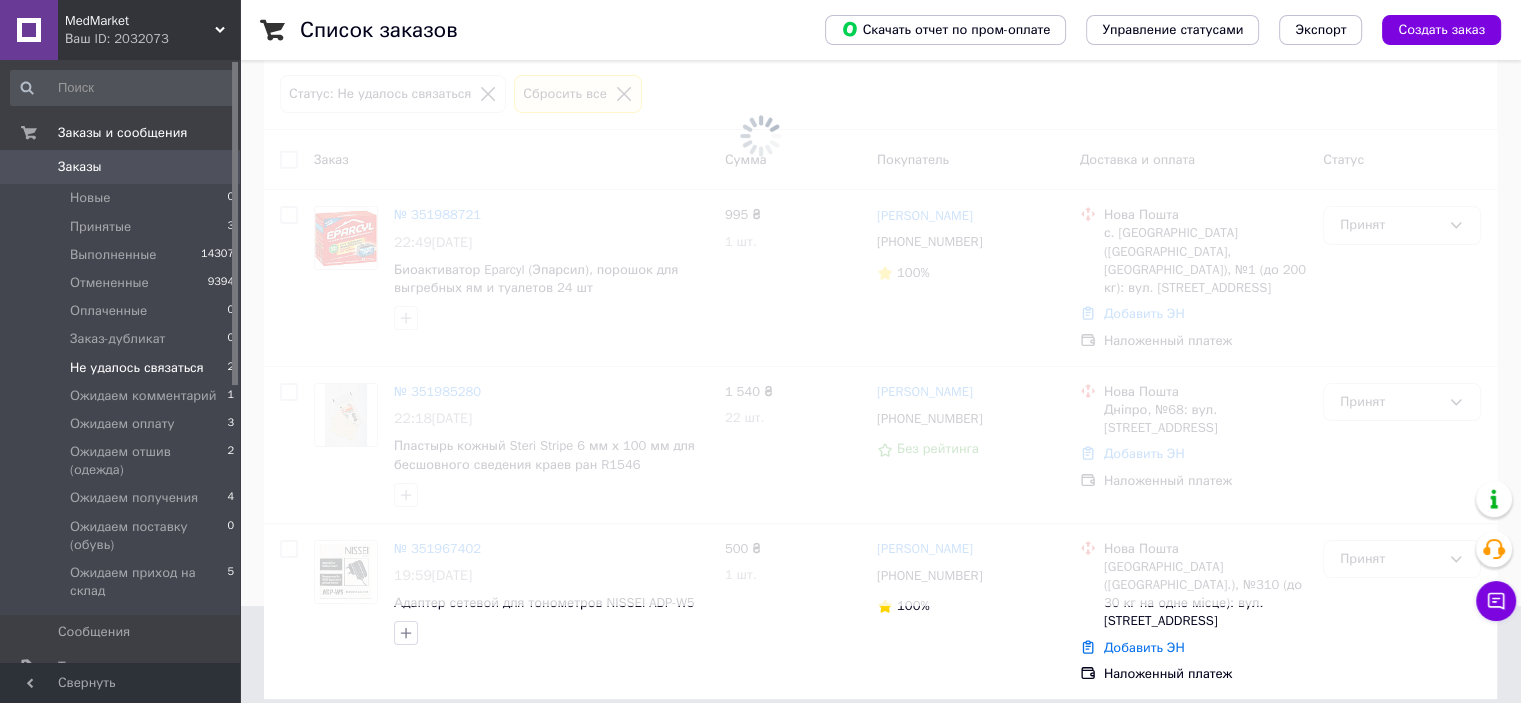 scroll, scrollTop: 0, scrollLeft: 0, axis: both 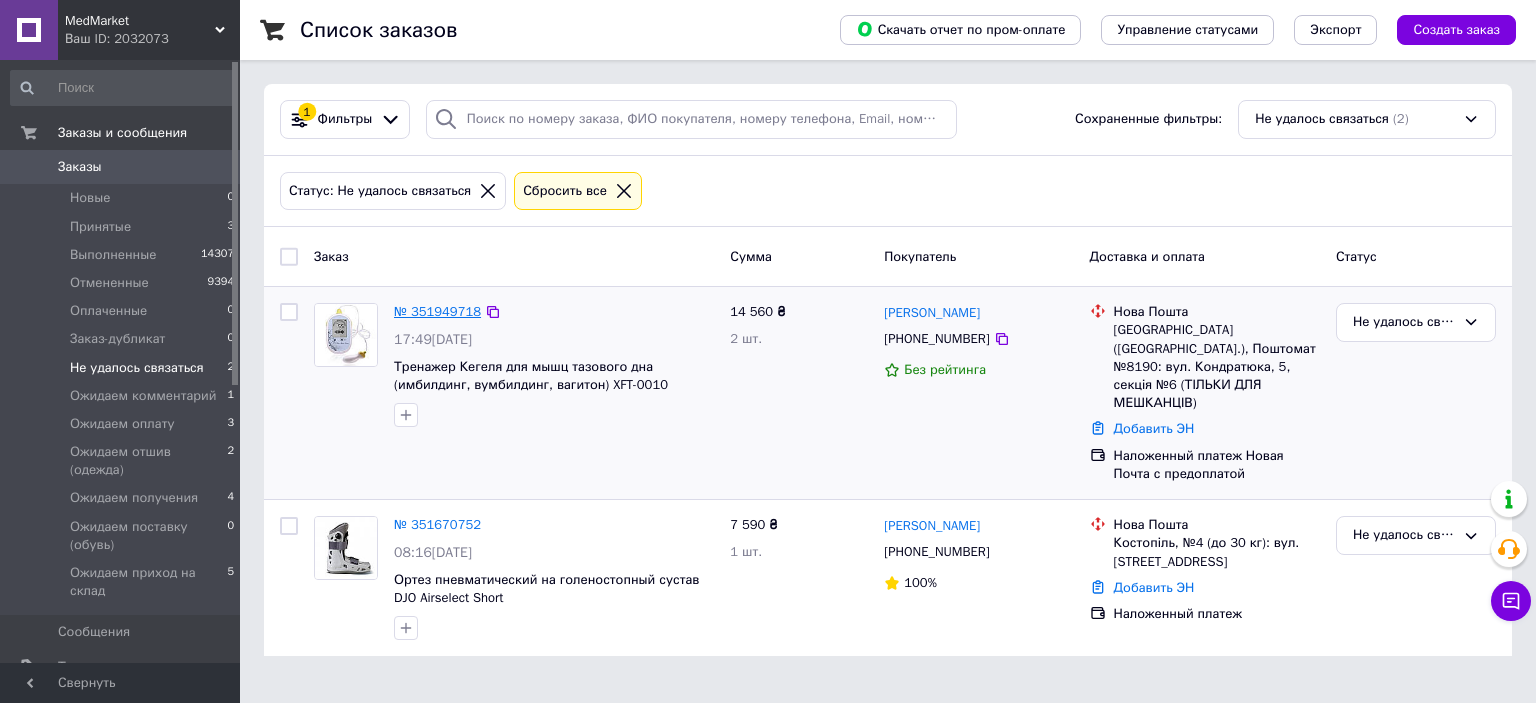 click on "№ 351949718" at bounding box center [437, 311] 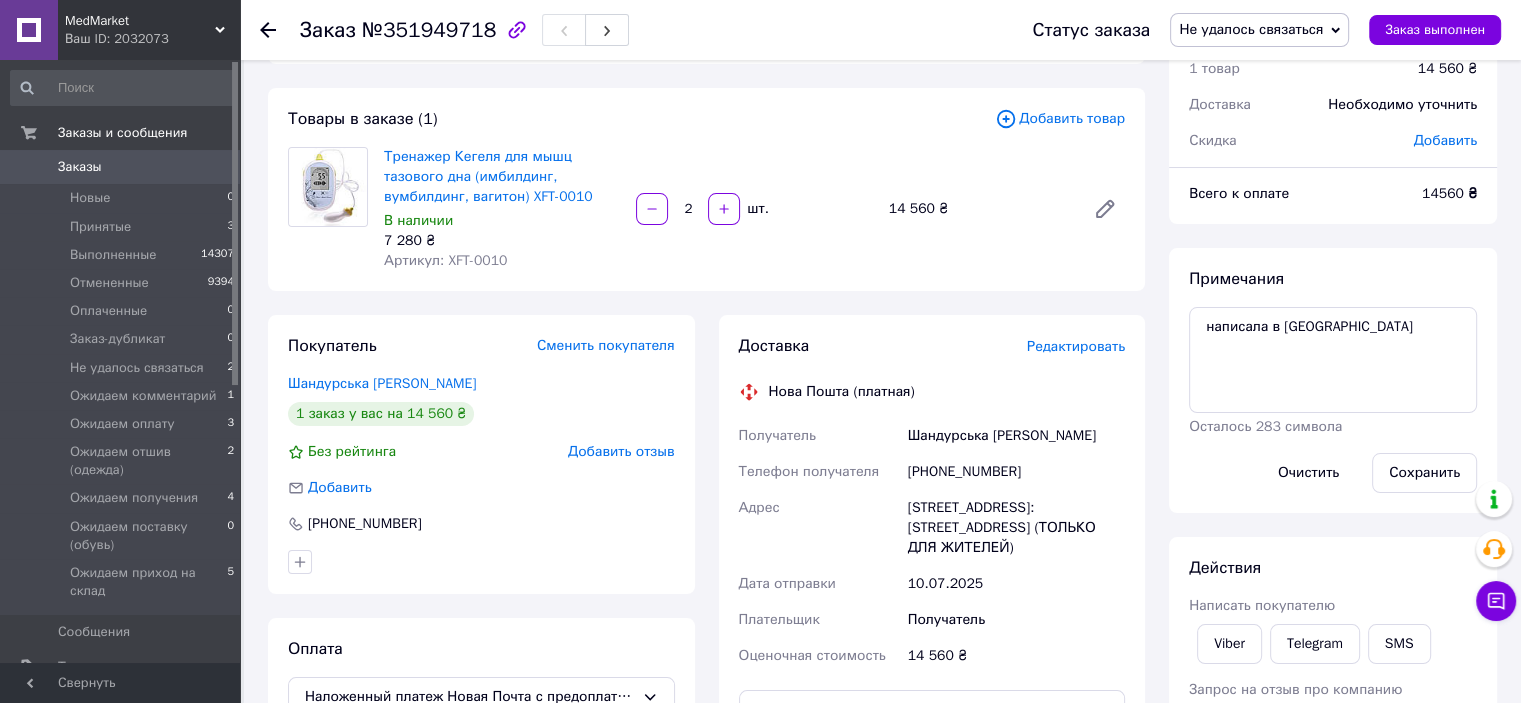 scroll, scrollTop: 200, scrollLeft: 0, axis: vertical 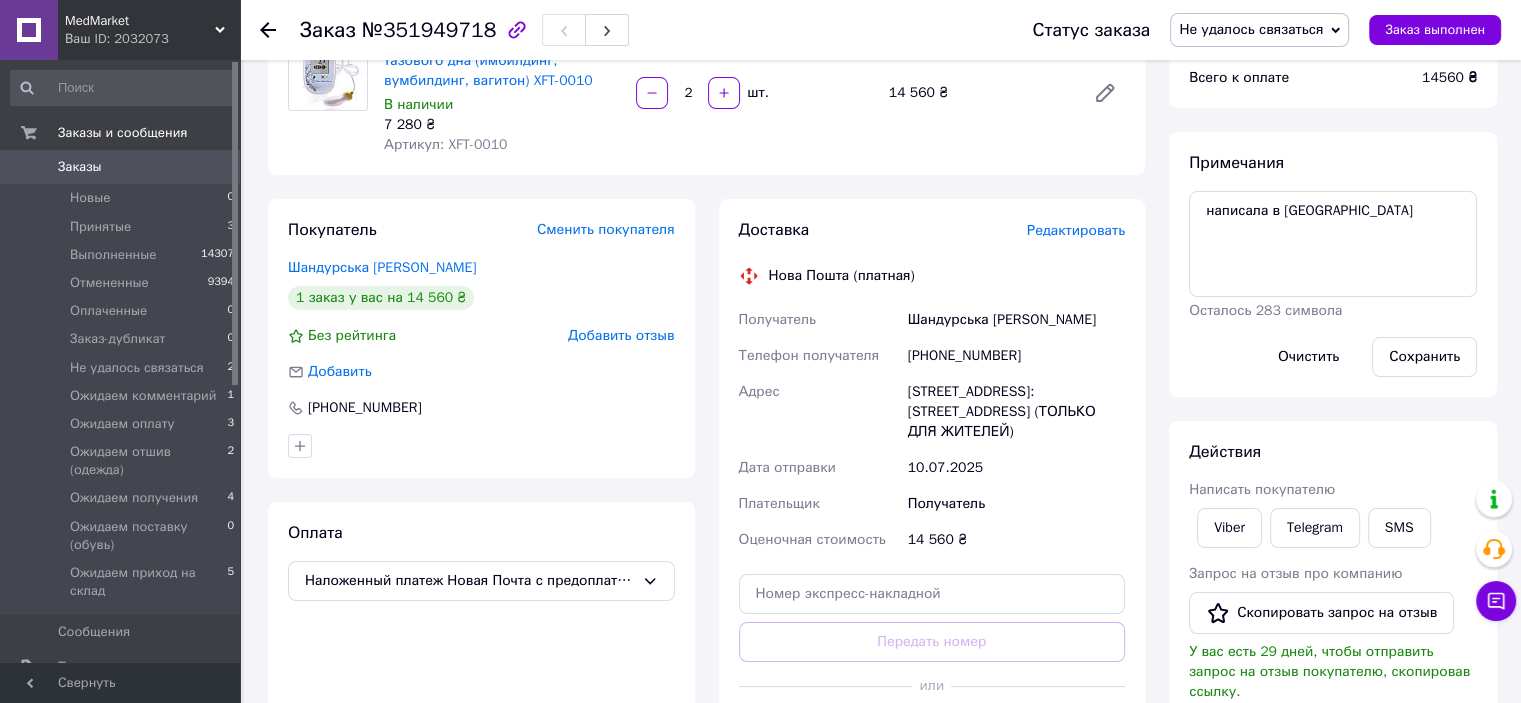 drag, startPoint x: 904, startPoint y: 391, endPoint x: 1001, endPoint y: 443, distance: 110.059074 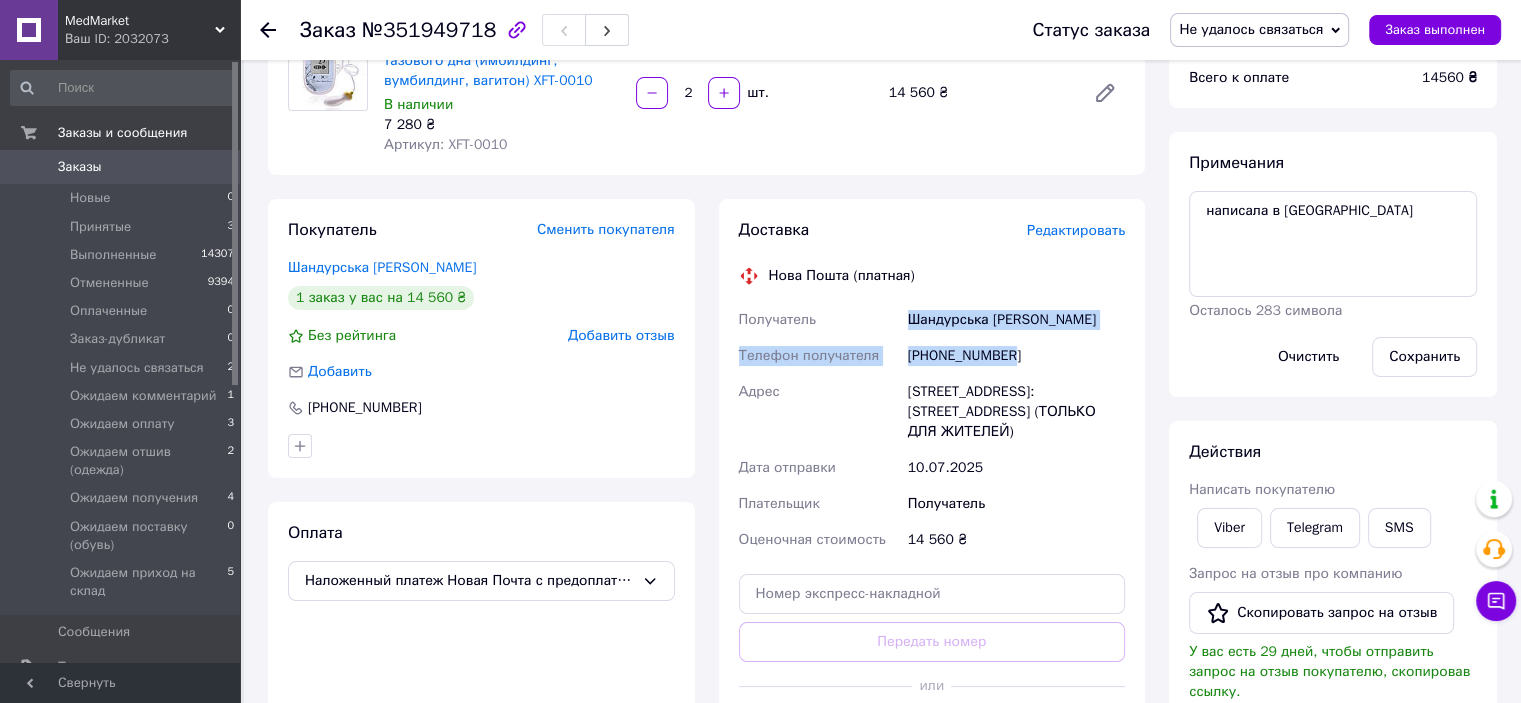 drag, startPoint x: 907, startPoint y: 319, endPoint x: 1020, endPoint y: 339, distance: 114.75626 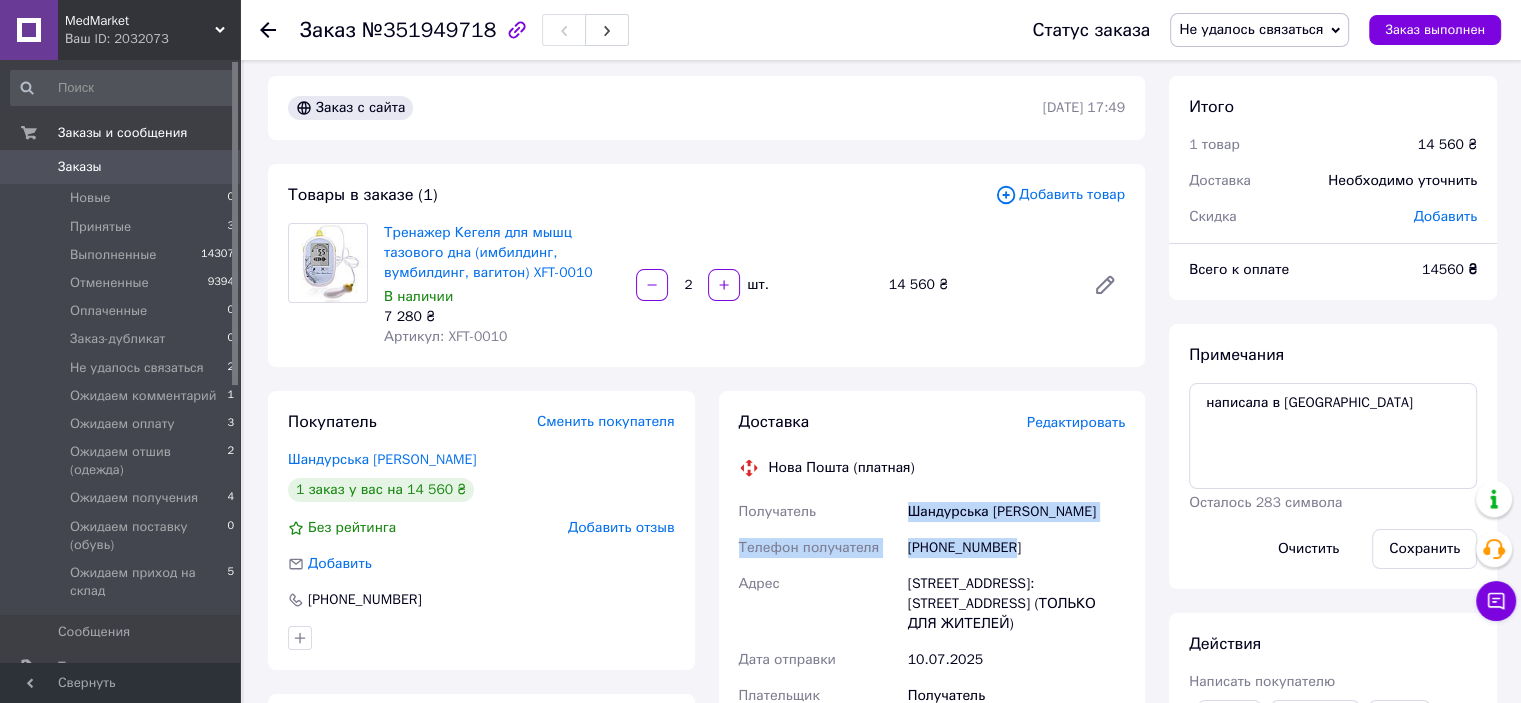 scroll, scrollTop: 0, scrollLeft: 0, axis: both 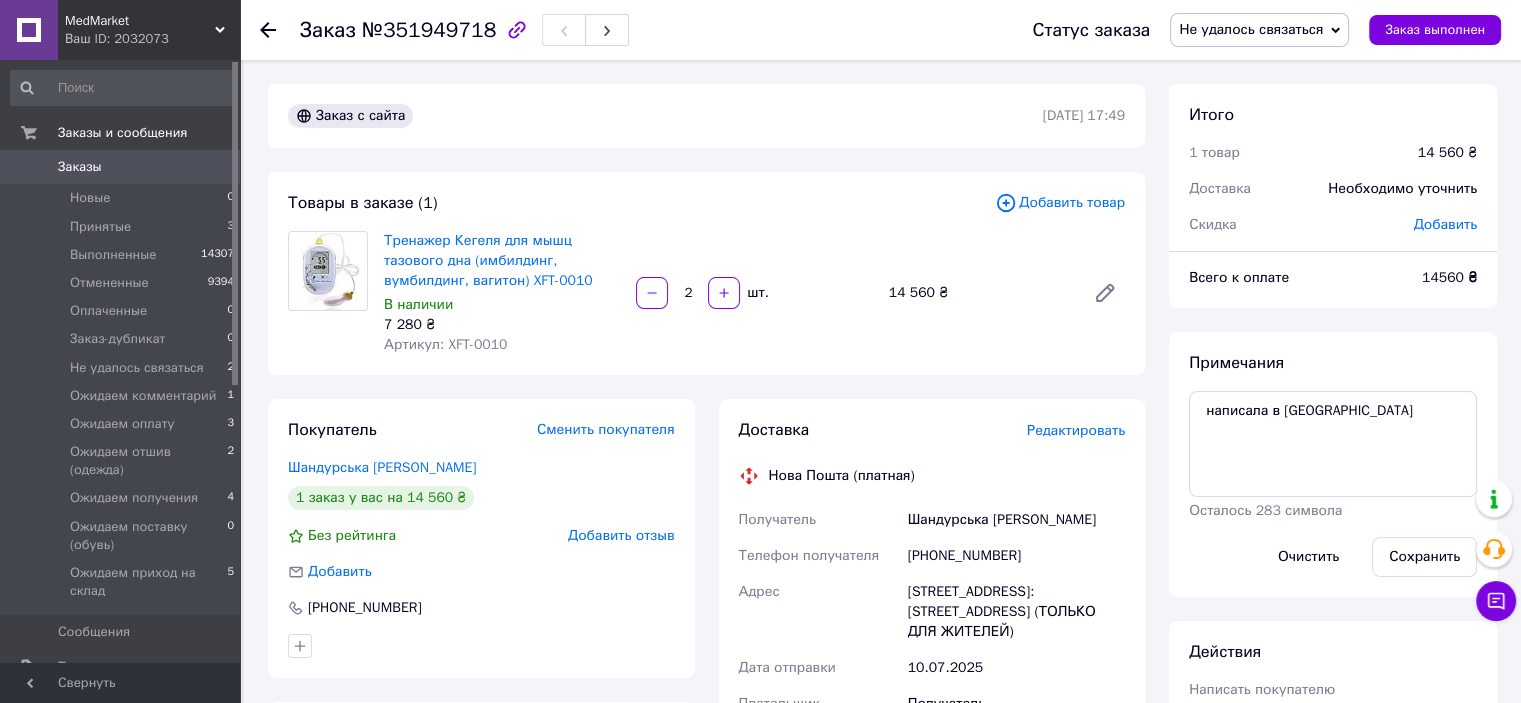 click 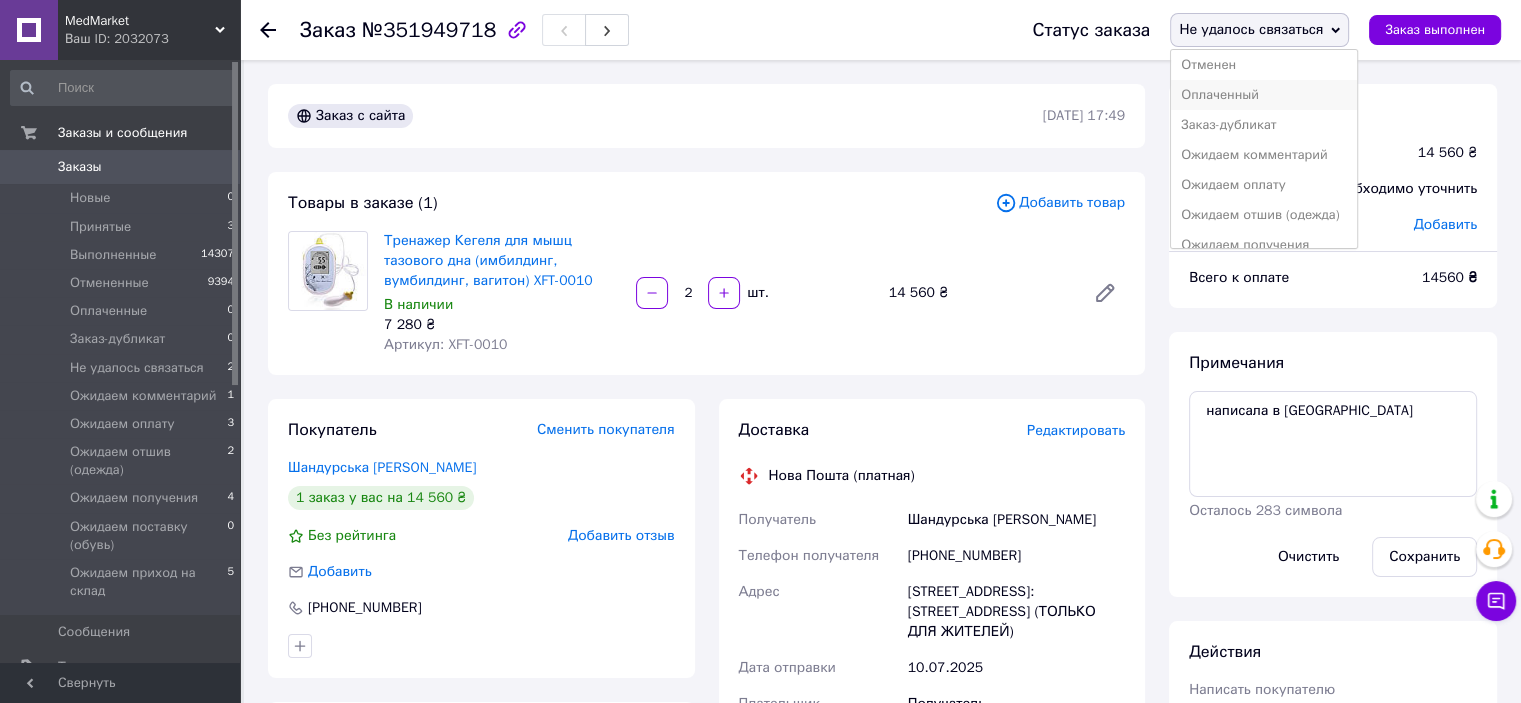 scroll, scrollTop: 100, scrollLeft: 0, axis: vertical 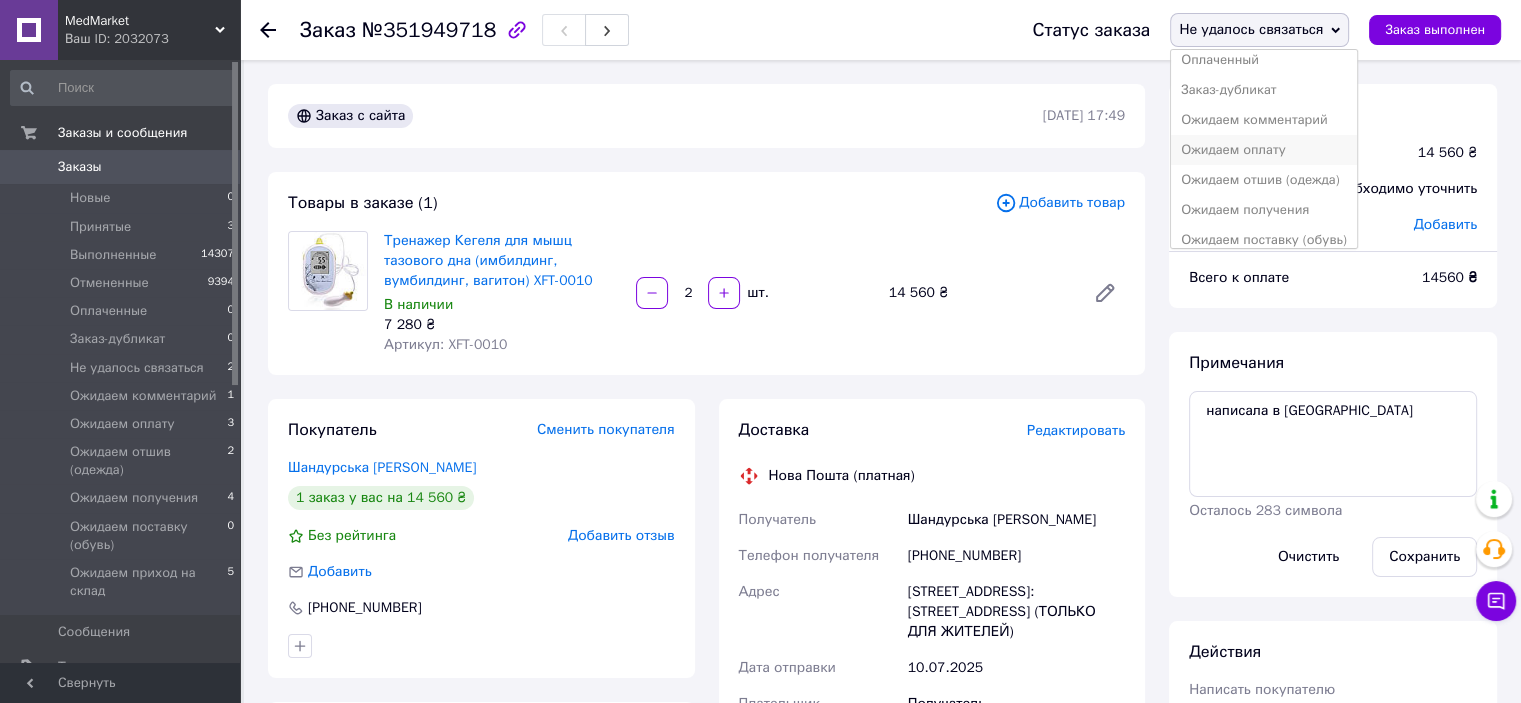 click on "Ожидаем оплату" at bounding box center [1264, 150] 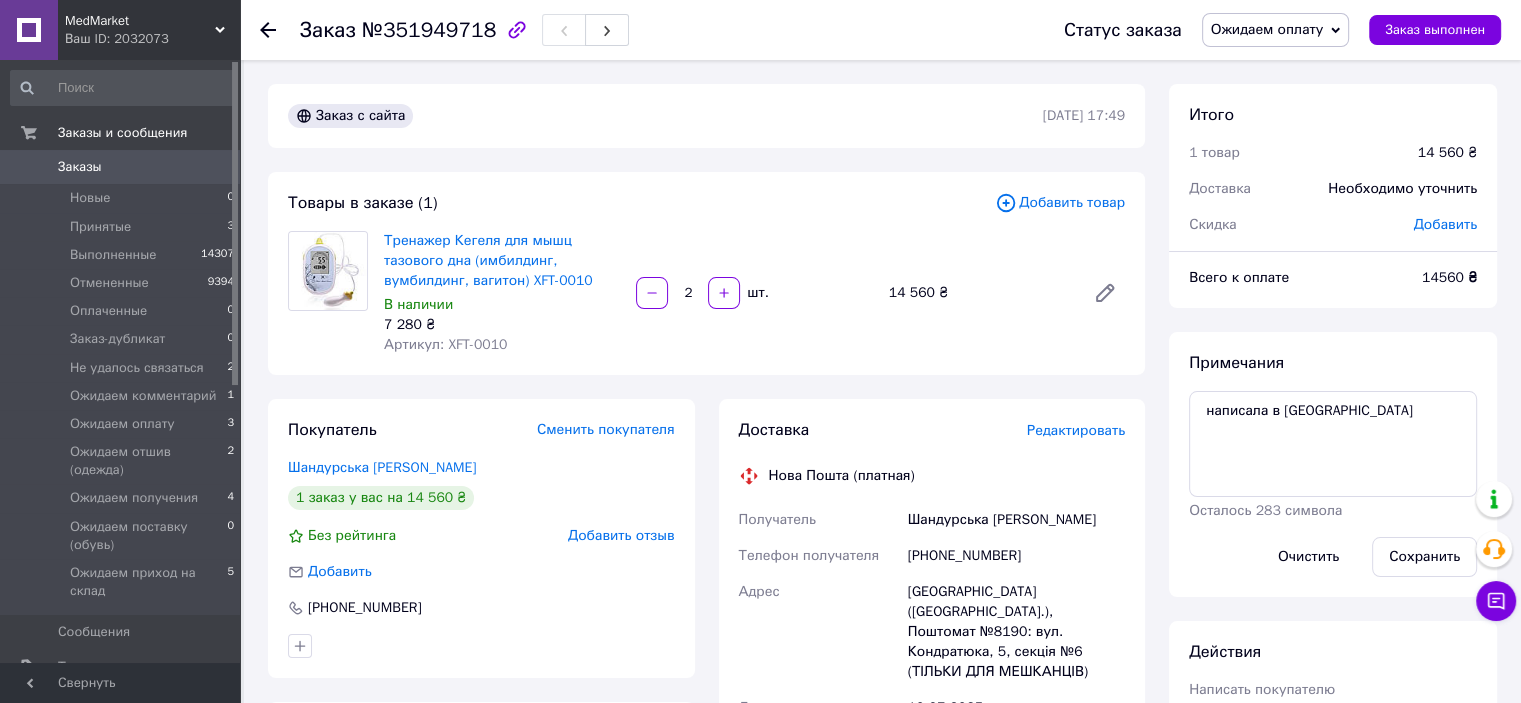 click on "Заказы" at bounding box center [80, 167] 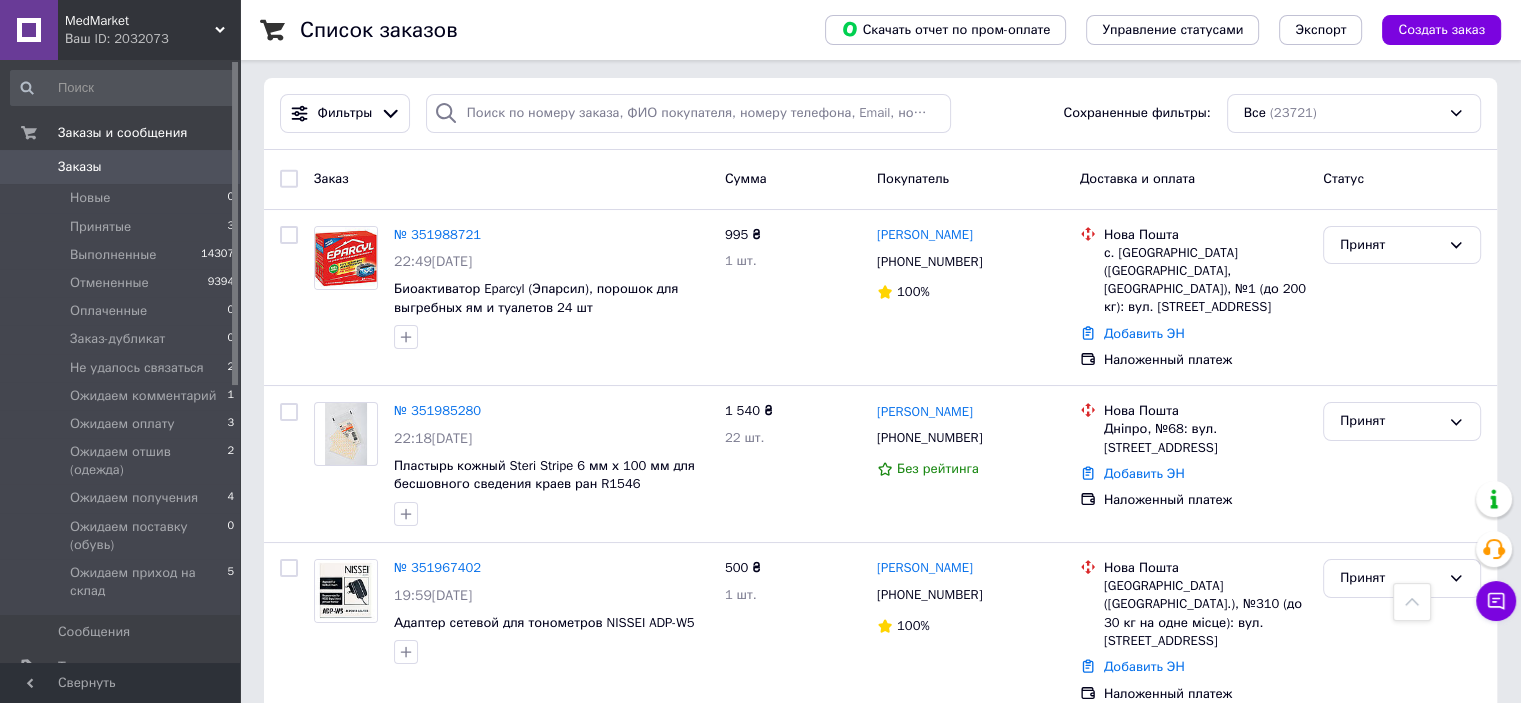 scroll, scrollTop: 0, scrollLeft: 0, axis: both 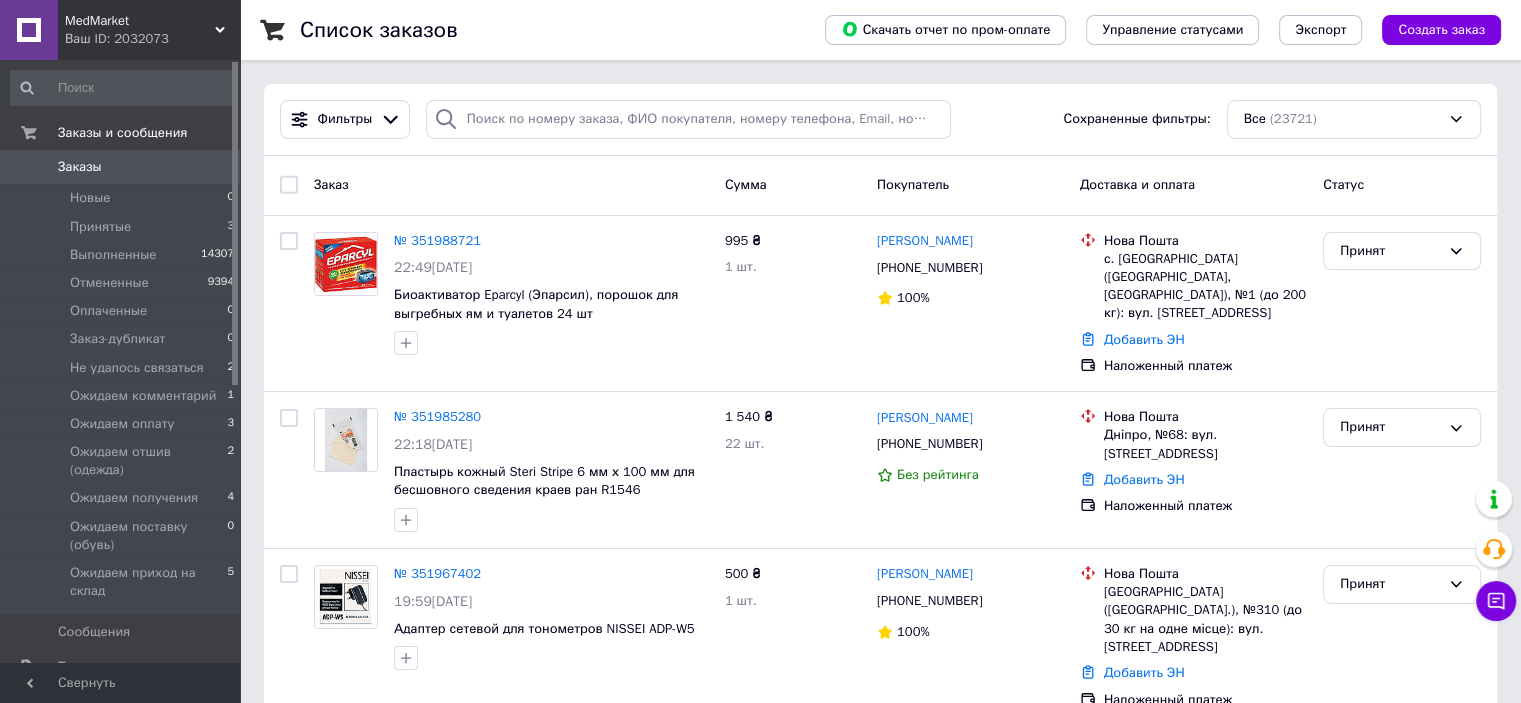drag, startPoint x: 88, startPoint y: 167, endPoint x: 337, endPoint y: 330, distance: 297.60712 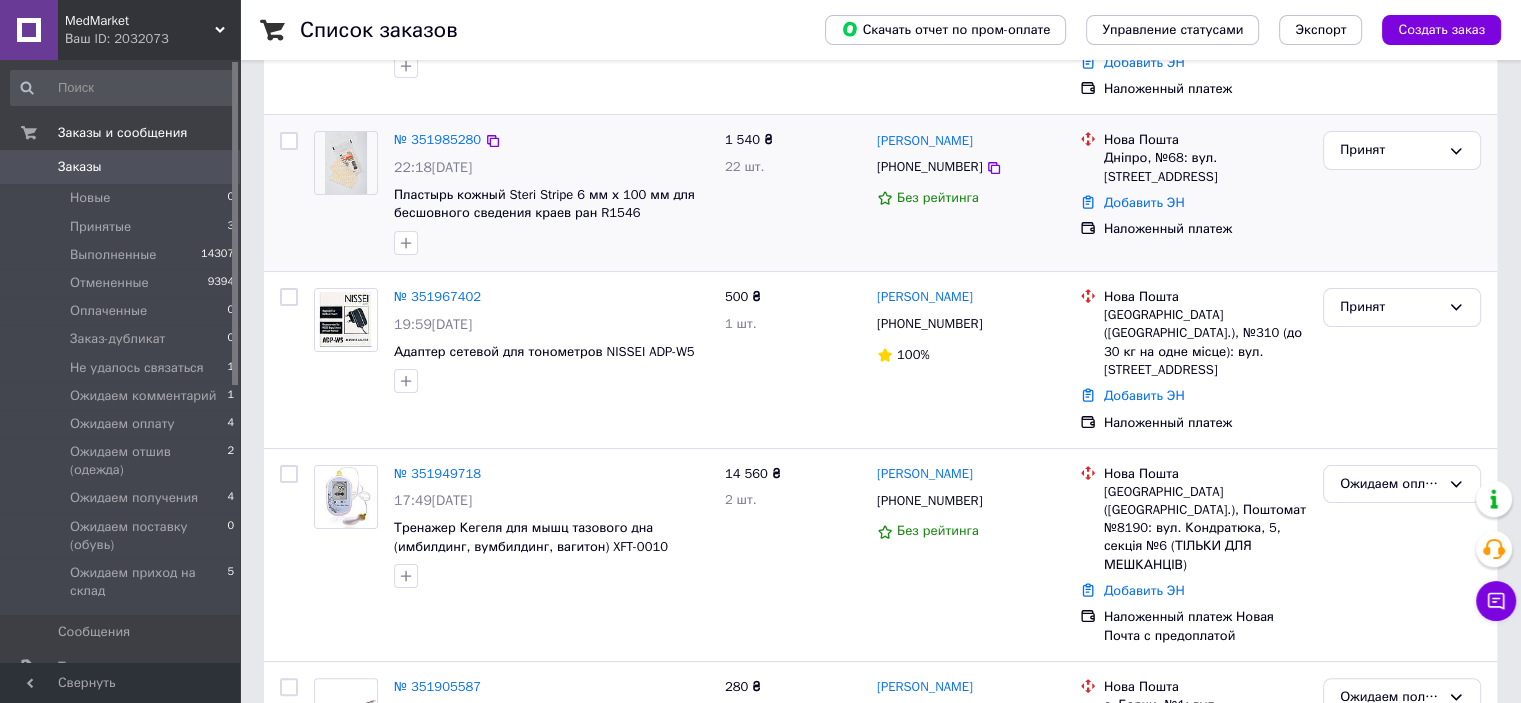 scroll, scrollTop: 400, scrollLeft: 0, axis: vertical 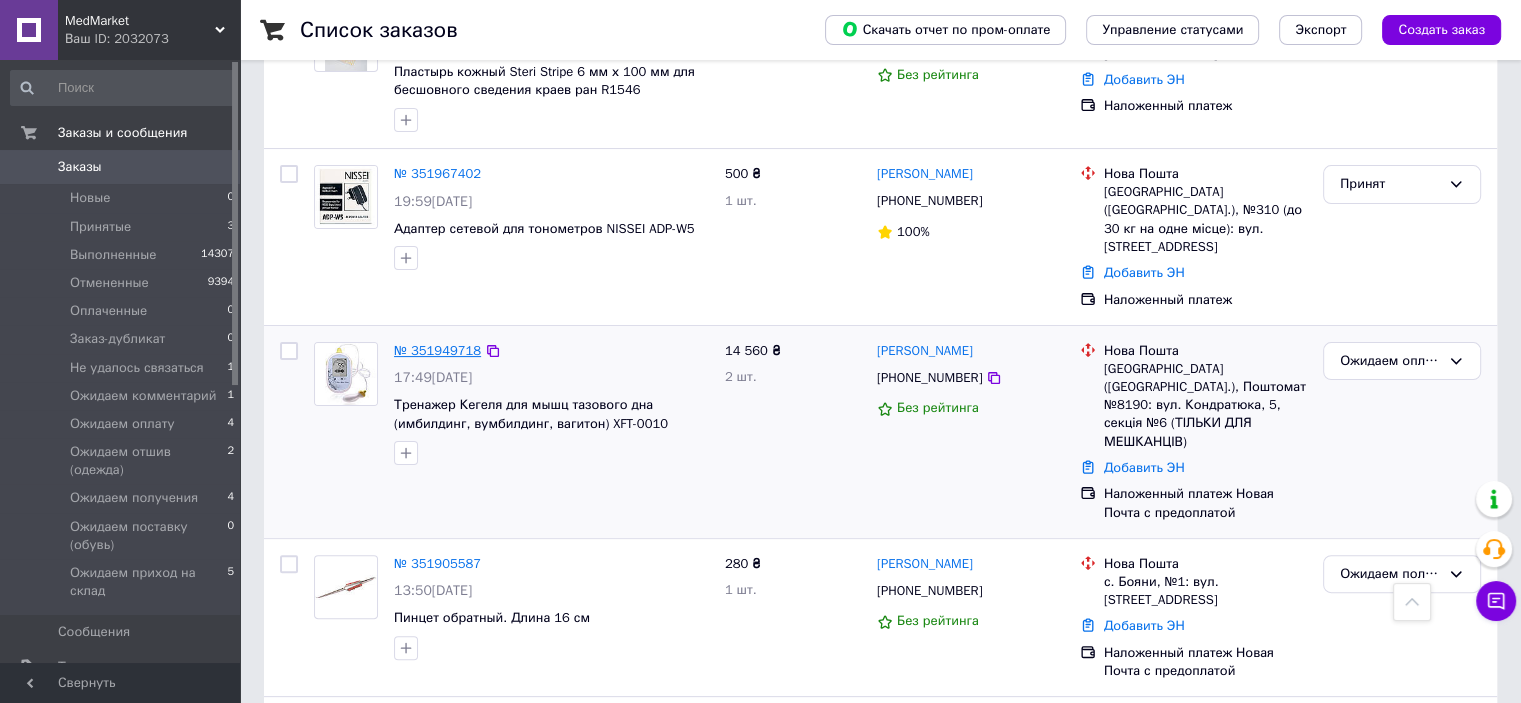 click on "№ 351949718" at bounding box center [437, 350] 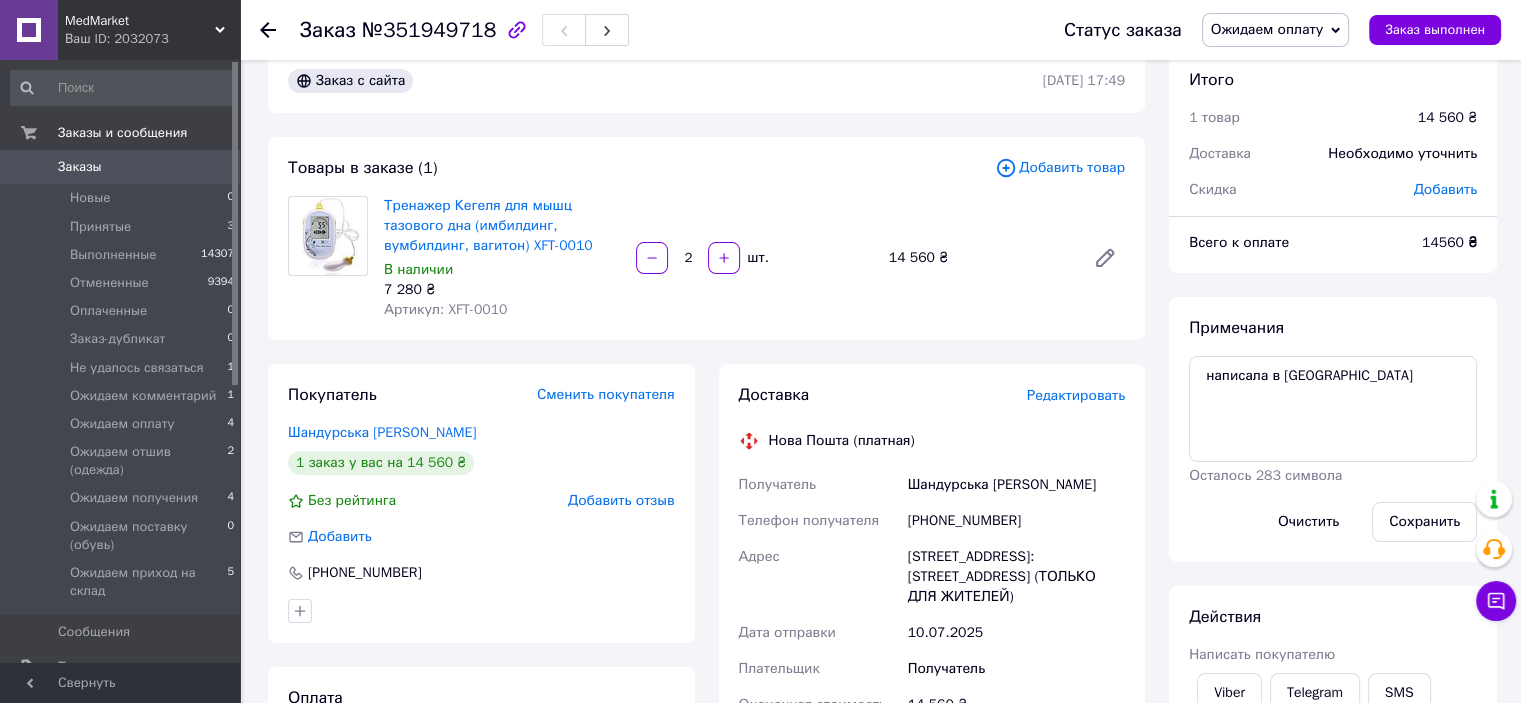 scroll, scrollTop: 0, scrollLeft: 0, axis: both 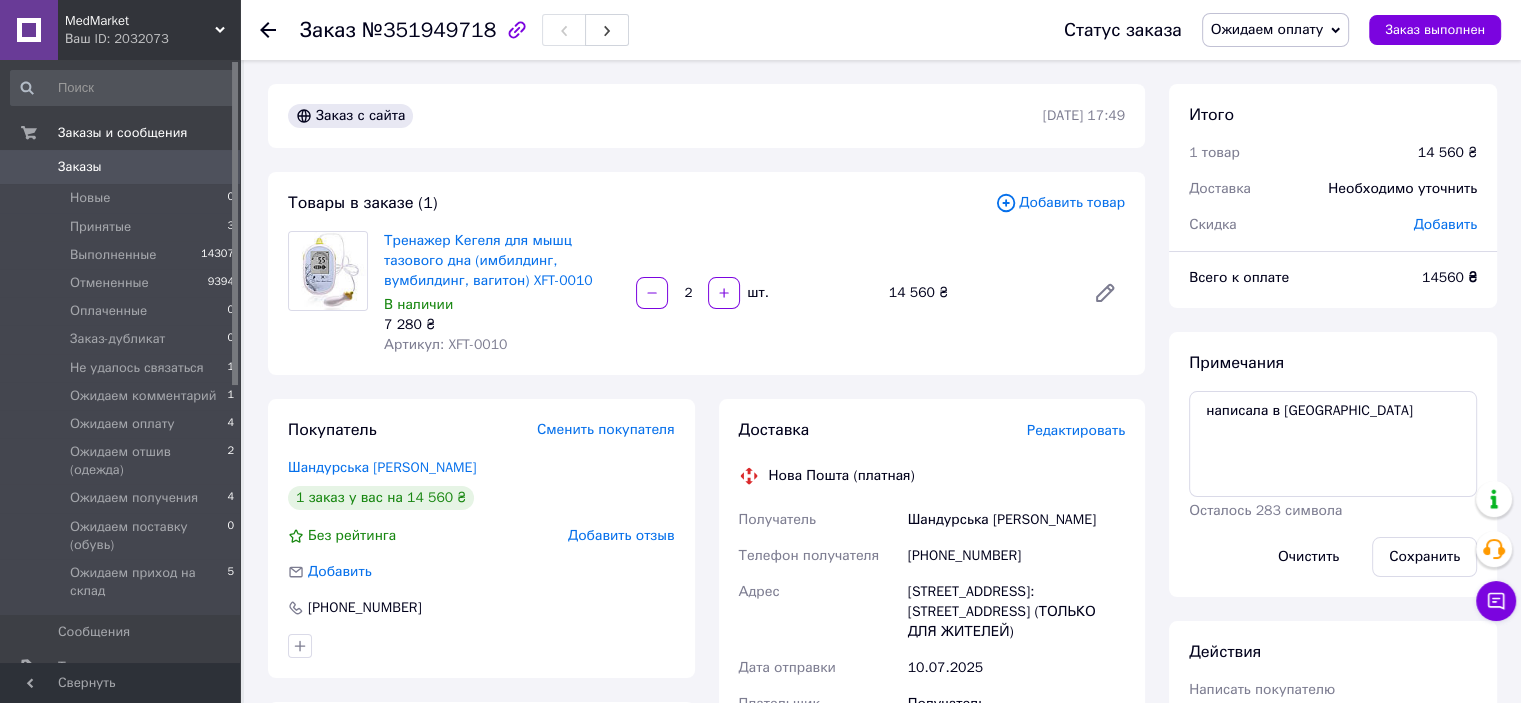 click 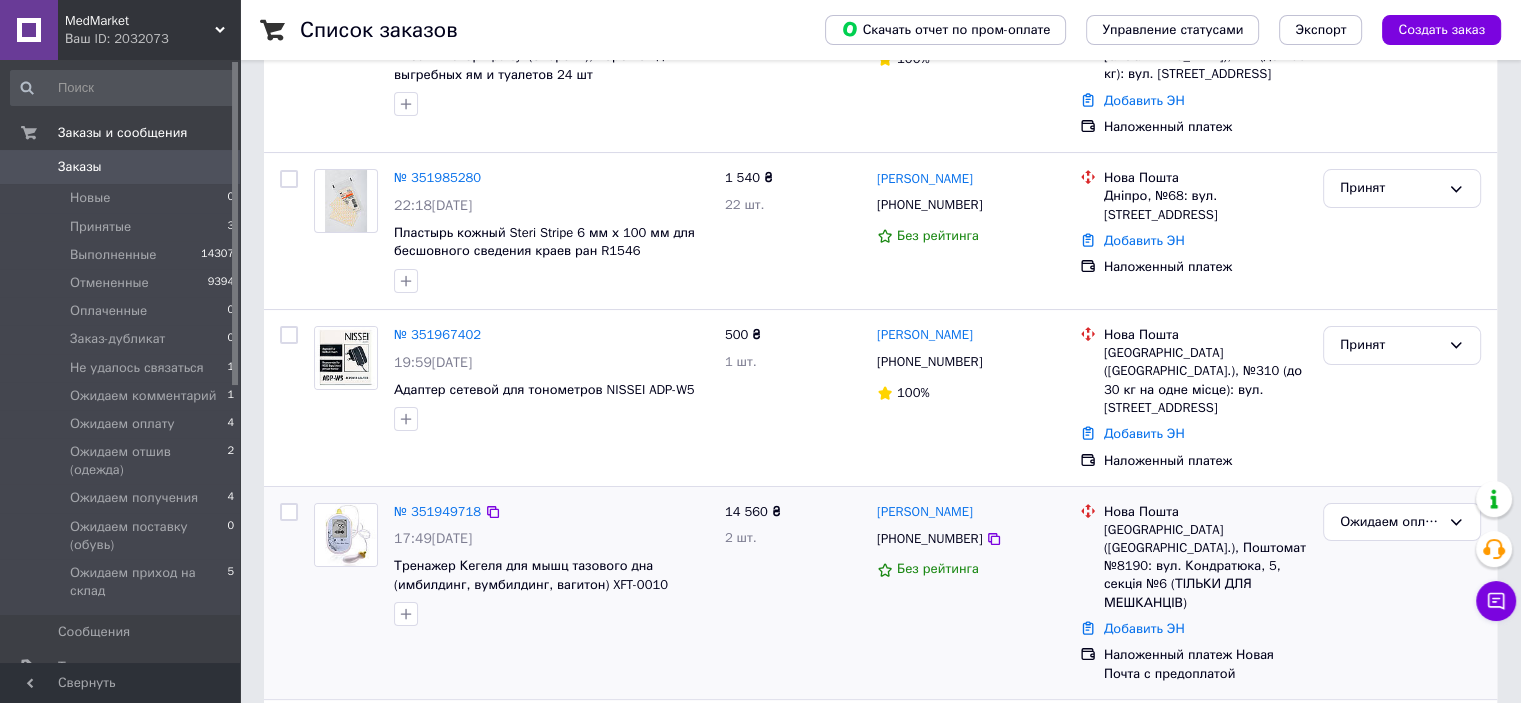 scroll, scrollTop: 300, scrollLeft: 0, axis: vertical 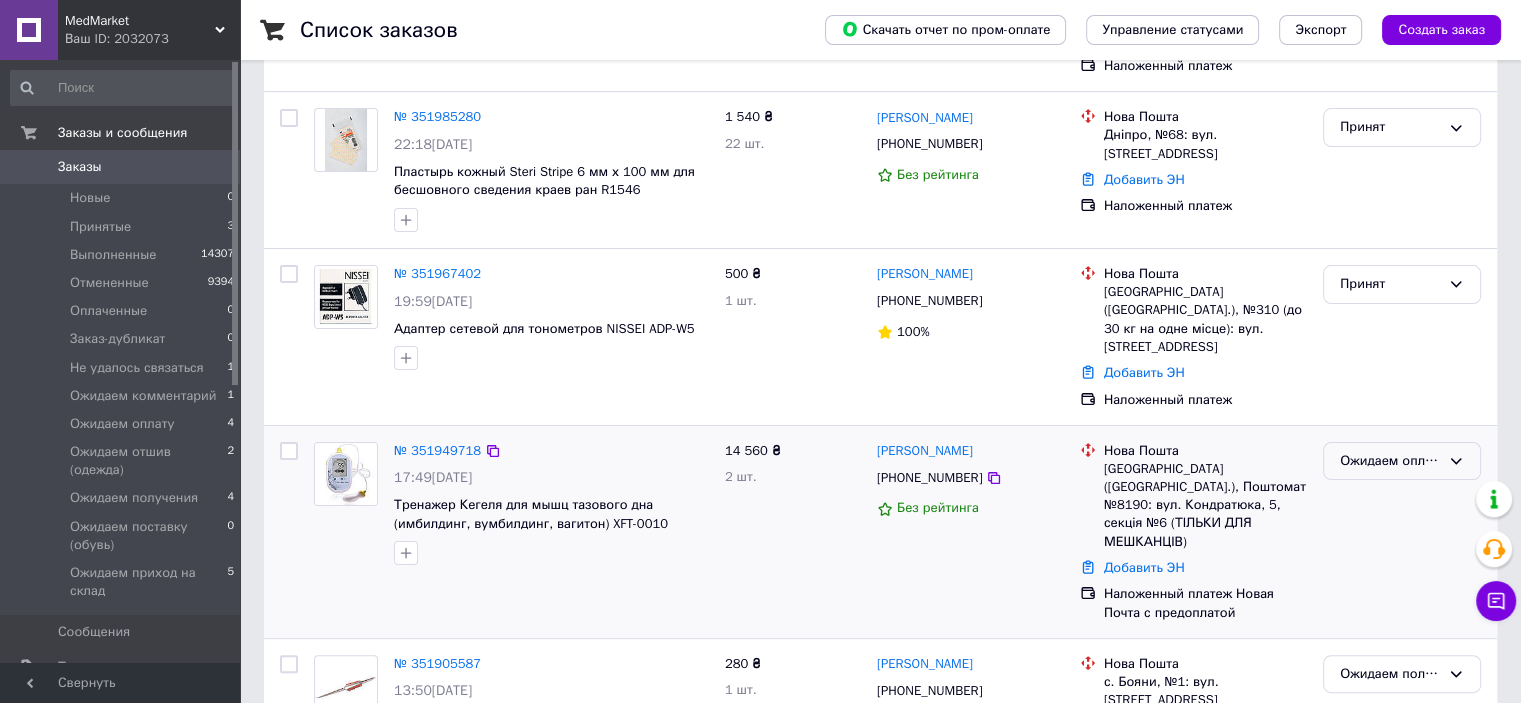 click 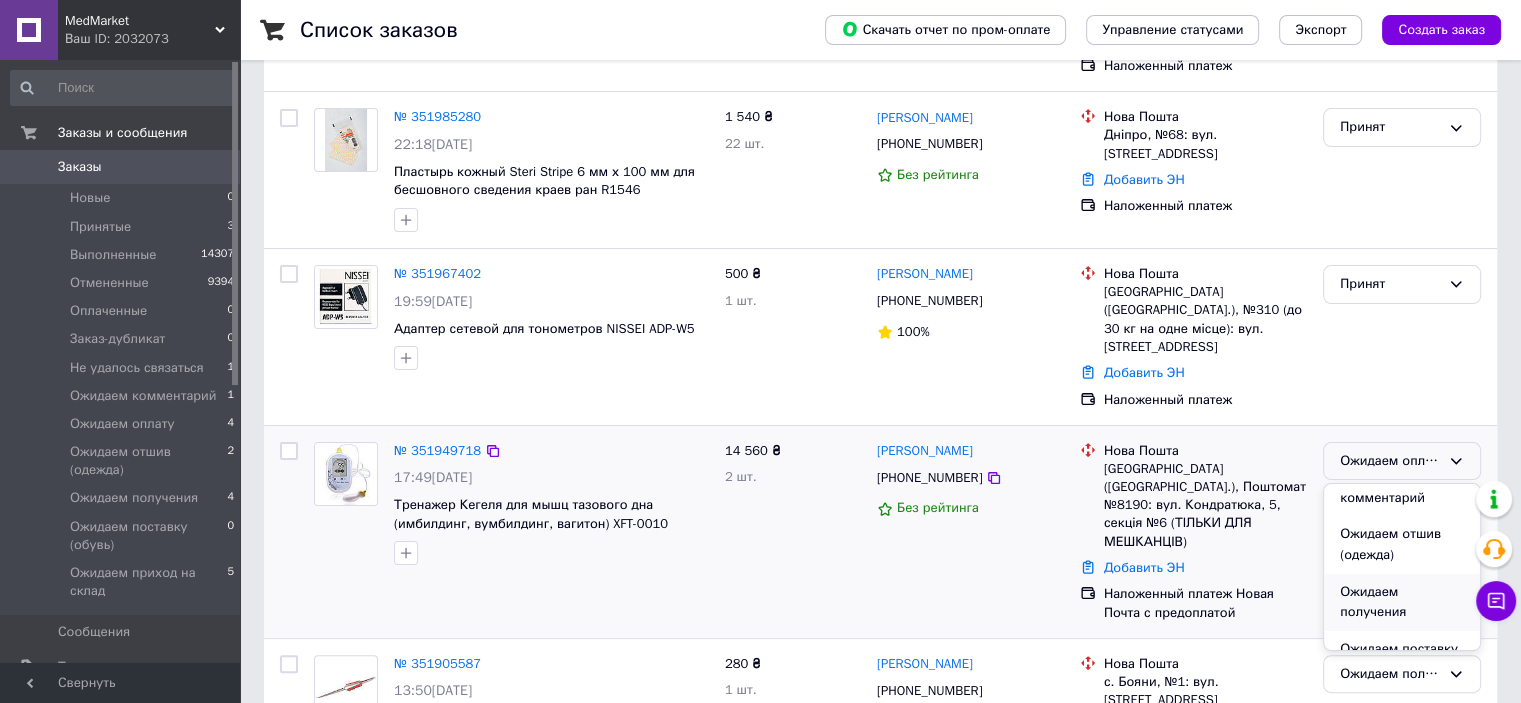 scroll, scrollTop: 300, scrollLeft: 0, axis: vertical 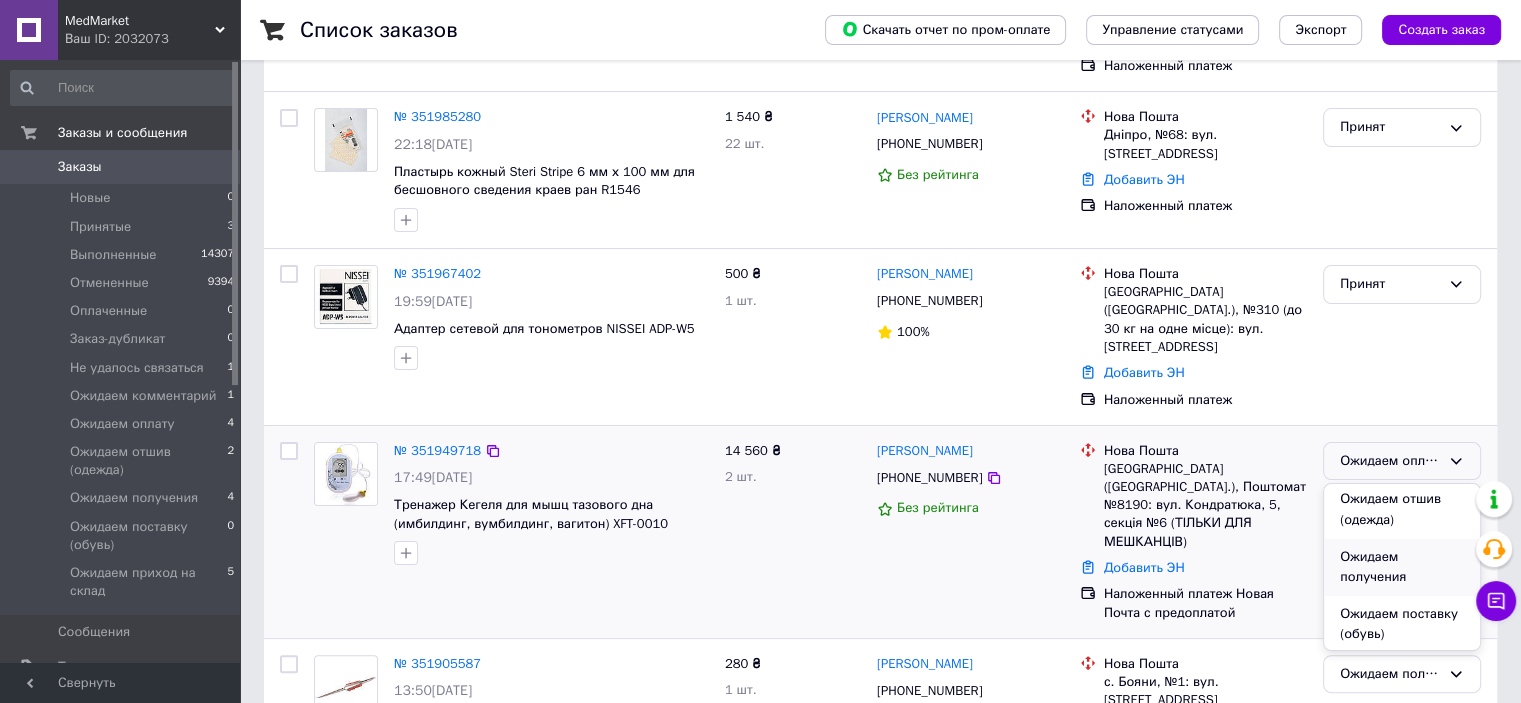 click on "Ожидаем получения" at bounding box center (1402, 567) 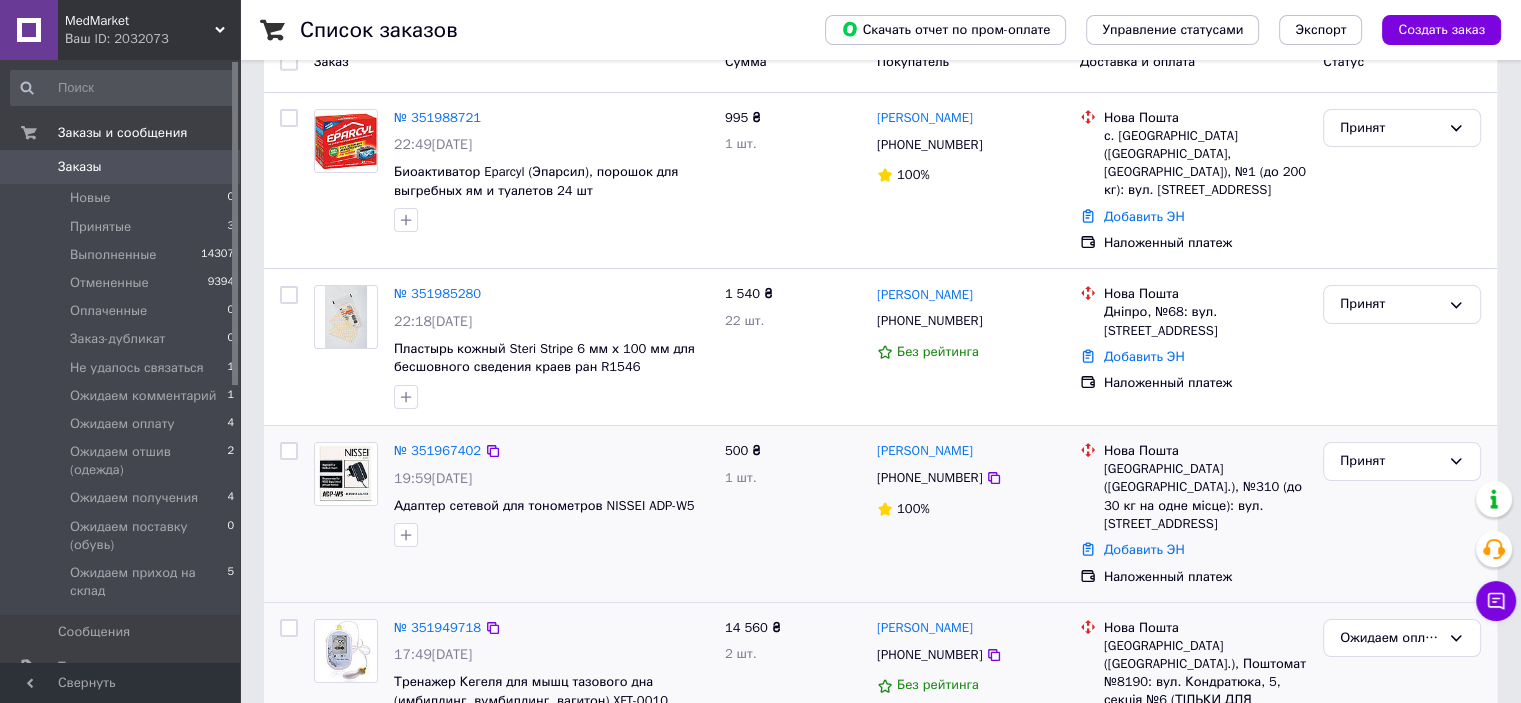 scroll, scrollTop: 100, scrollLeft: 0, axis: vertical 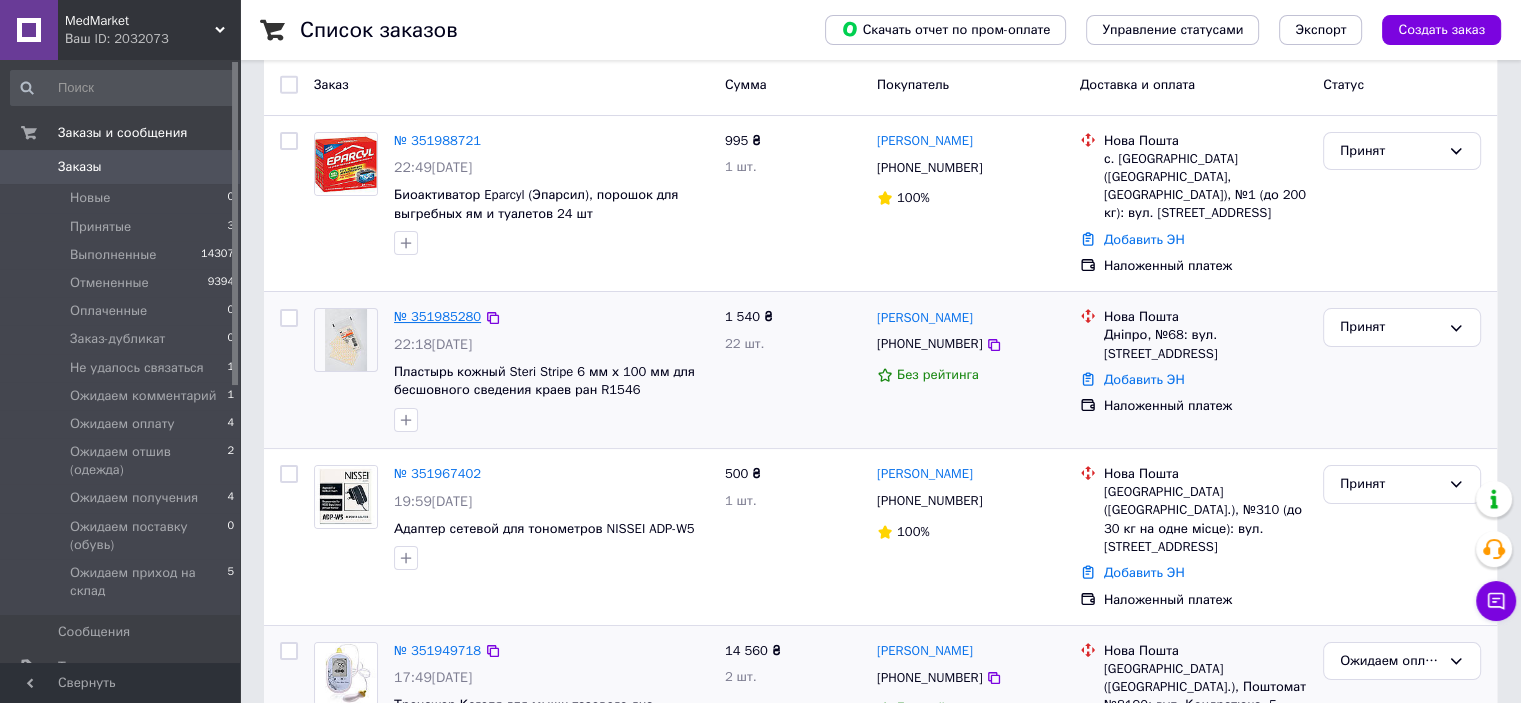 click on "№ 351985280" at bounding box center [437, 316] 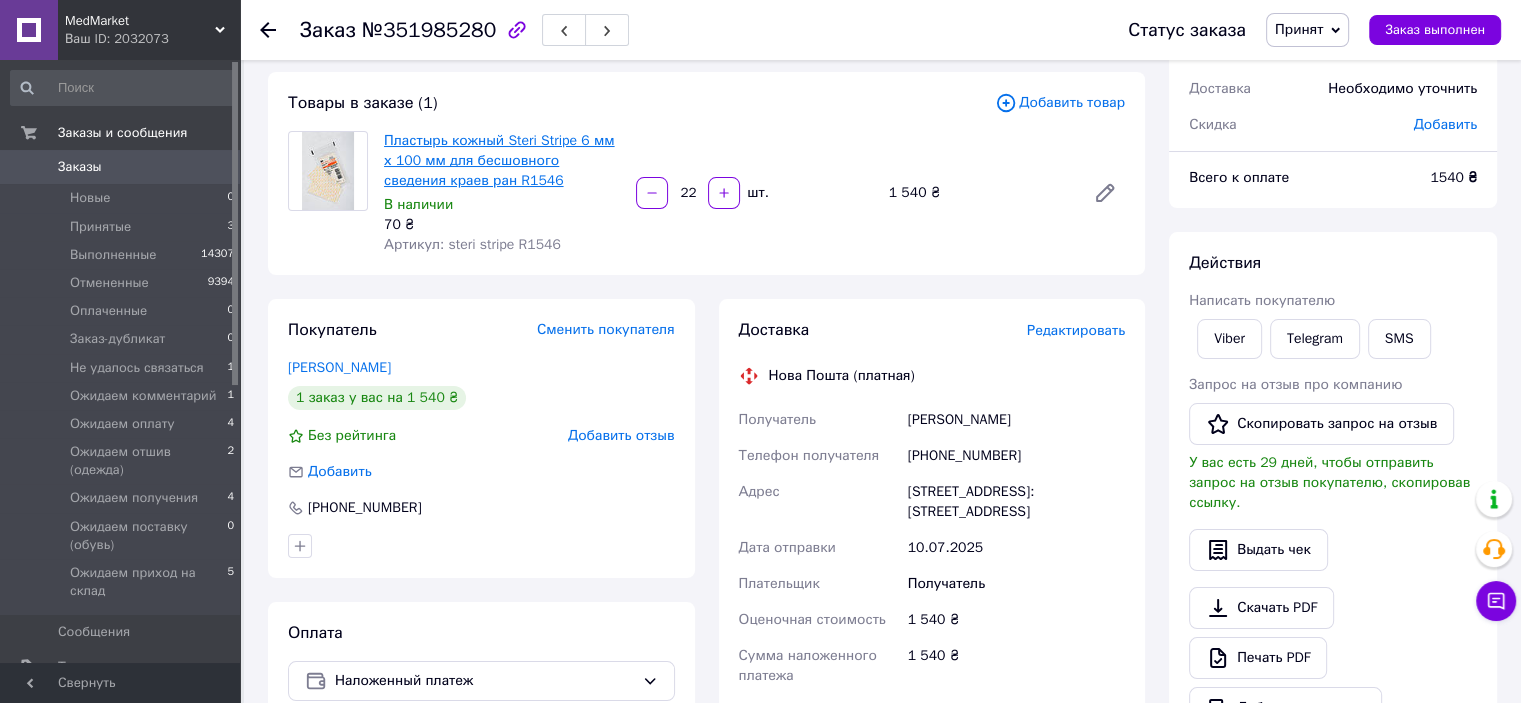click on "Пластырь кожный Steri Stripe 6 мм х 100 мм для бесшовного сведения краев ран R1546" at bounding box center [499, 160] 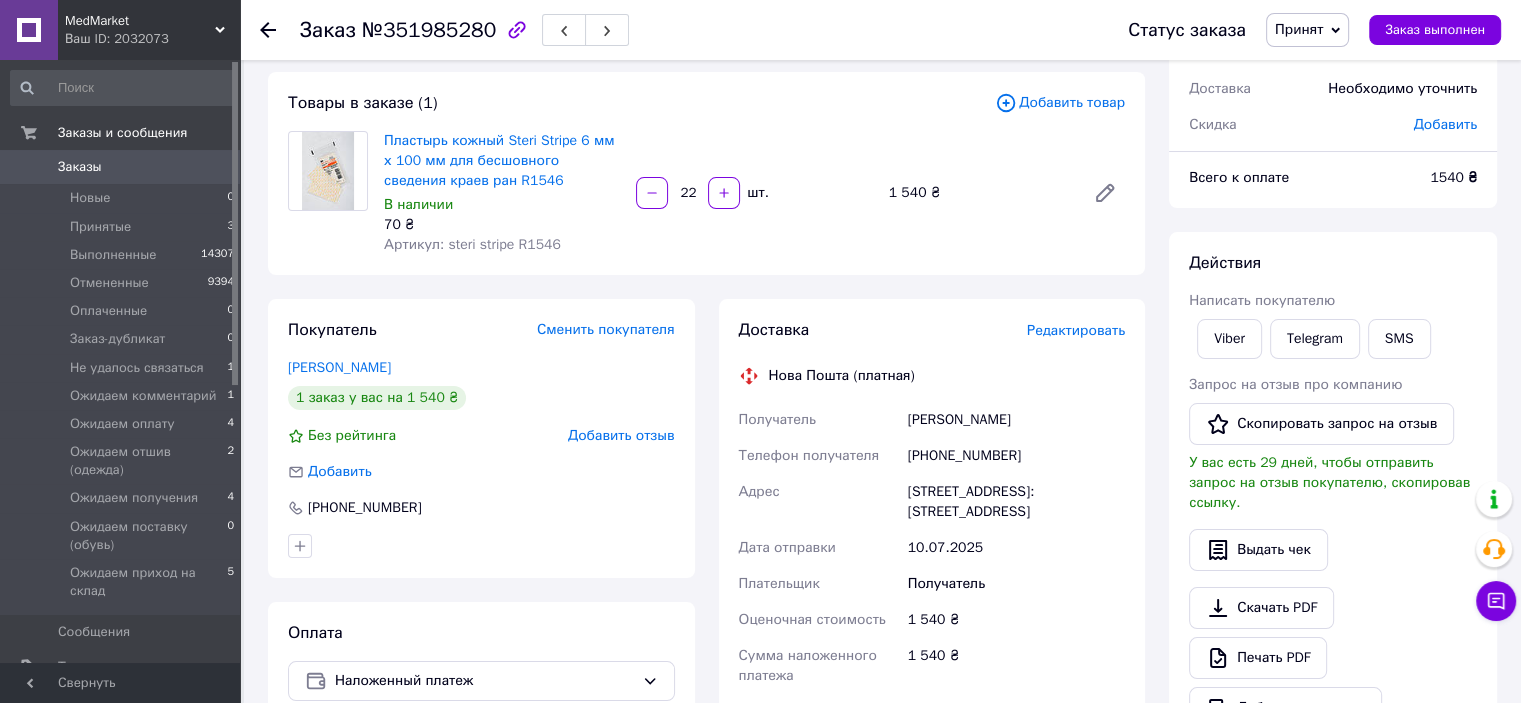 click 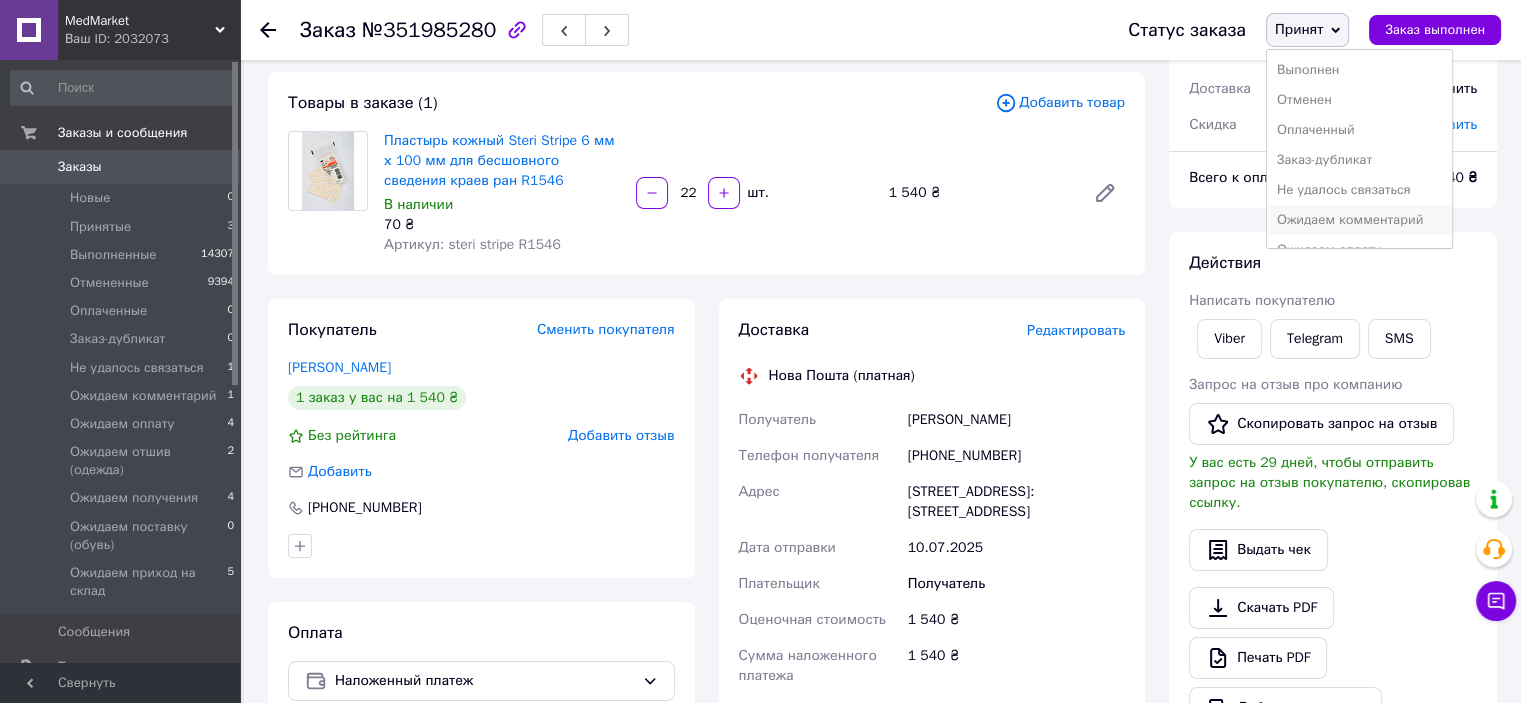 scroll, scrollTop: 100, scrollLeft: 0, axis: vertical 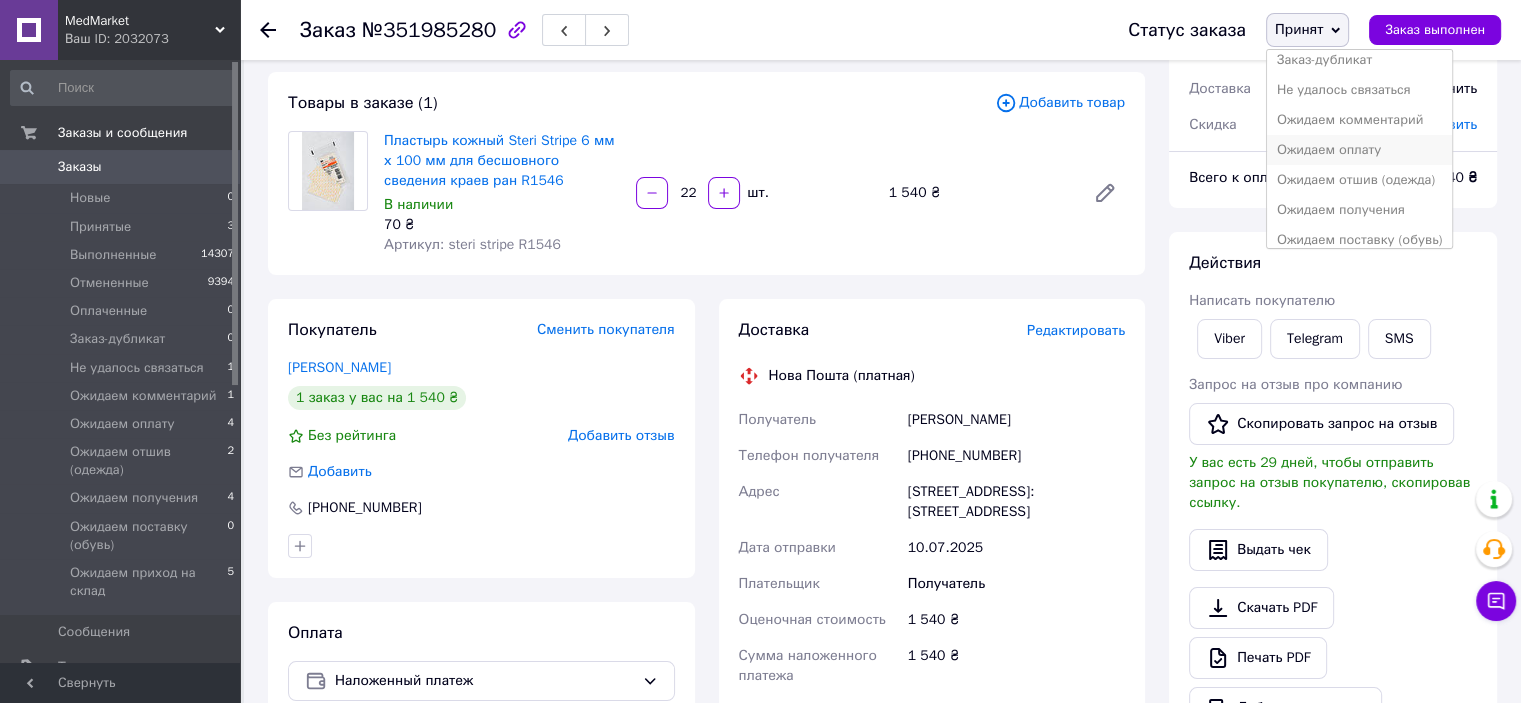 click on "Ожидаем оплату" at bounding box center [1360, 150] 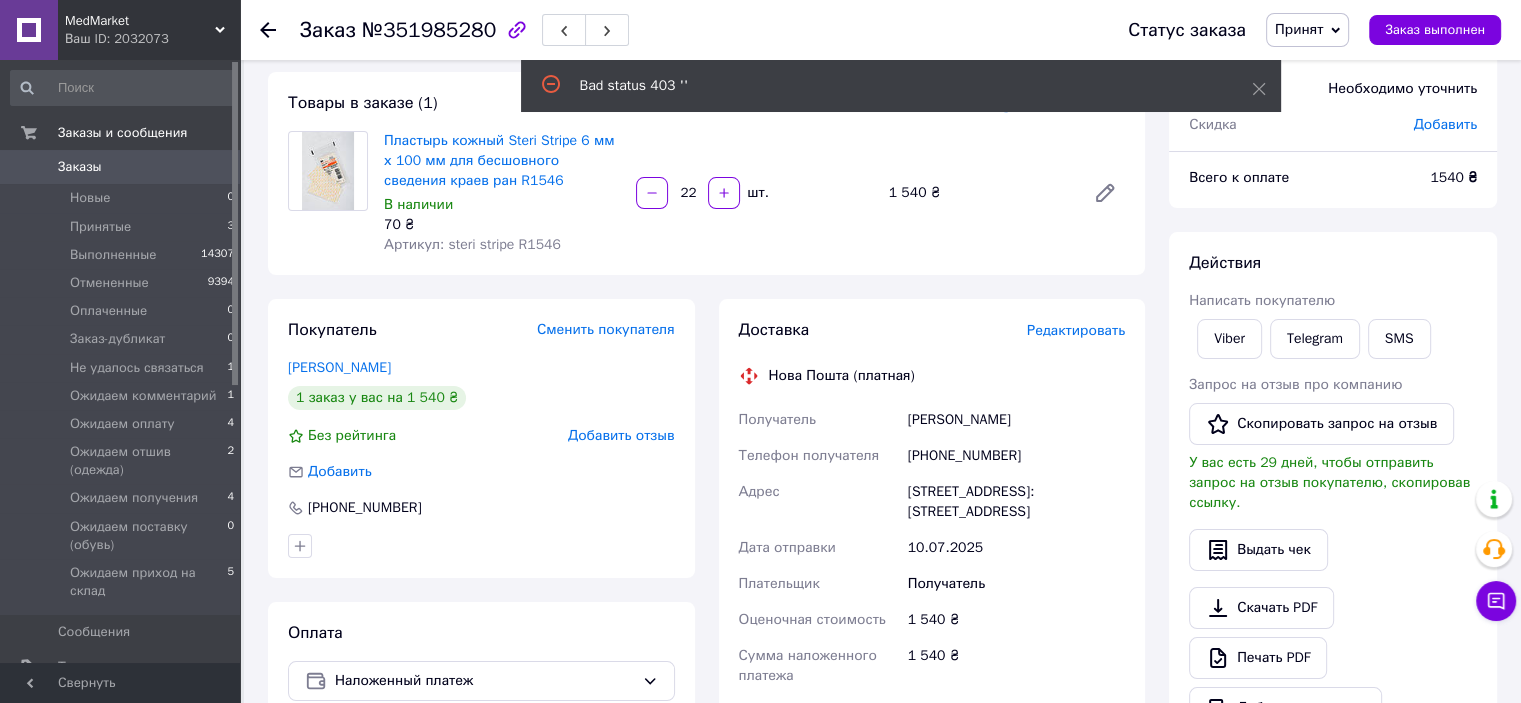 click on "Заказ №351985280 Статус заказа Принят Выполнен Отменен Оплаченный Заказ-дубликат Не удалось связаться Ожидаем комментарий Ожидаем оплату Ожидаем отшив (одежда) Ожидаем получения Ожидаем поставку (обувь) Ожидаем приход на склад Заказ выполнен" at bounding box center [880, 30] 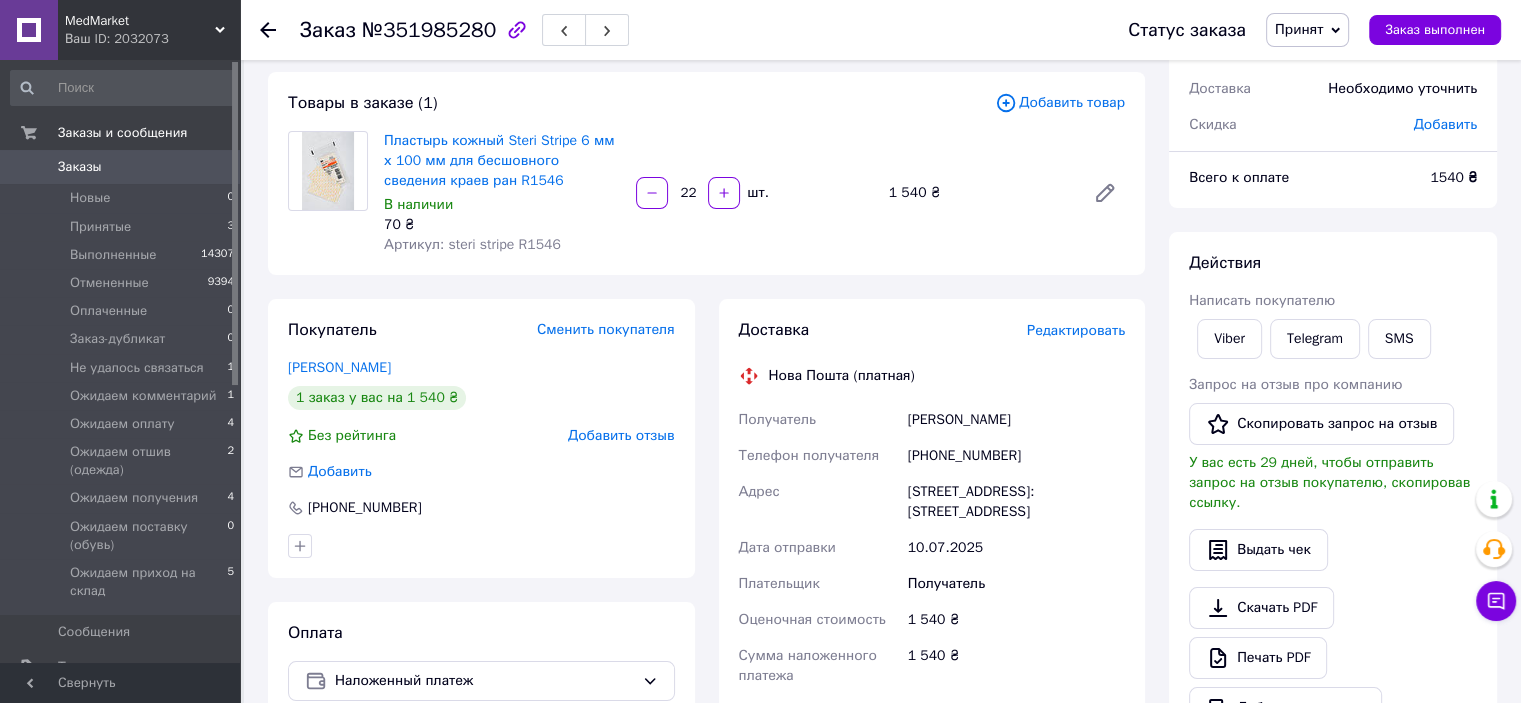 click at bounding box center (268, 30) 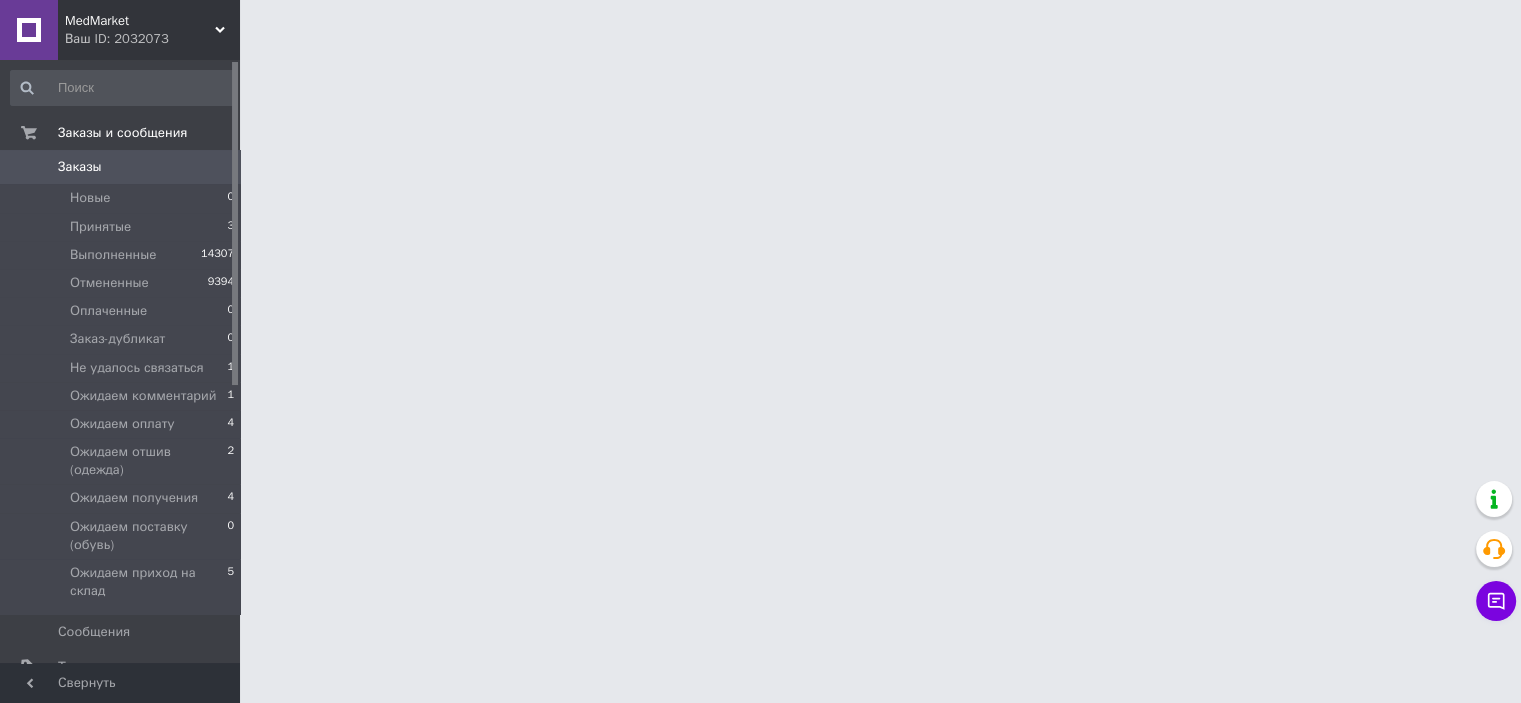 scroll, scrollTop: 0, scrollLeft: 0, axis: both 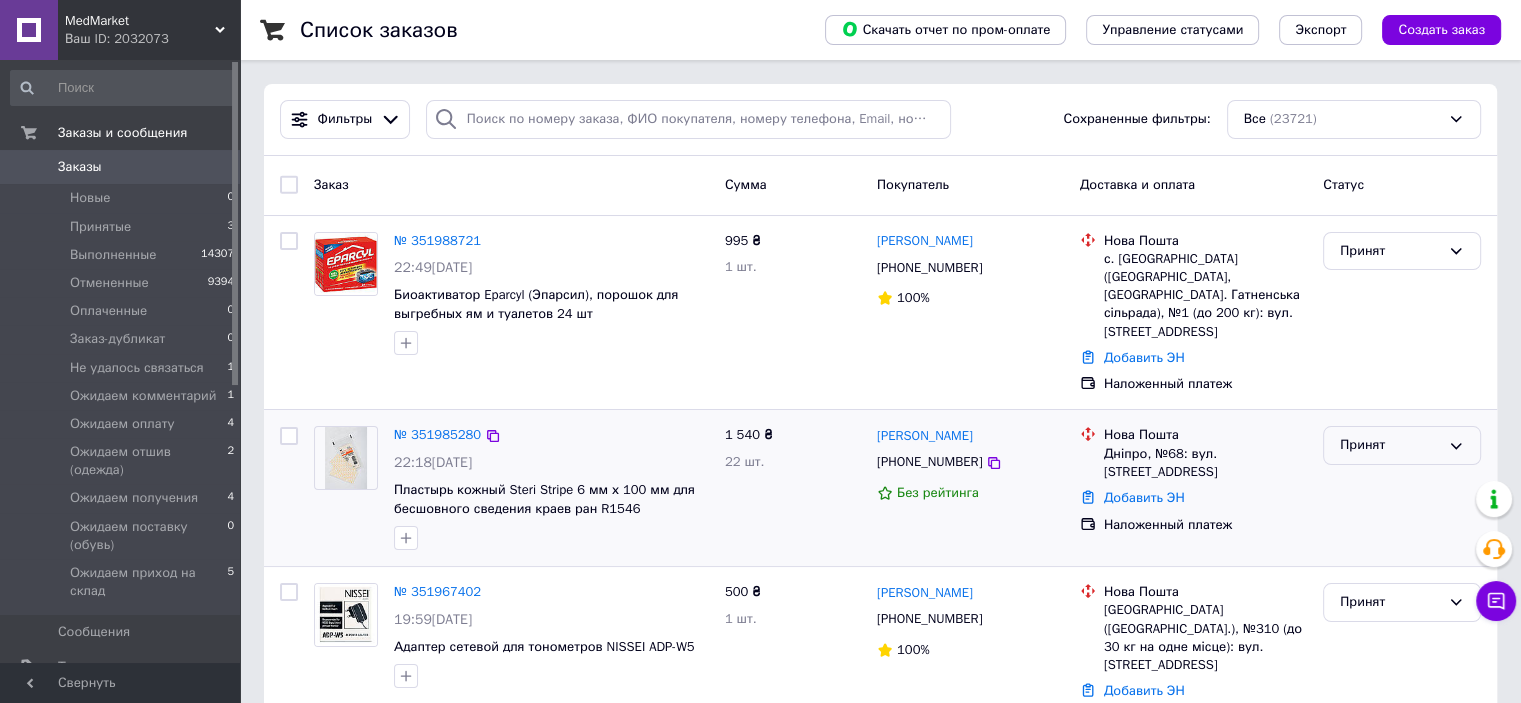 click 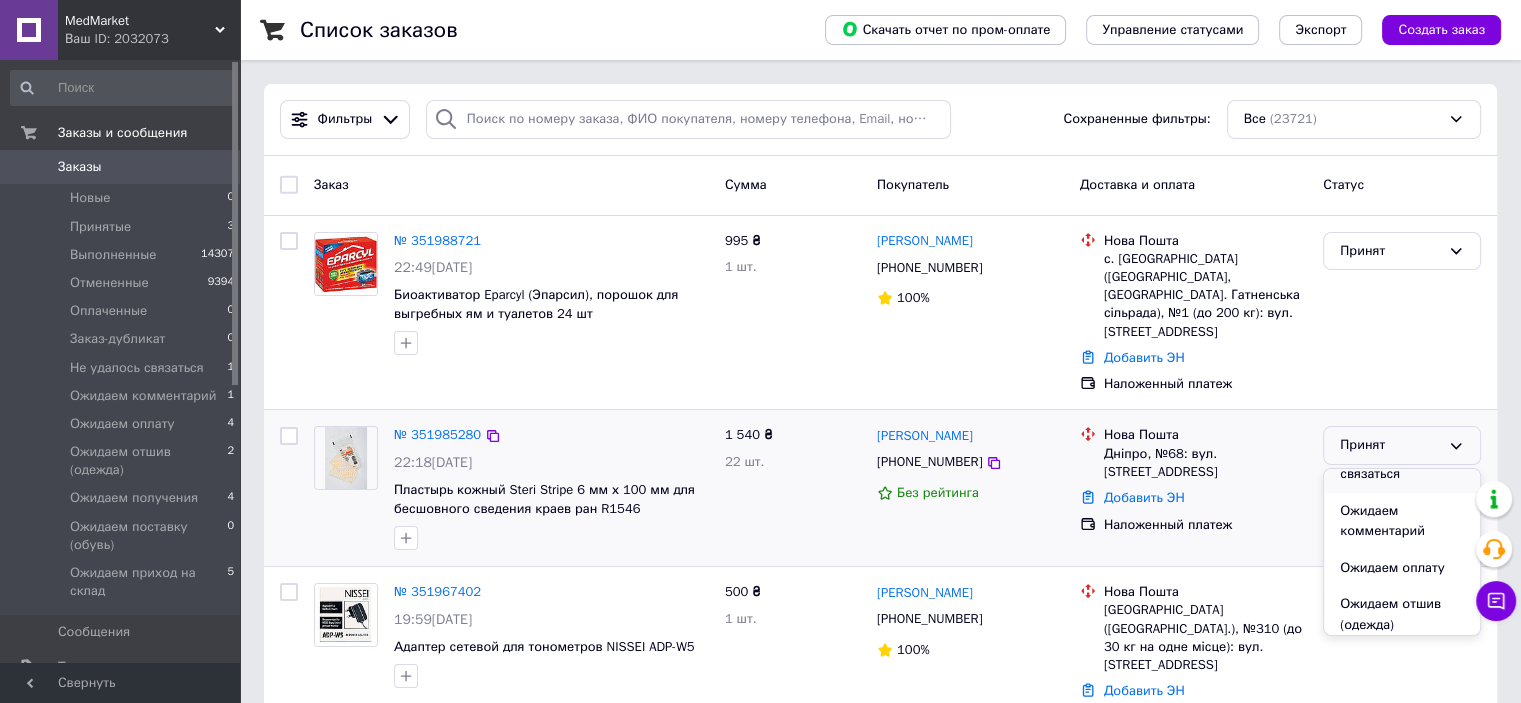 scroll, scrollTop: 200, scrollLeft: 0, axis: vertical 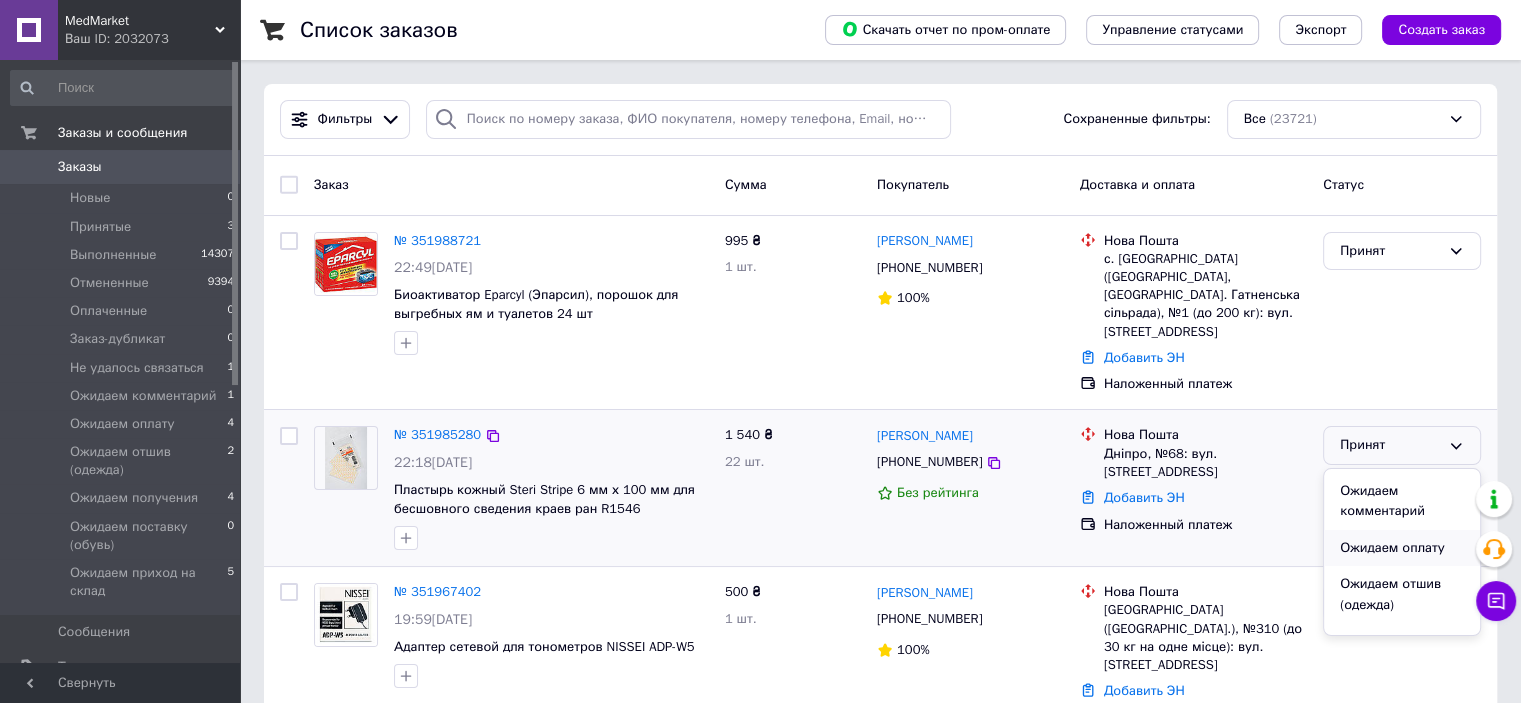 click on "Ожидаем оплату" at bounding box center [1402, 548] 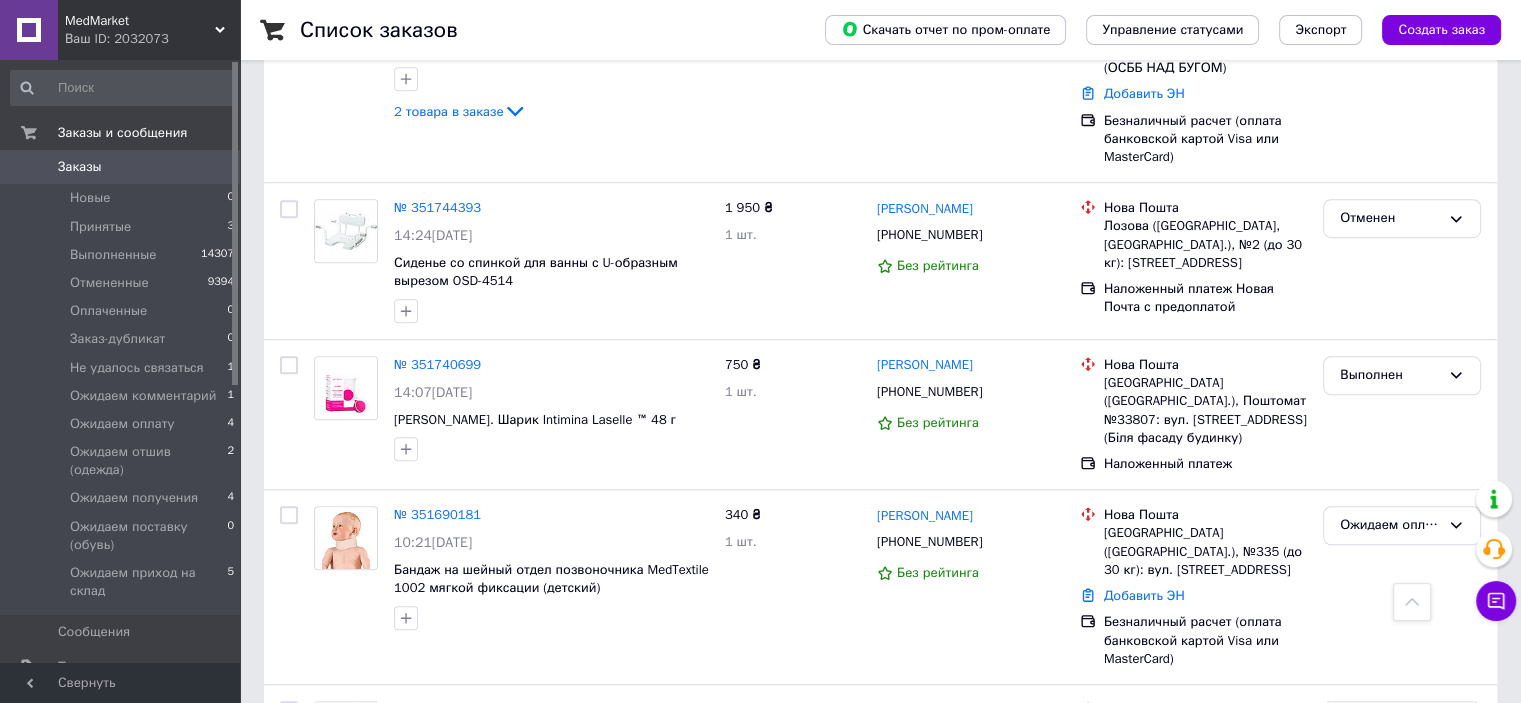 scroll, scrollTop: 1500, scrollLeft: 0, axis: vertical 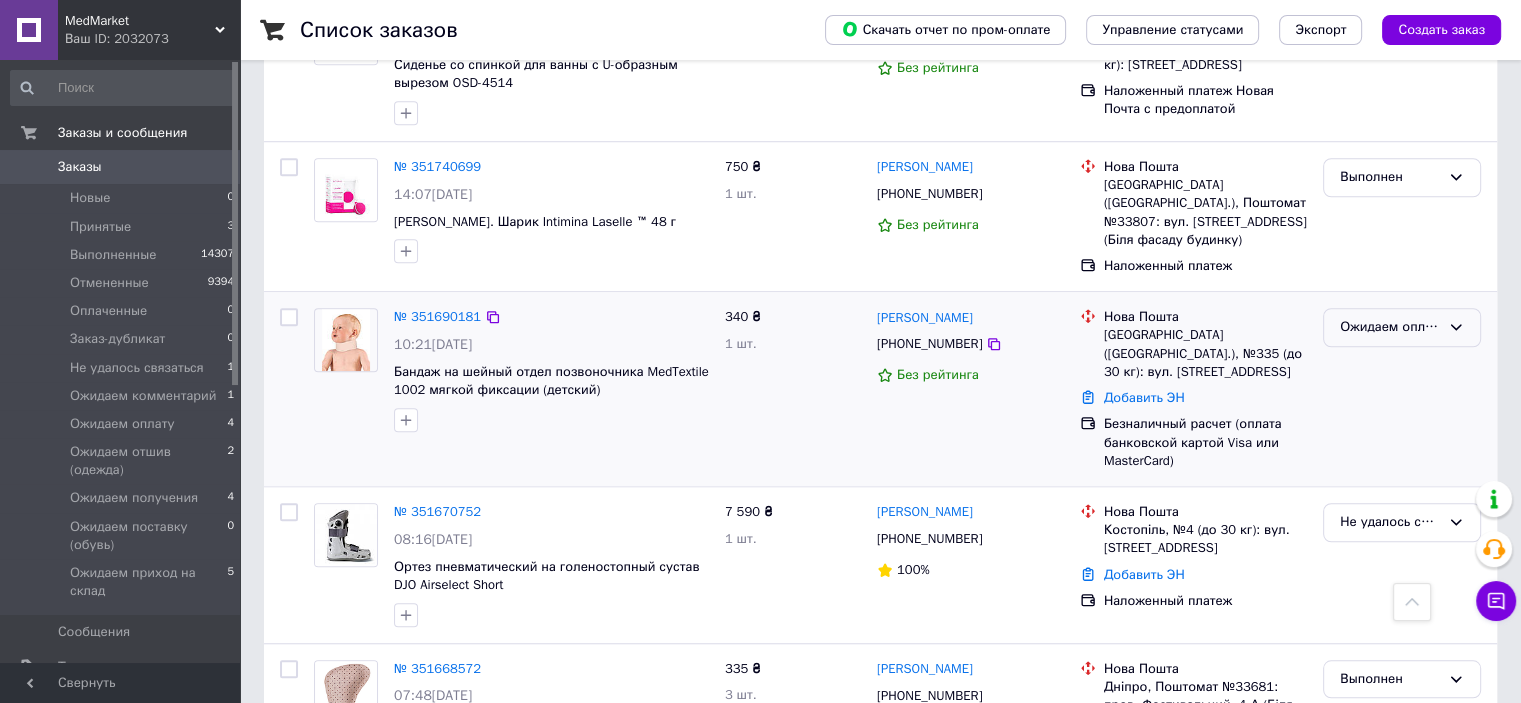 click 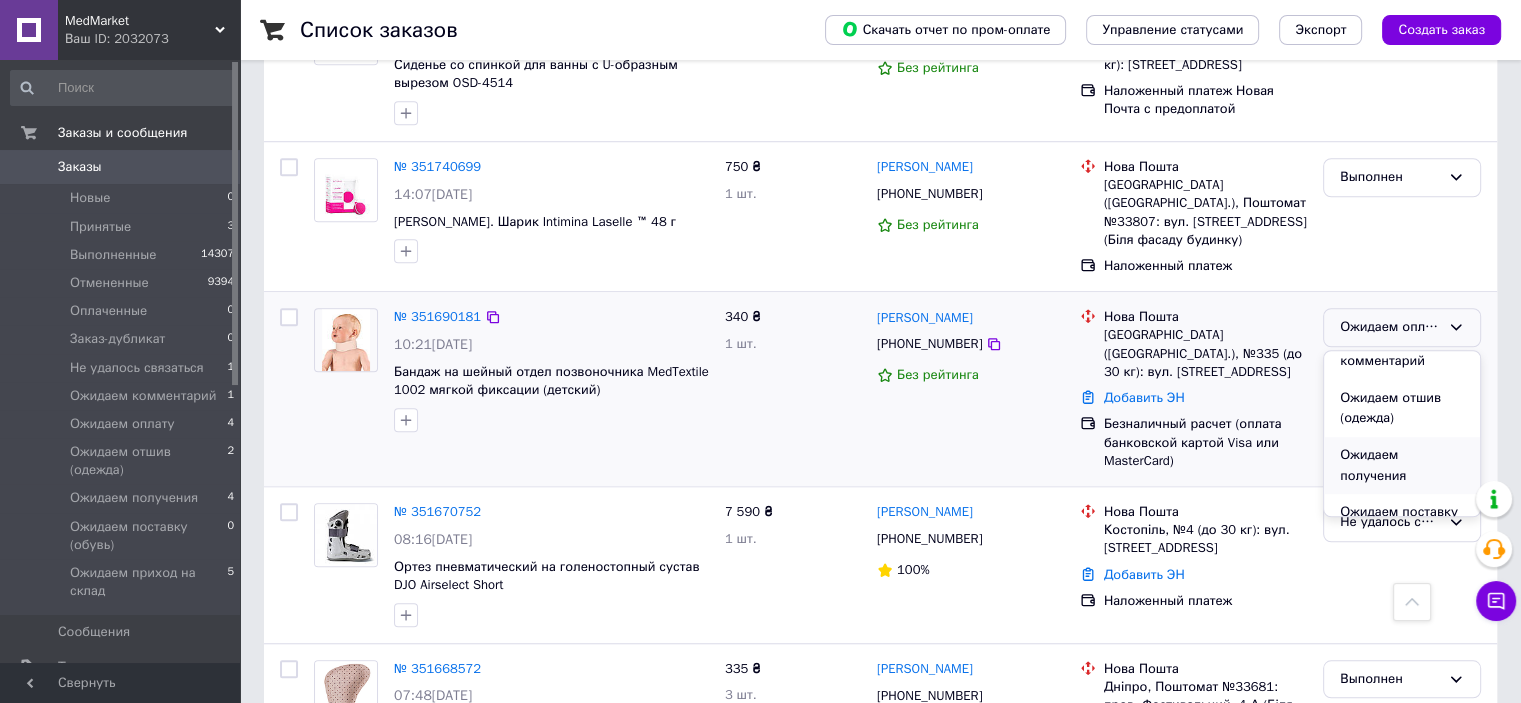 scroll, scrollTop: 360, scrollLeft: 0, axis: vertical 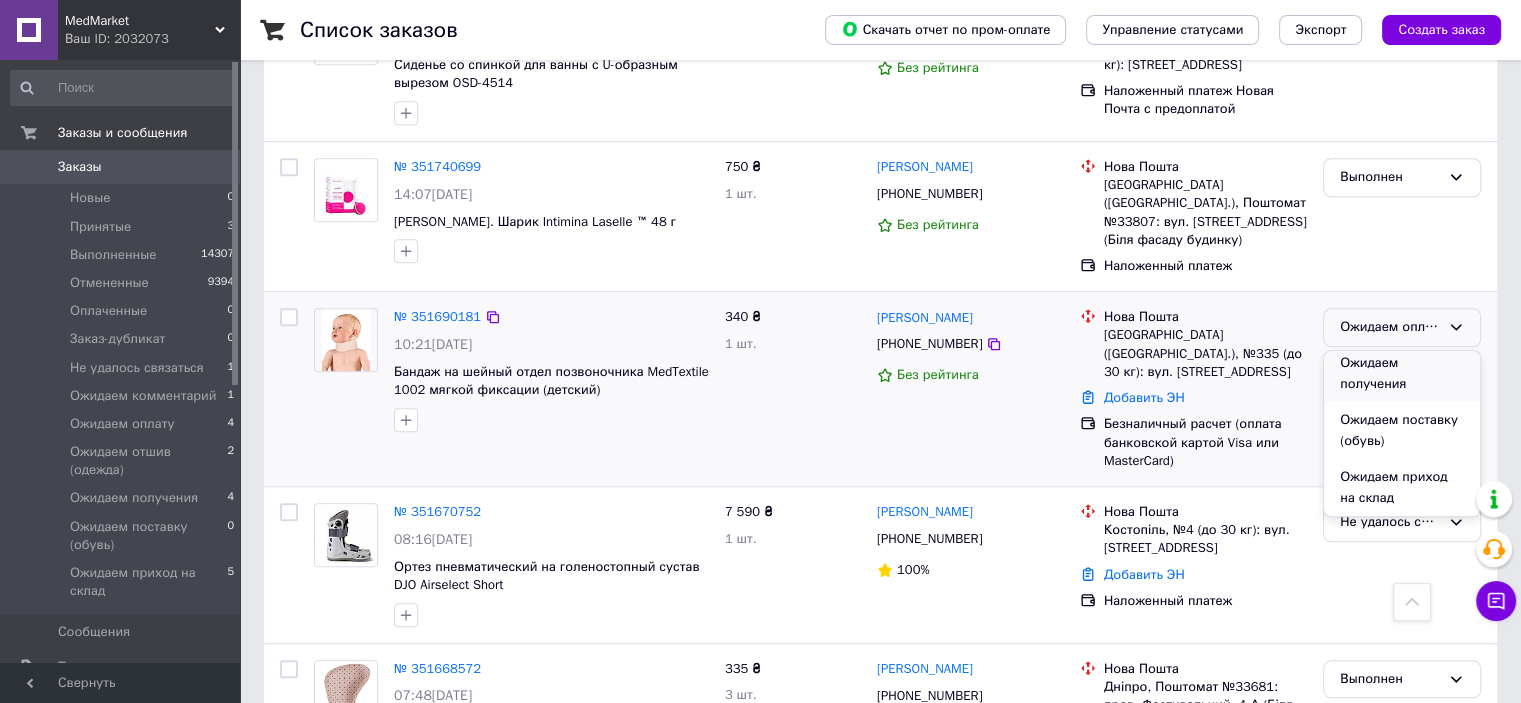 click on "Ожидаем получения" at bounding box center [1402, 373] 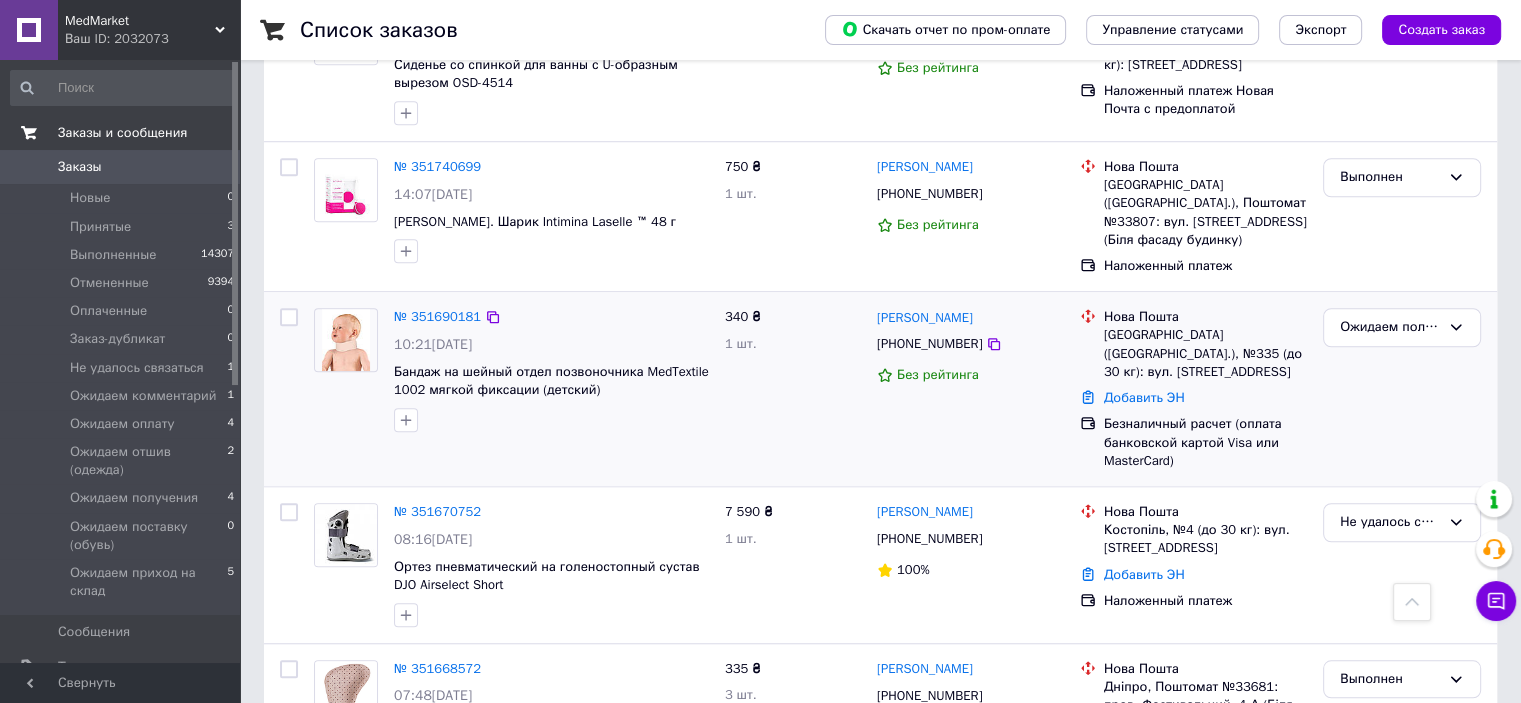 click on "Заказы и сообщения" at bounding box center (122, 133) 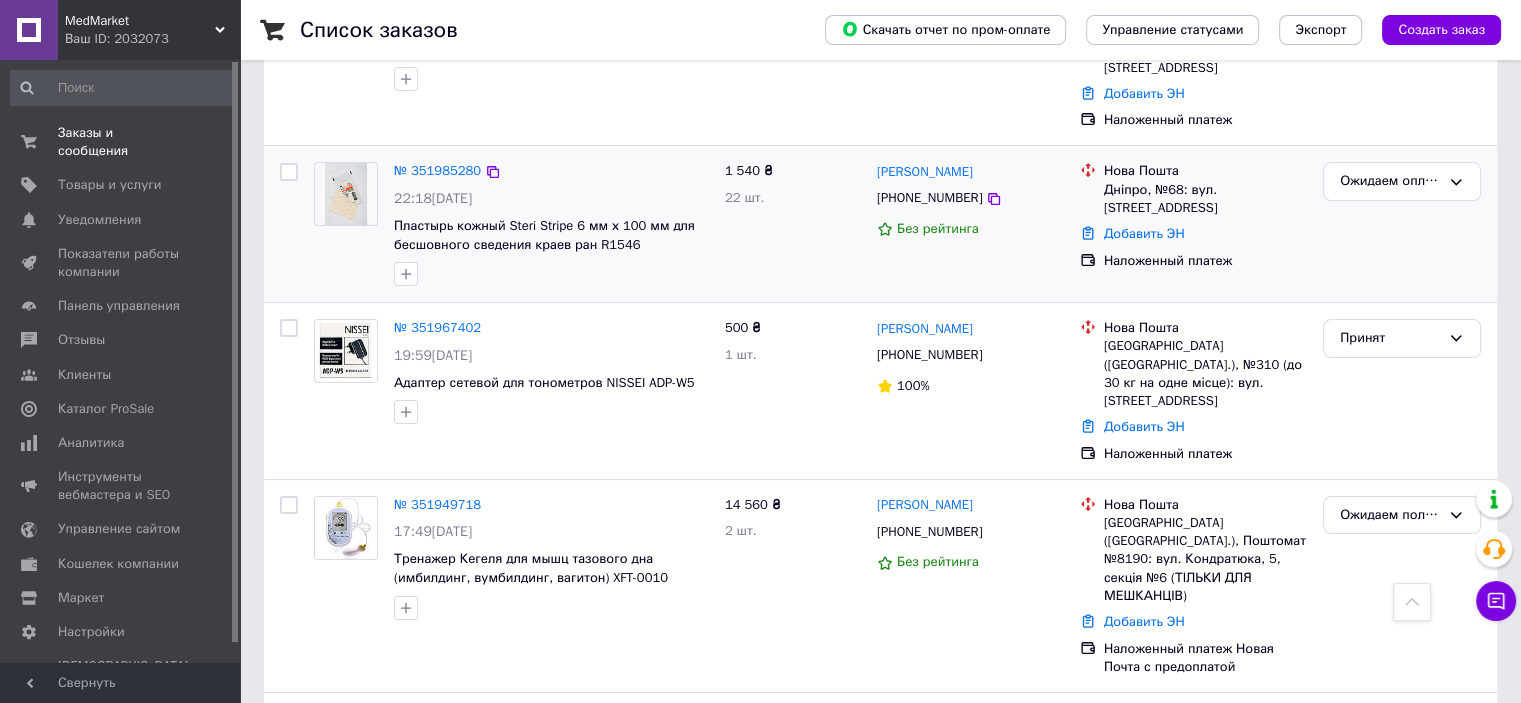 scroll, scrollTop: 0, scrollLeft: 0, axis: both 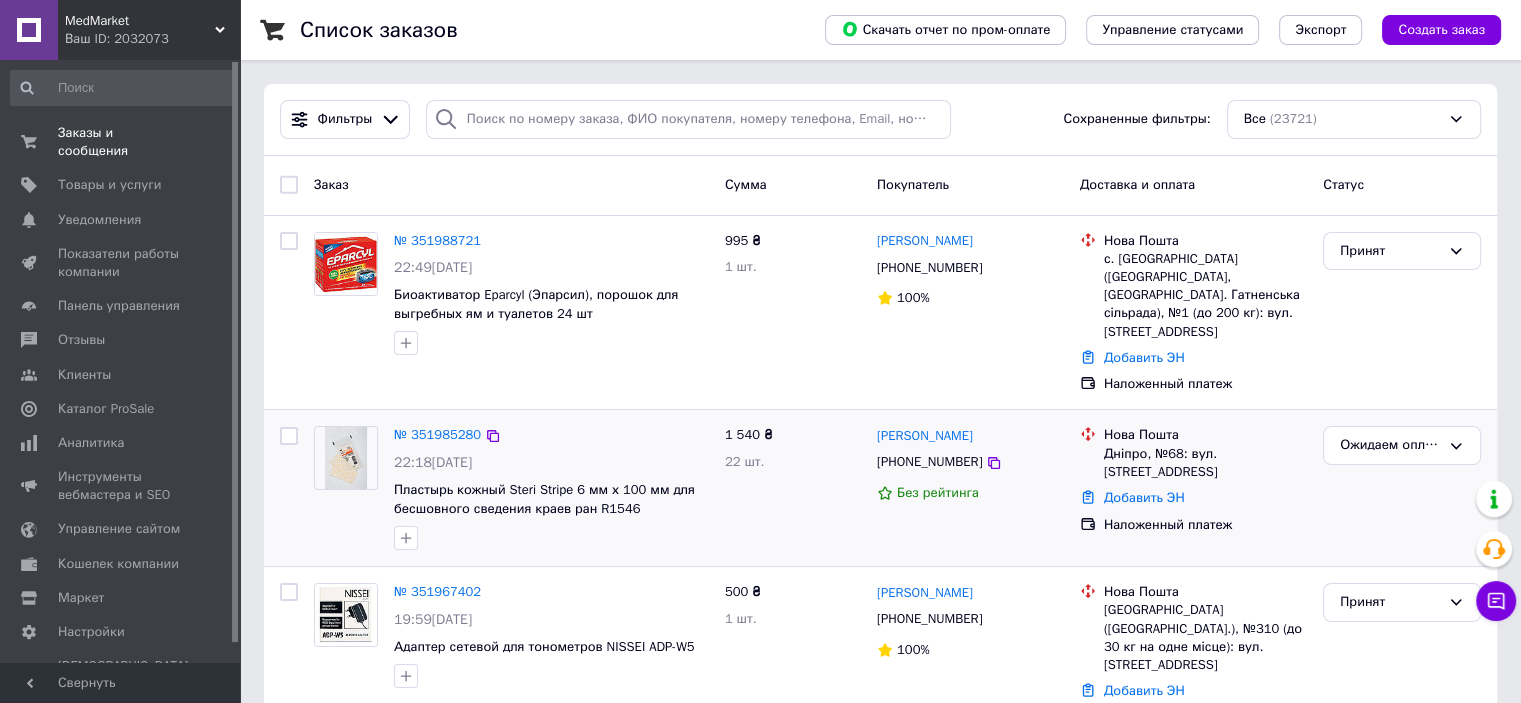 click on "№ 351988721" at bounding box center [437, 240] 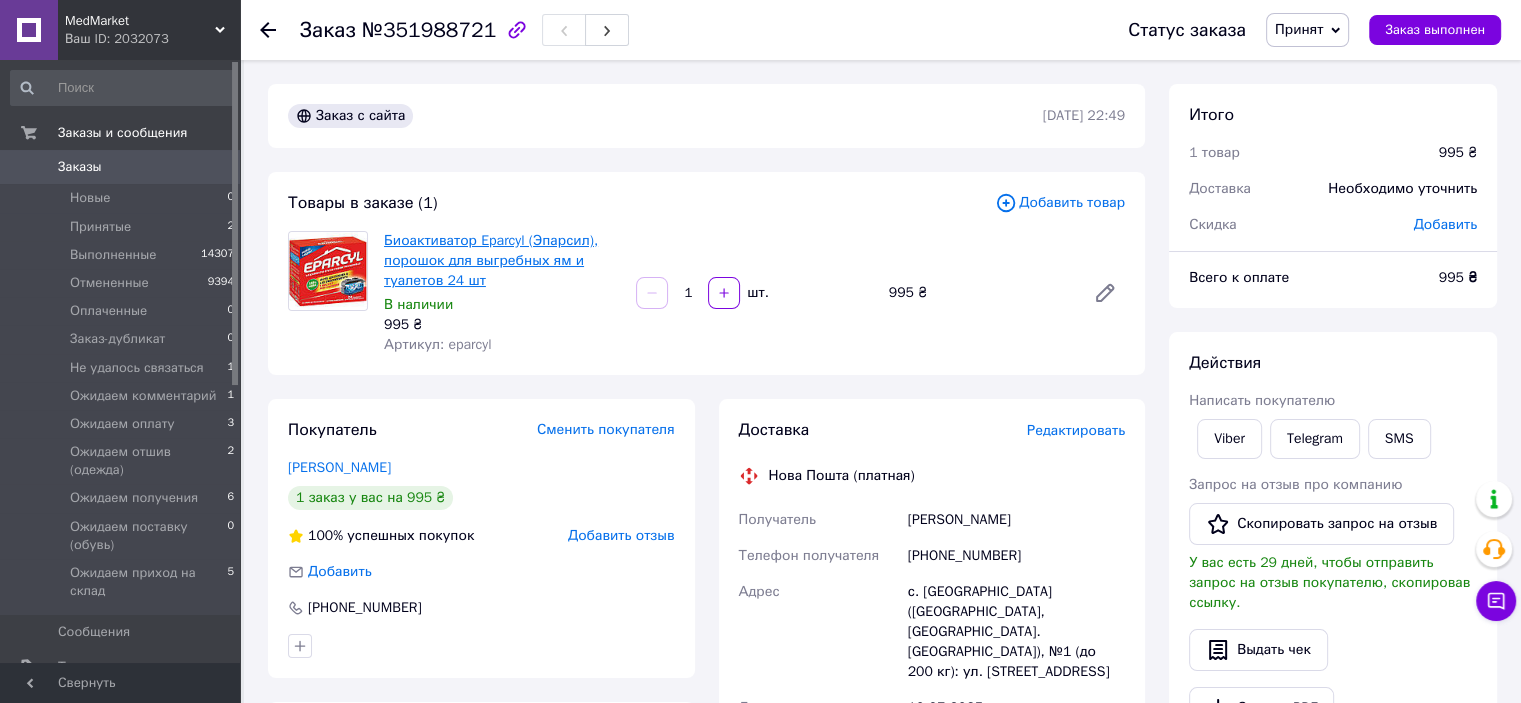 click on "Биоактиватор Eparcyl (Эпарсил), порошок для выгребных ям и туалетов 24 шт" at bounding box center (491, 260) 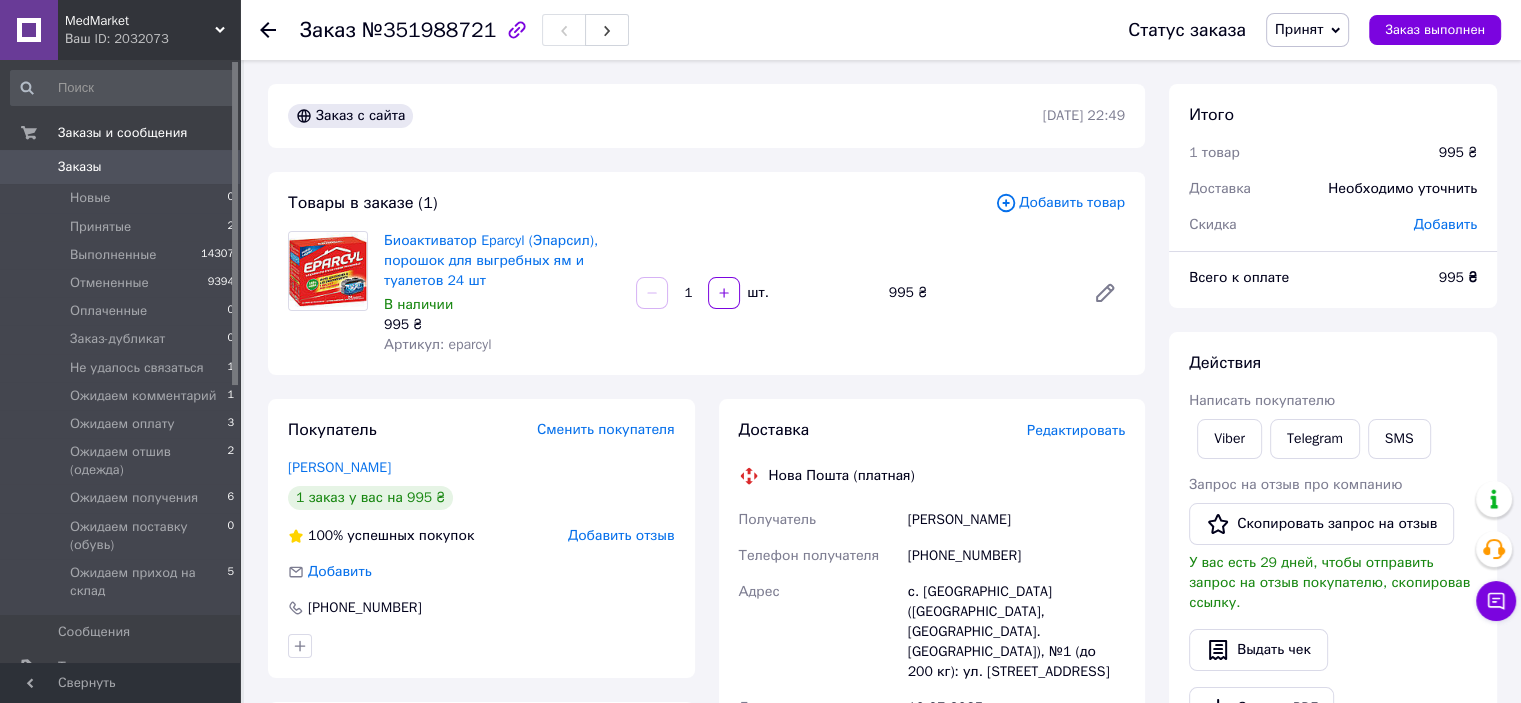 click on "Заказы" at bounding box center (121, 167) 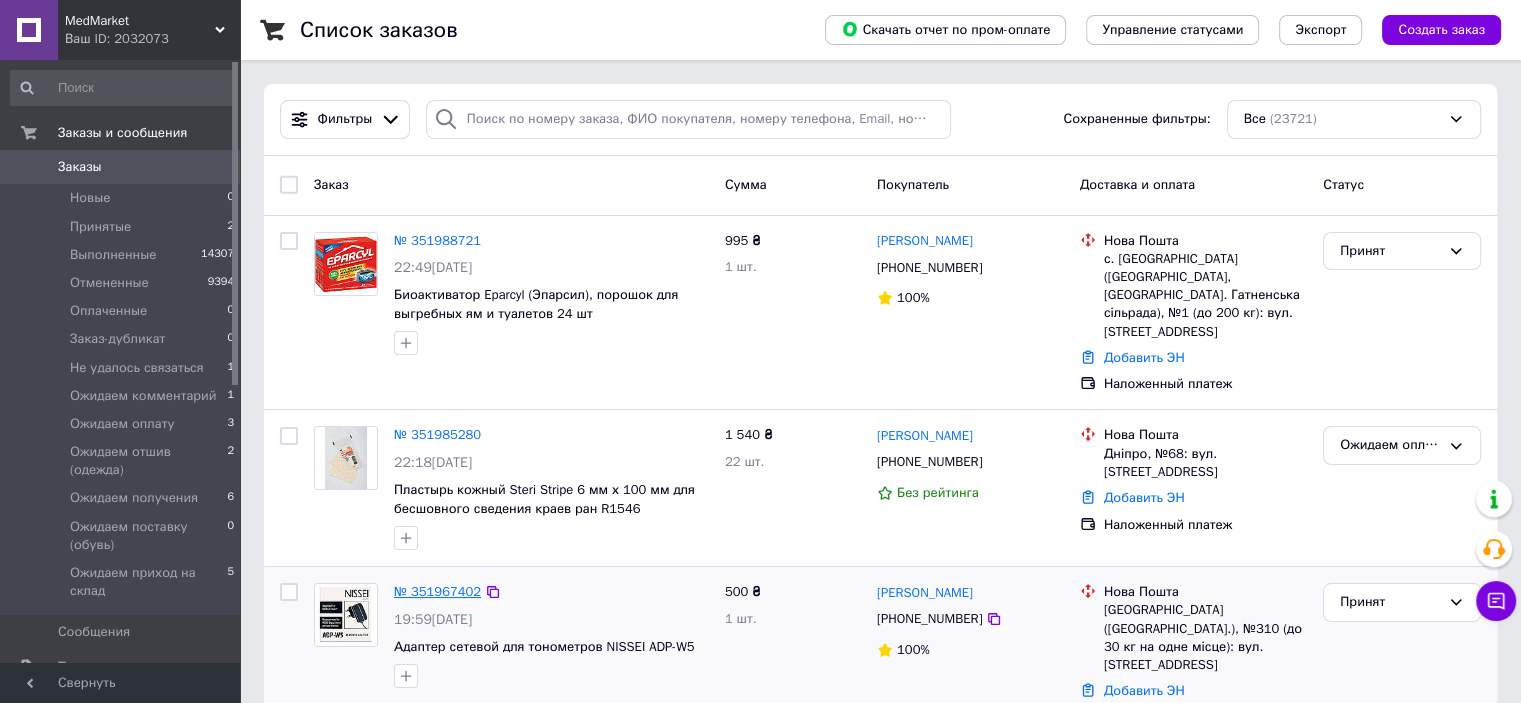 click on "№ 351967402" at bounding box center [437, 591] 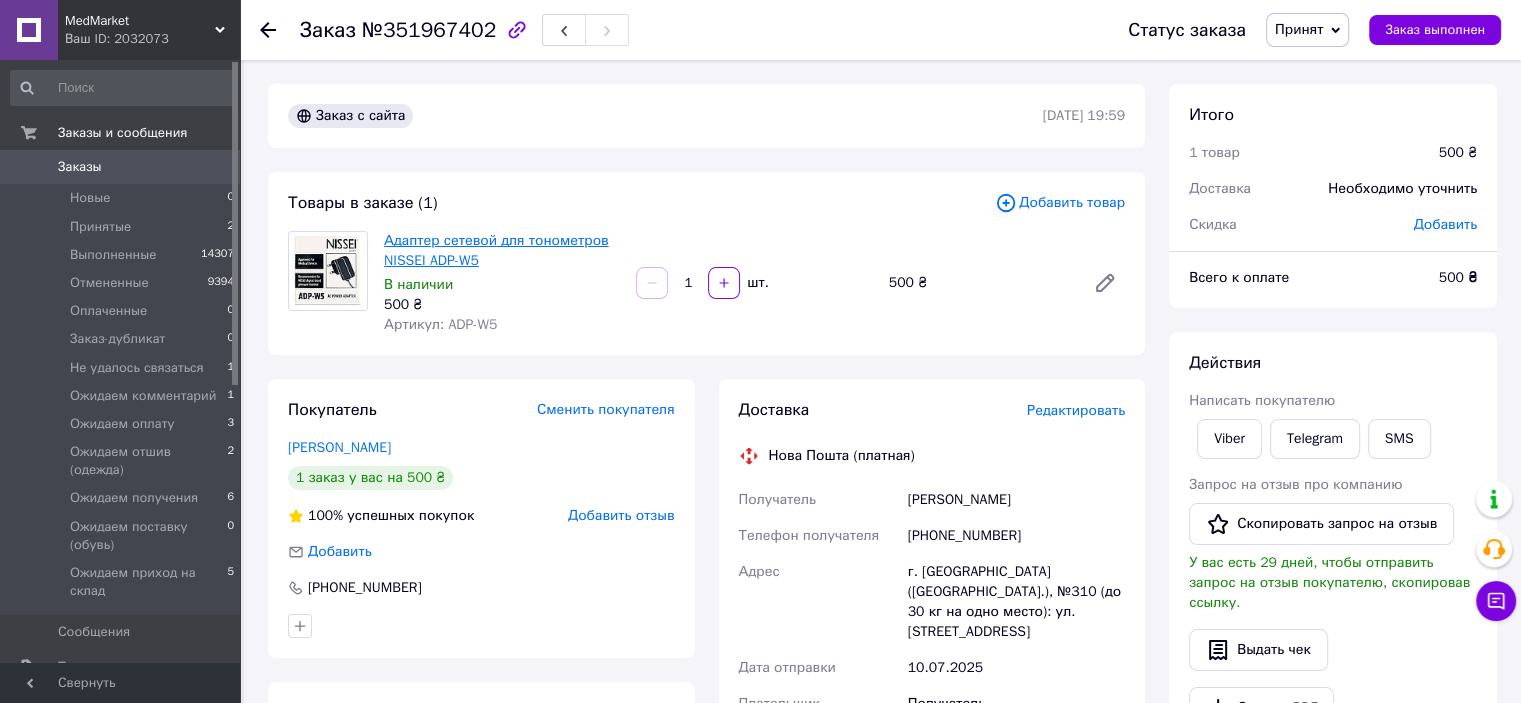click on "Адаптер сетевой для тонометров NISSEI ADP-W5" at bounding box center [496, 250] 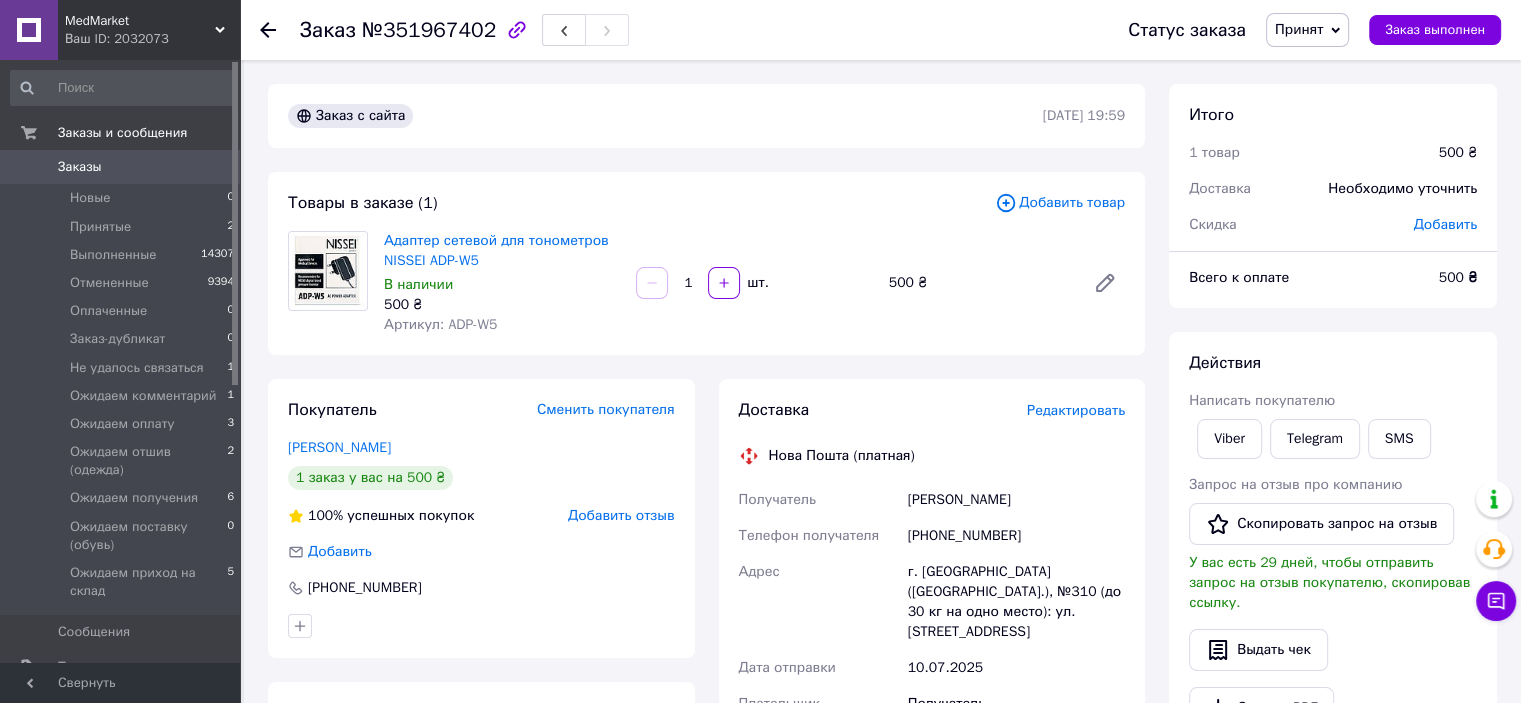 click 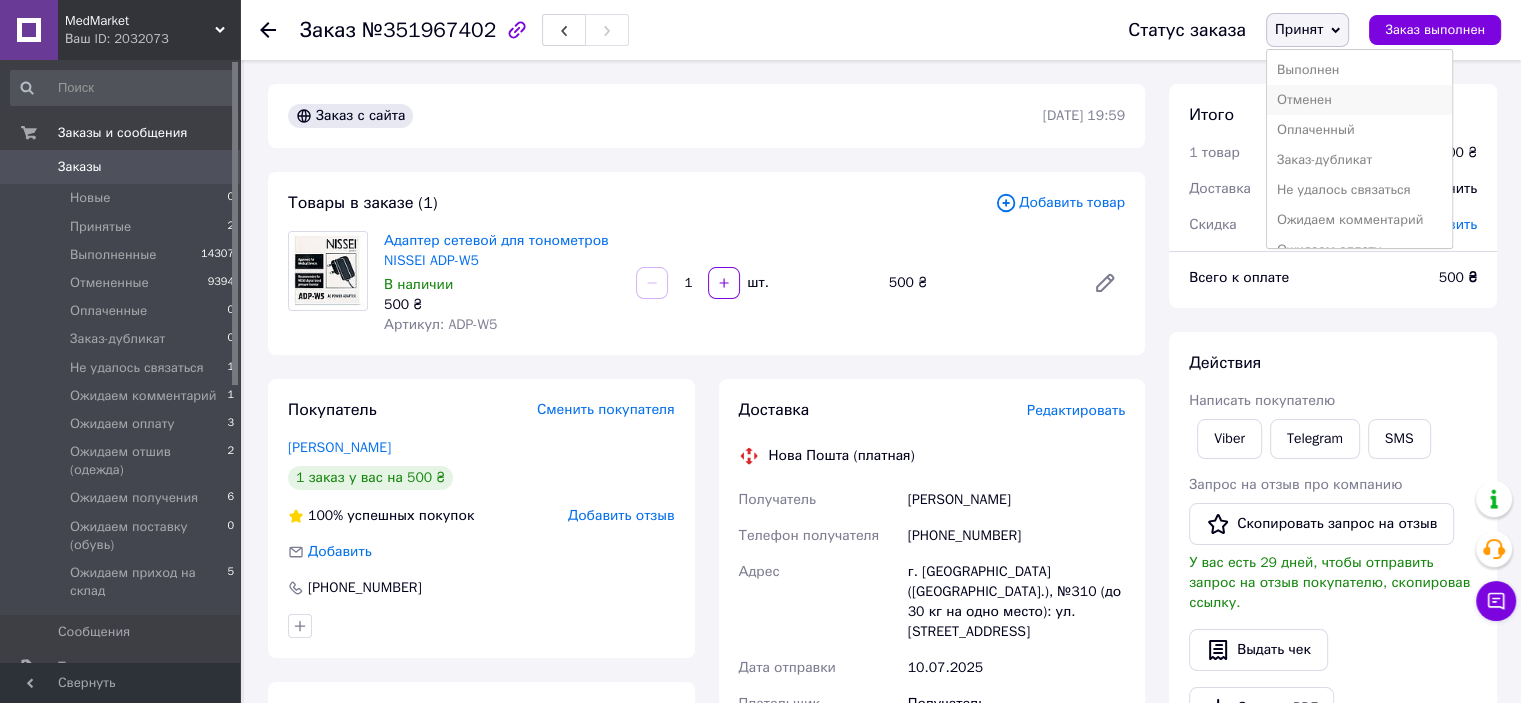 click on "Отменен" at bounding box center (1360, 100) 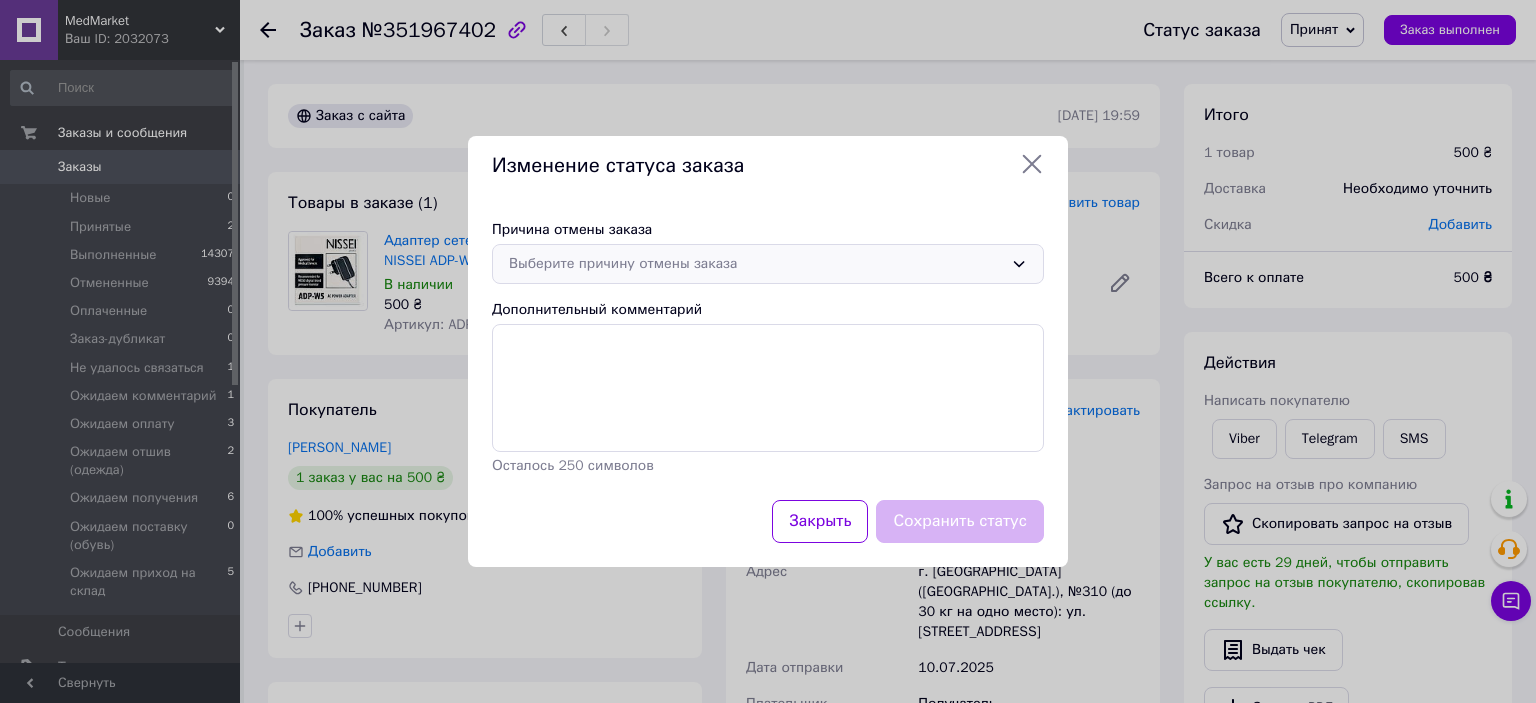 click 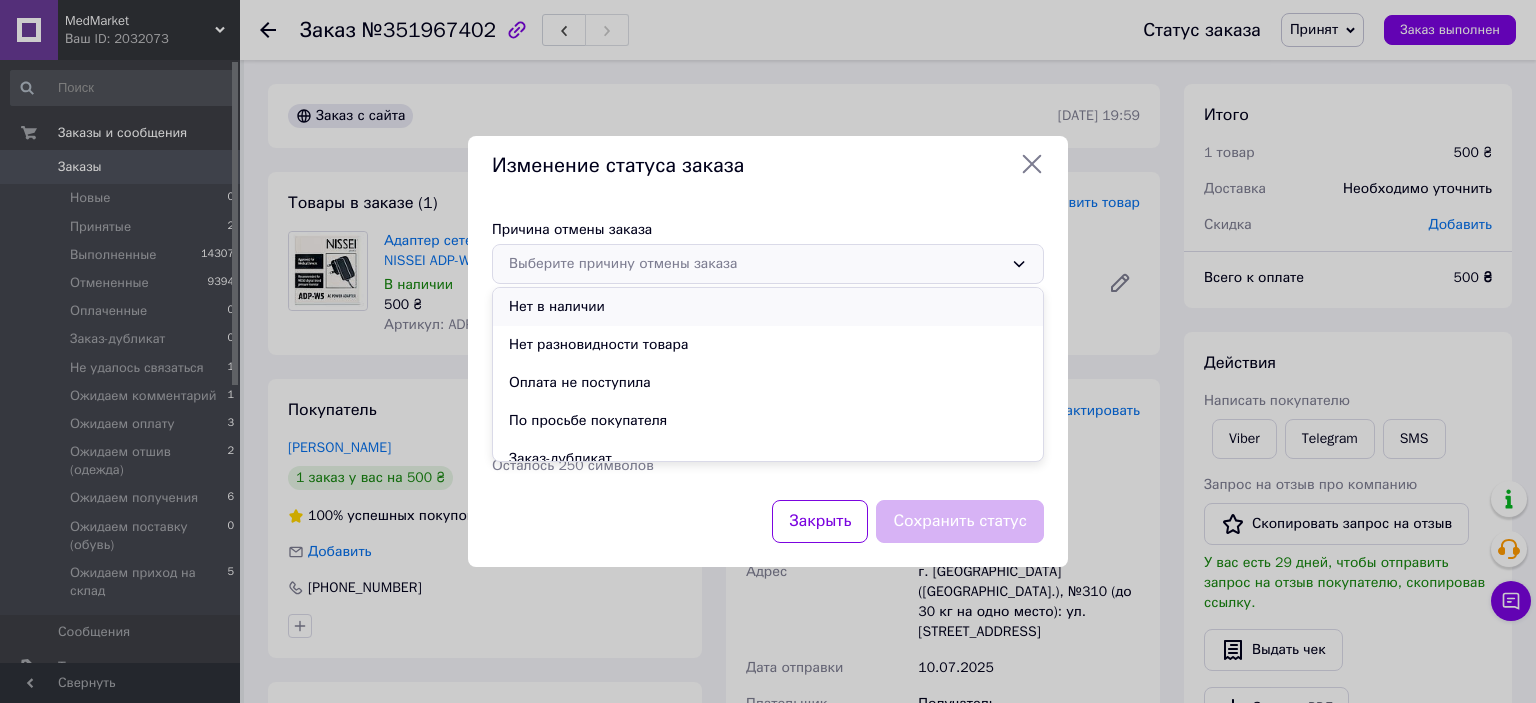click on "Нет в наличии" at bounding box center [768, 307] 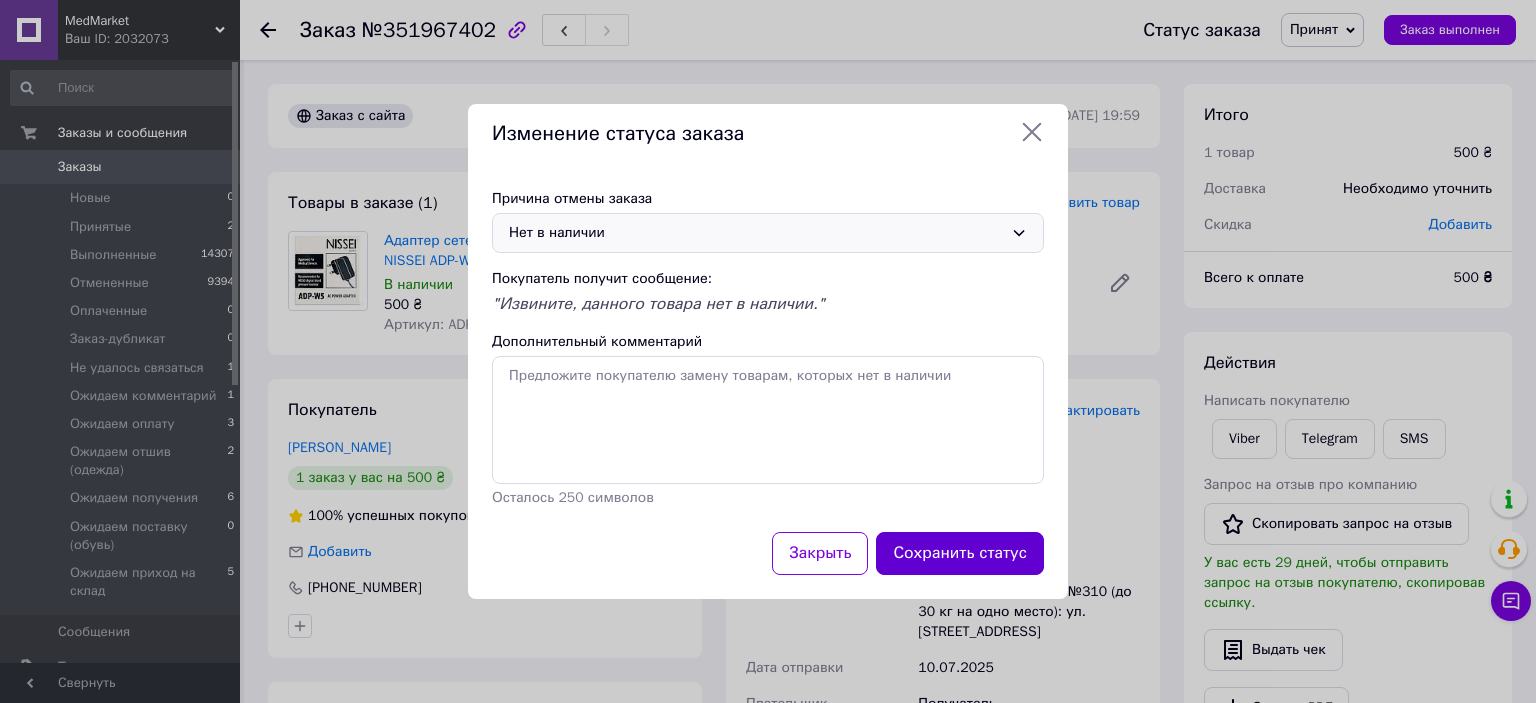 click on "Сохранить статус" at bounding box center [960, 553] 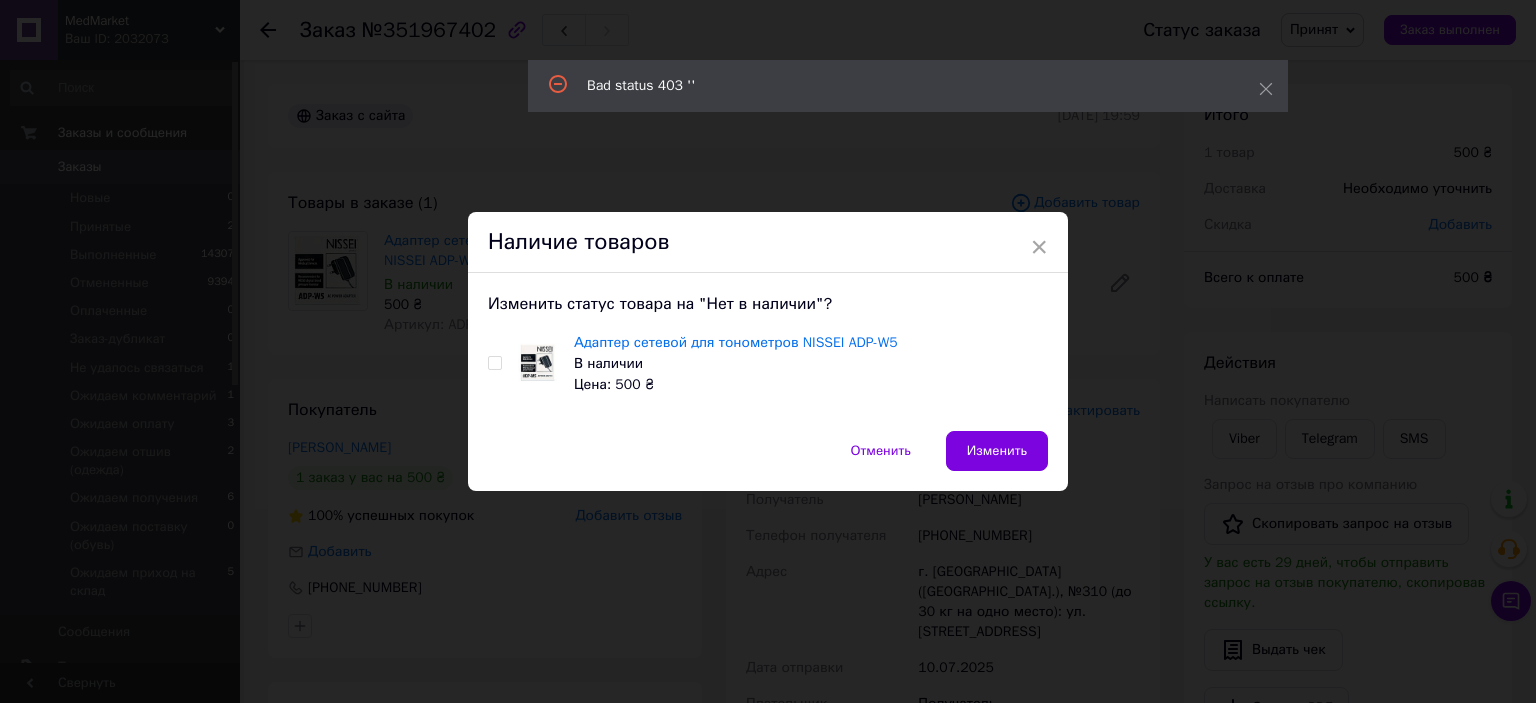 click at bounding box center (494, 363) 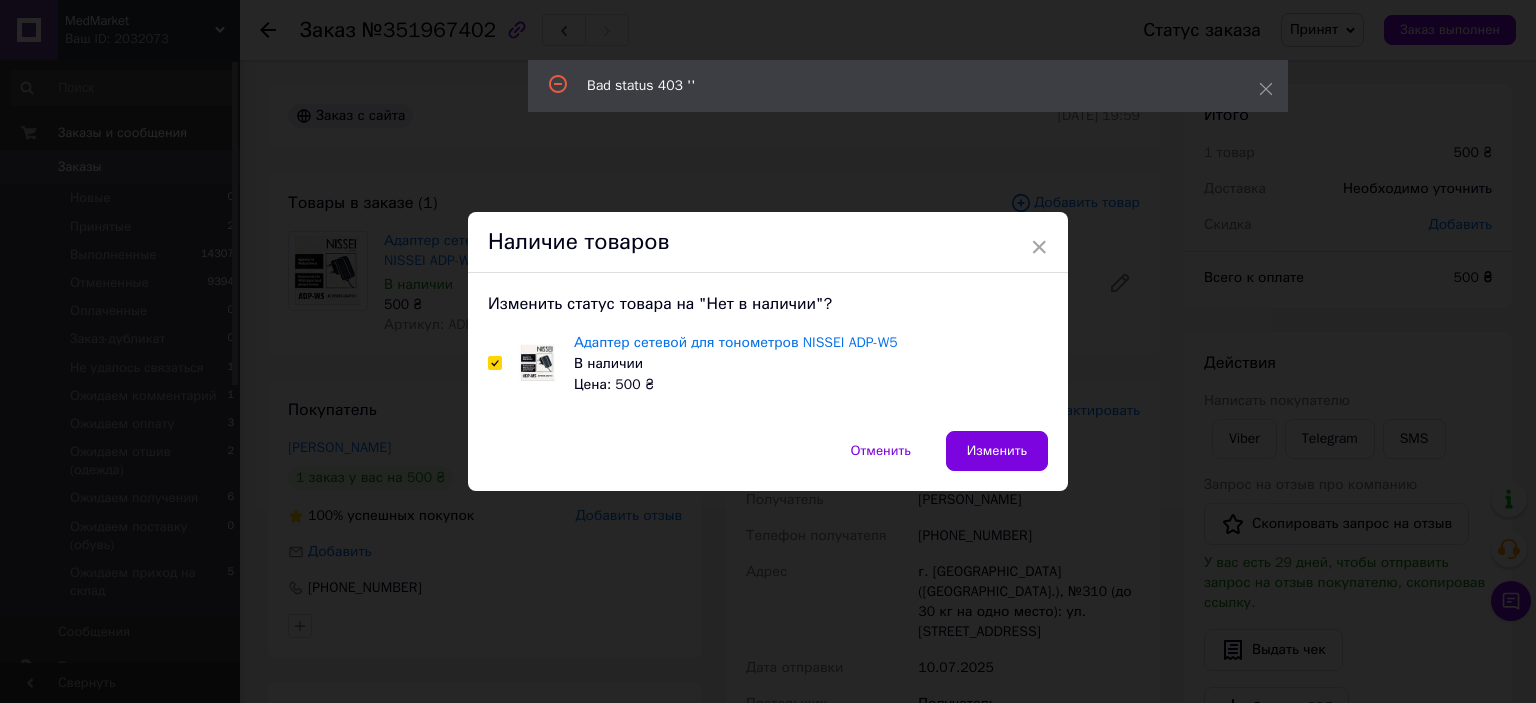 checkbox on "true" 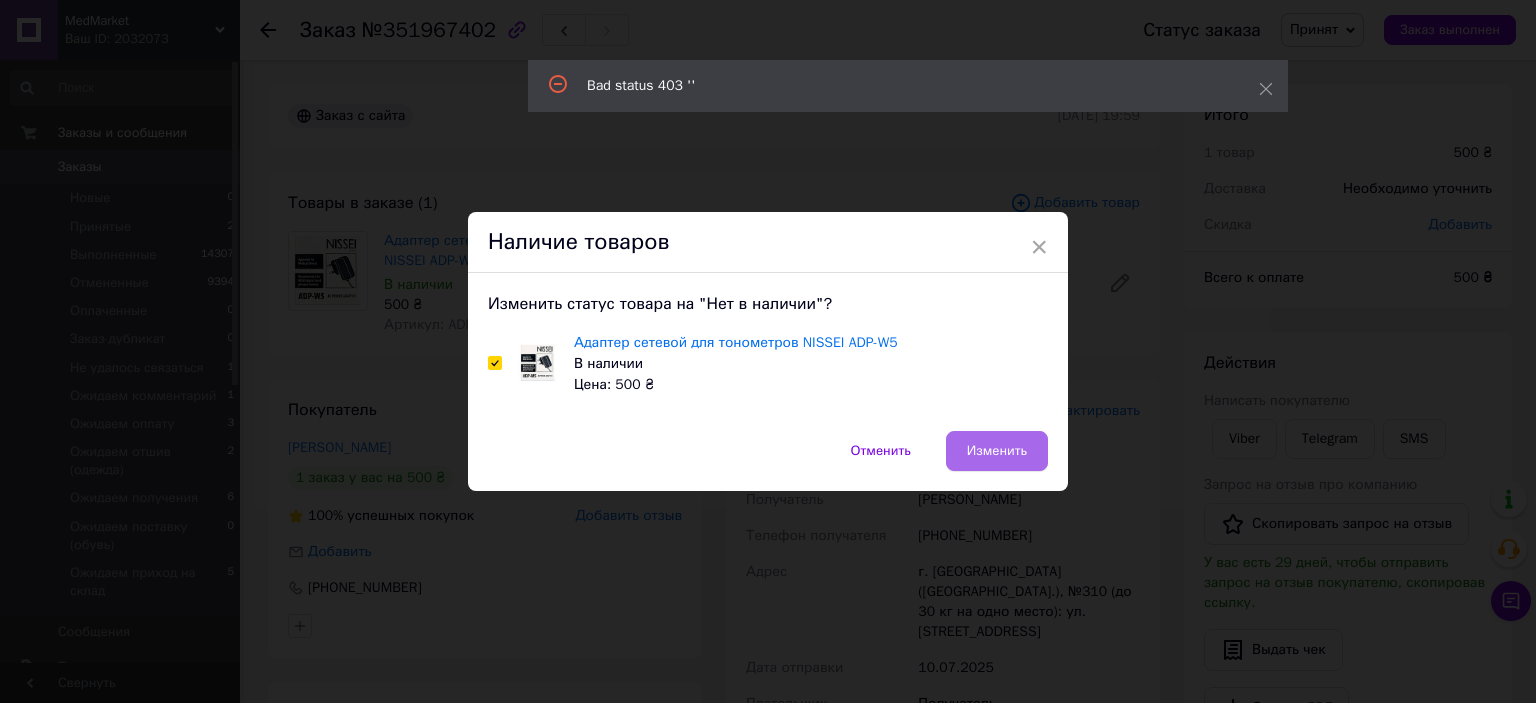 click on "Изменить" at bounding box center (997, 451) 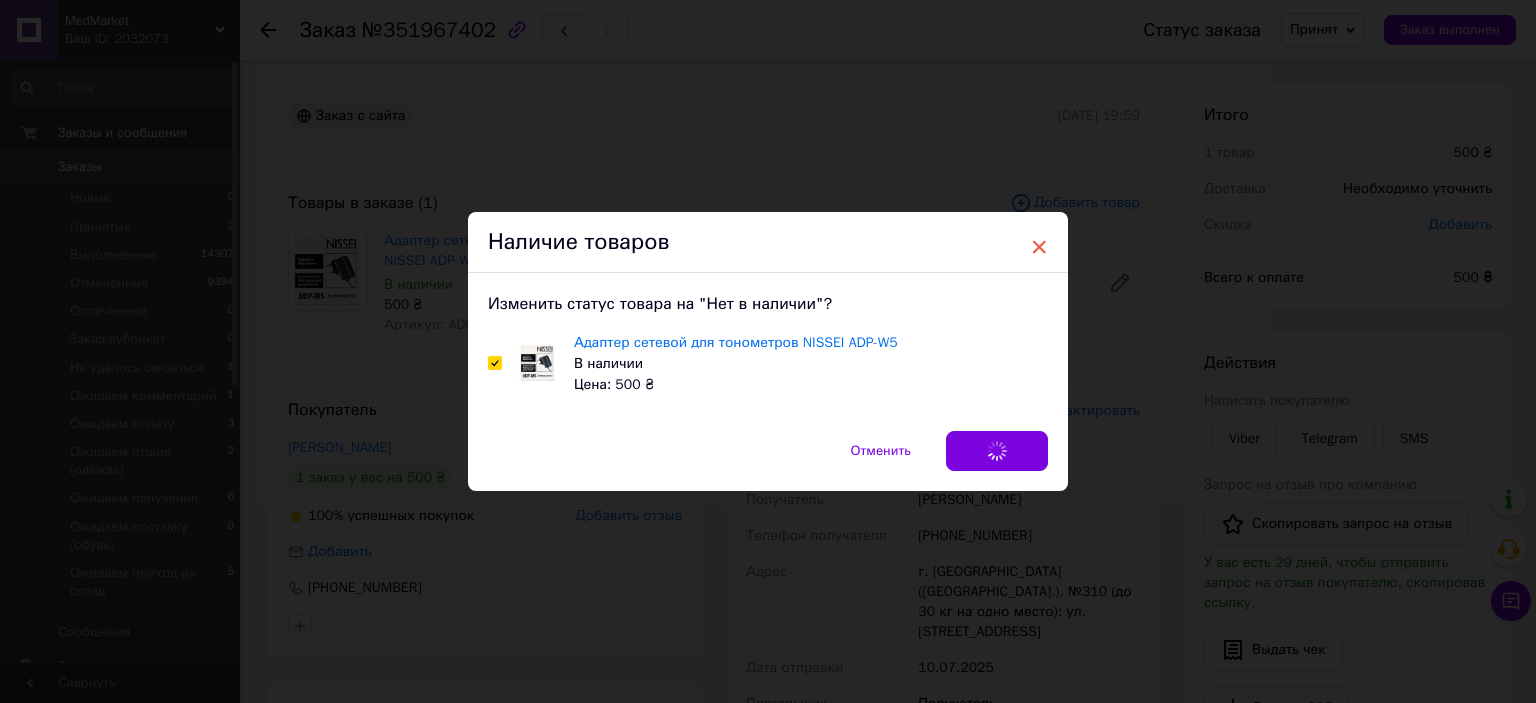 drag, startPoint x: 1038, startPoint y: 245, endPoint x: 1049, endPoint y: 235, distance: 14.866069 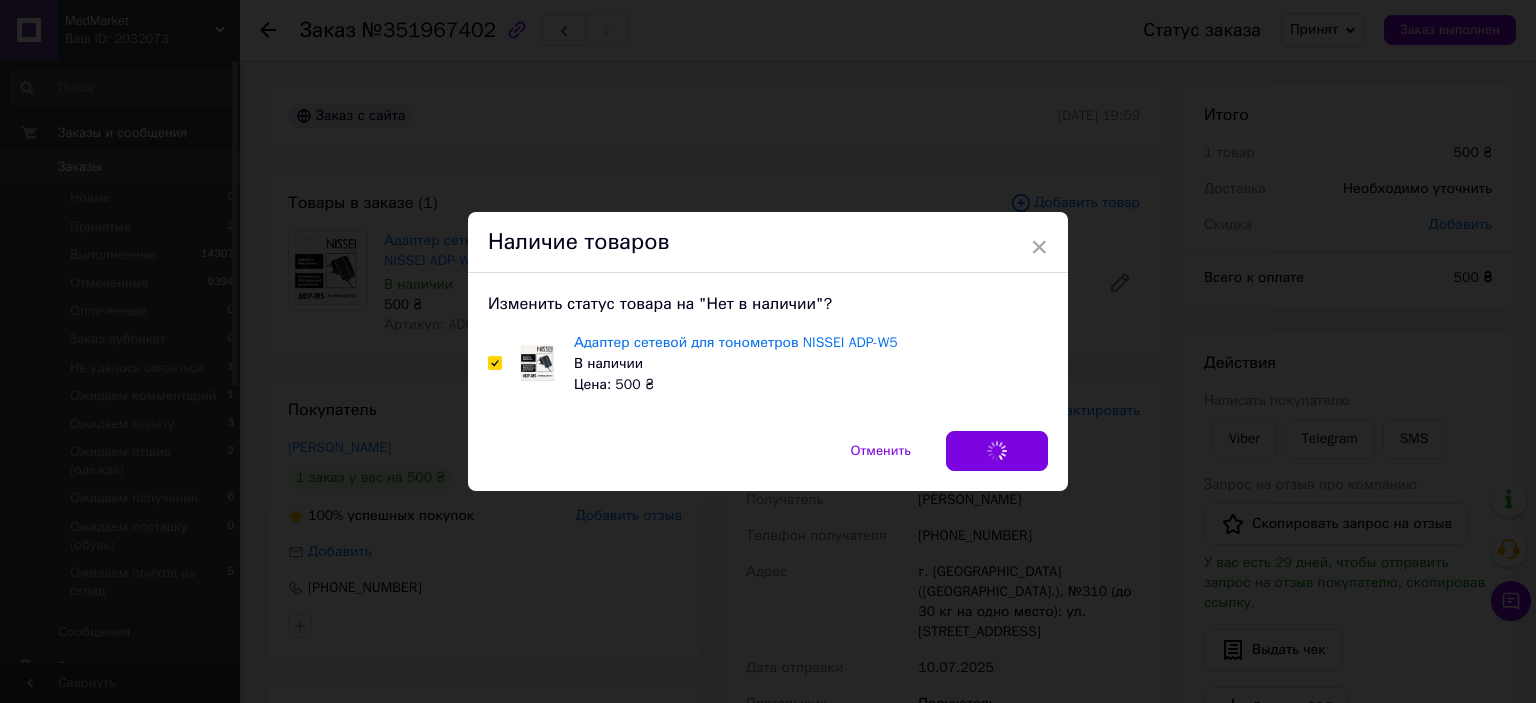 click on "×" at bounding box center (1039, 247) 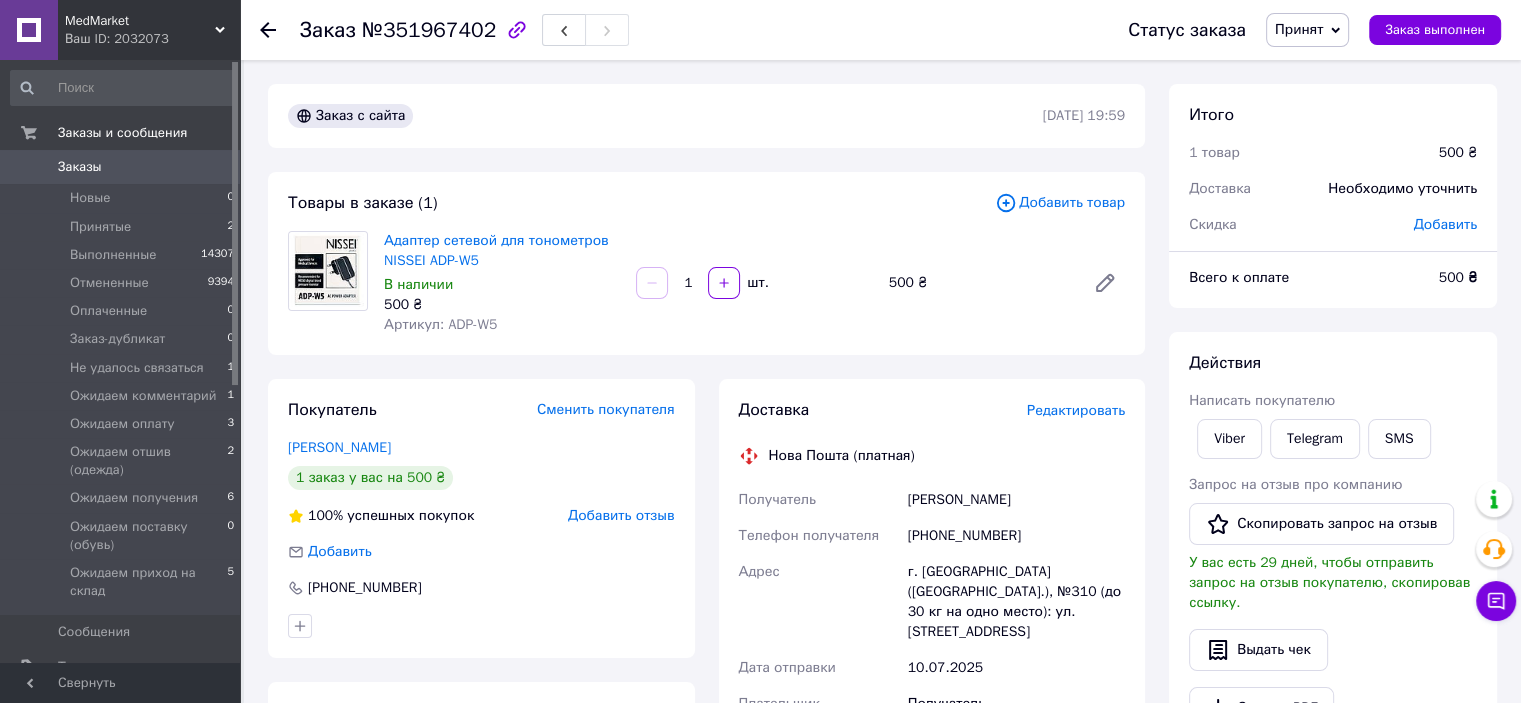 click on "Заказы" at bounding box center [80, 167] 